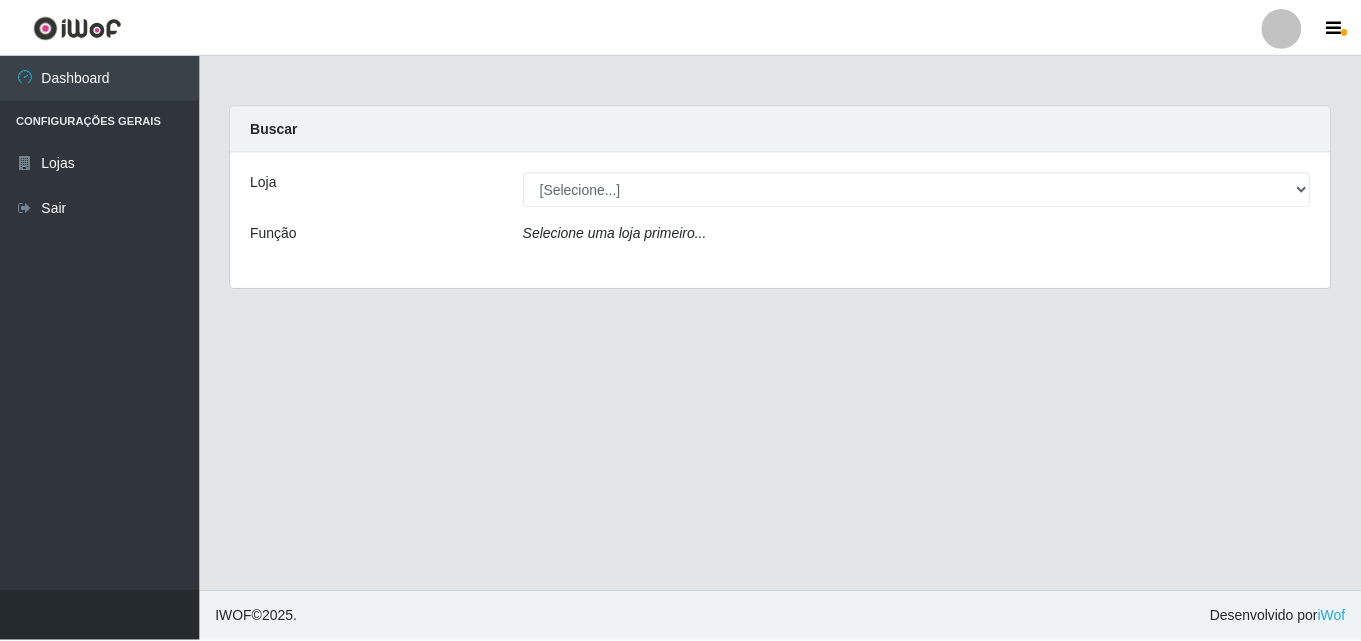 scroll, scrollTop: 0, scrollLeft: 0, axis: both 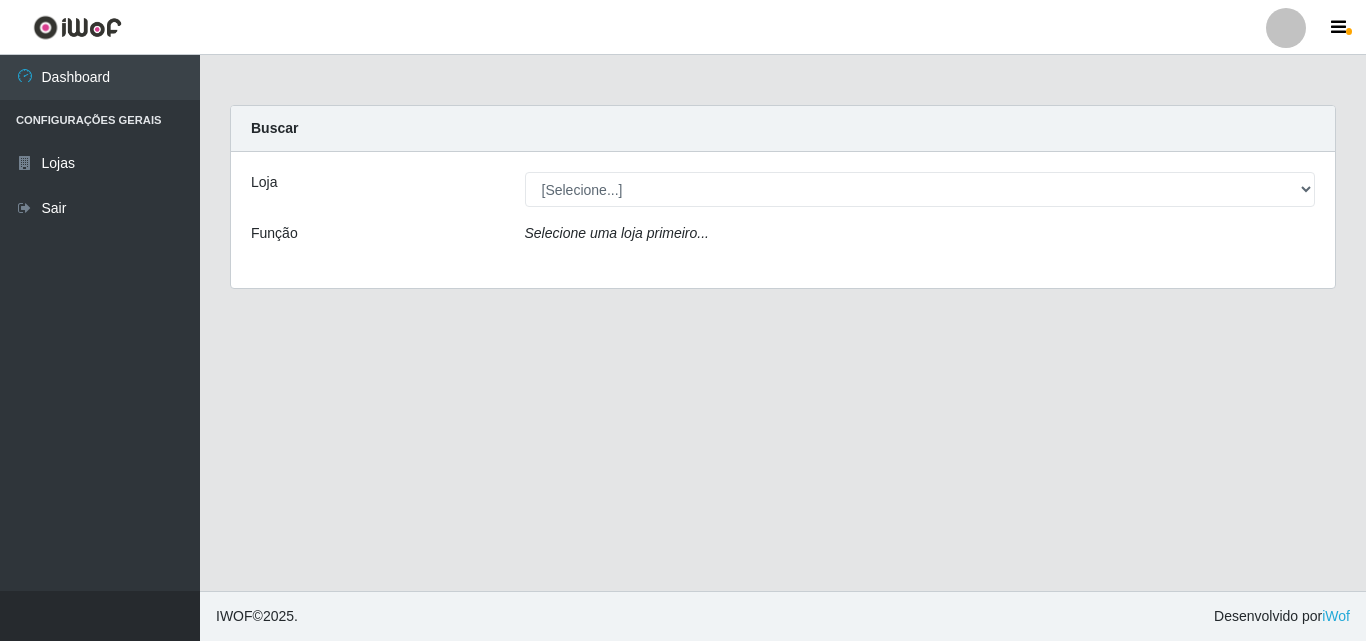 select on "215" 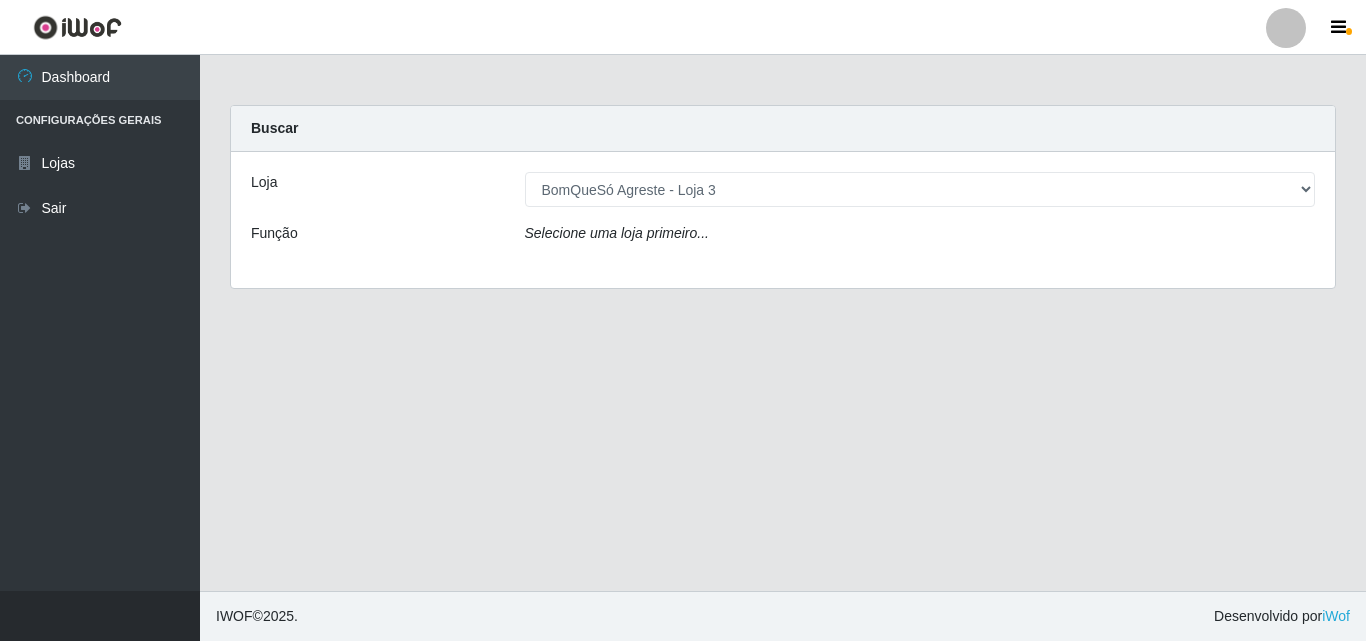 click on "[Selecione...] BomQueSó Agreste - Loja 3" at bounding box center [920, 189] 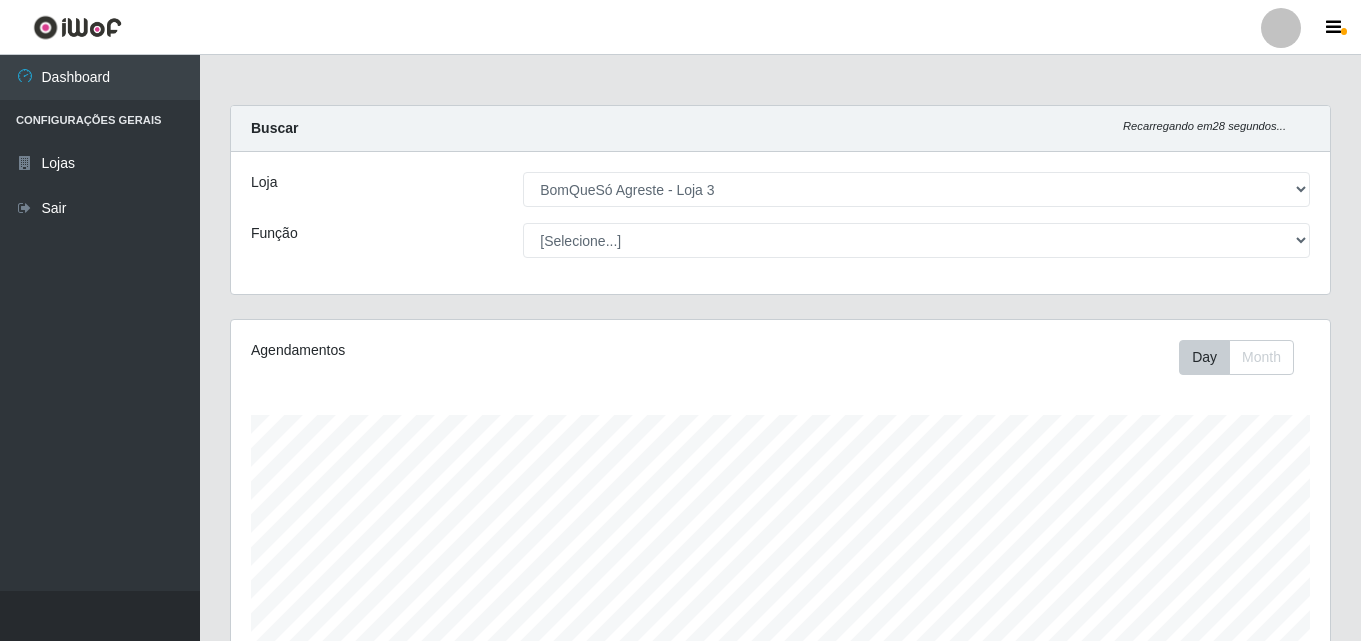 scroll, scrollTop: 999585, scrollLeft: 998901, axis: both 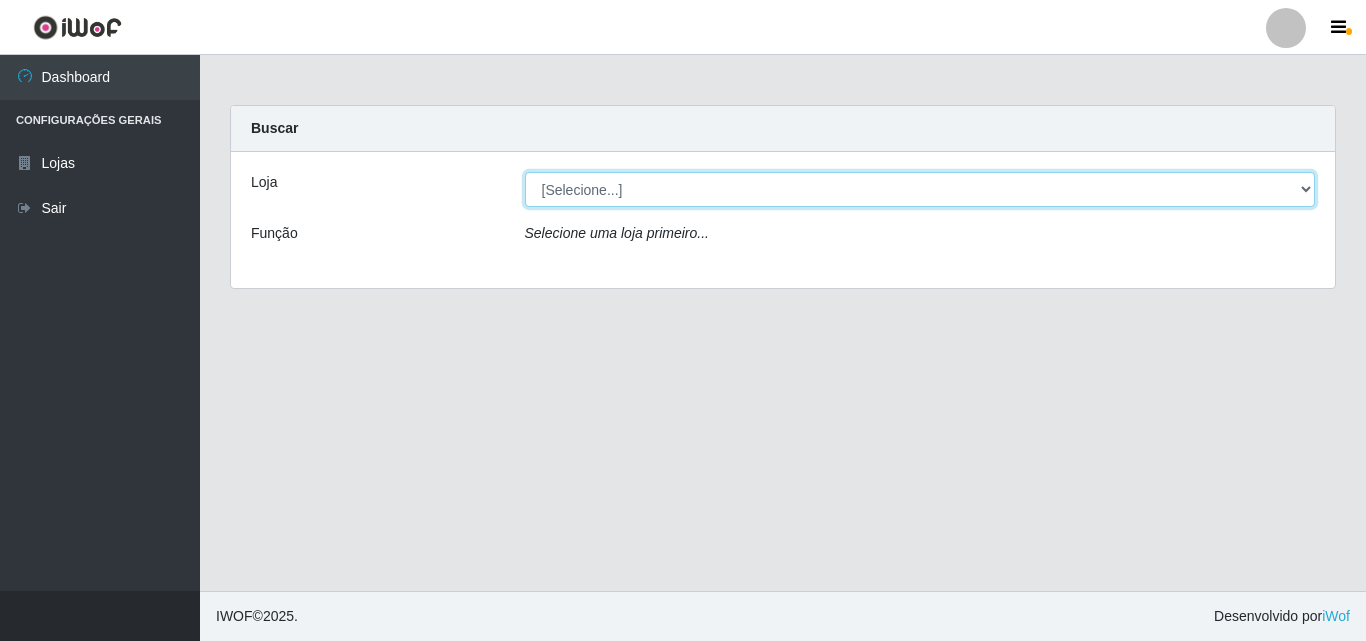 click on "[Selecione...] BomQueSó Agreste - Loja 3" at bounding box center (920, 189) 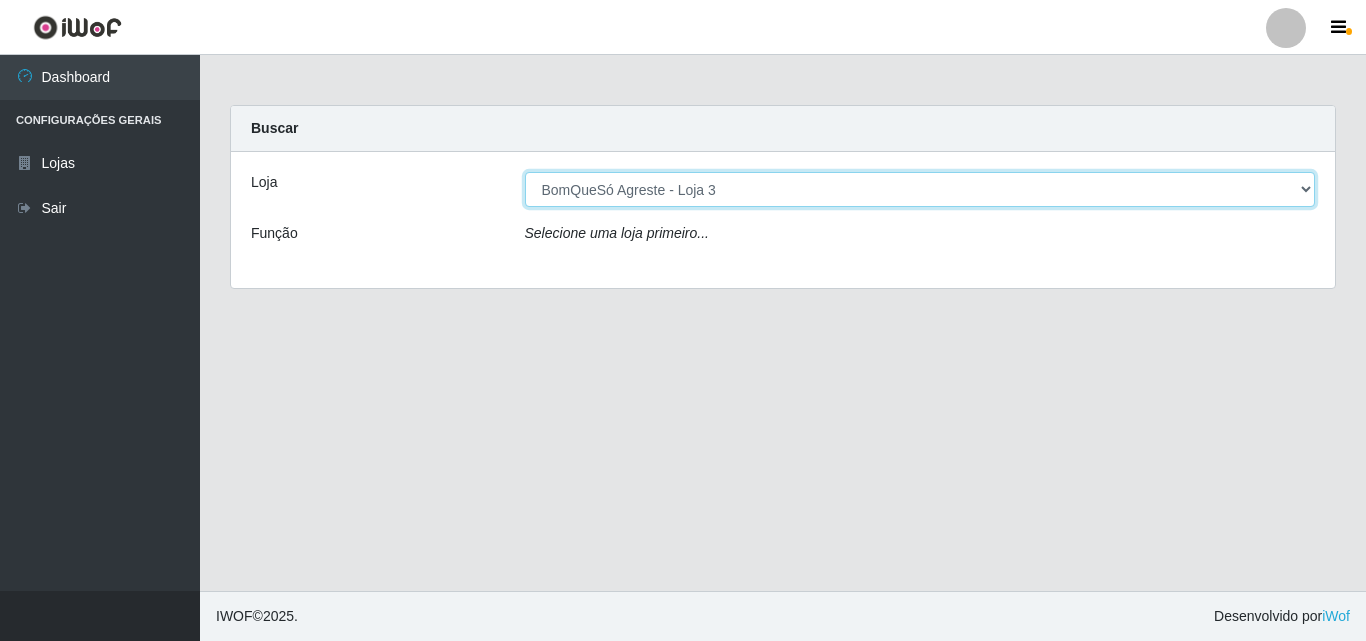 click on "[Selecione...] BomQueSó Agreste - Loja 3" at bounding box center (920, 189) 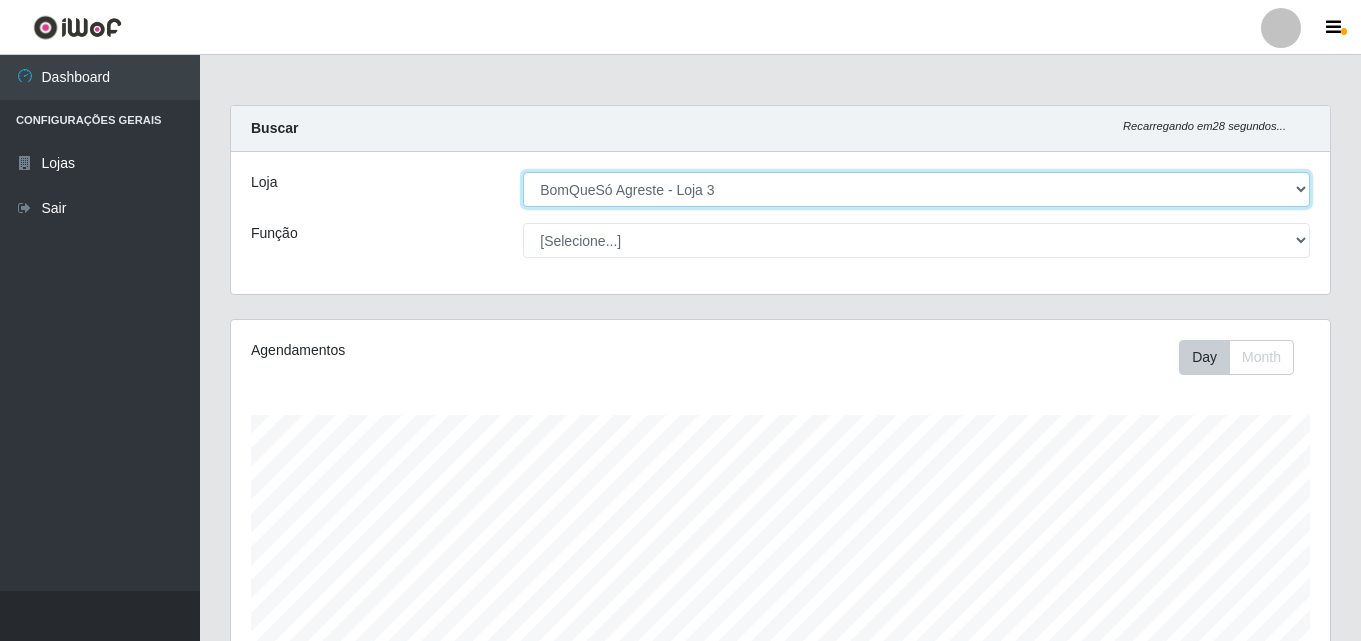 scroll, scrollTop: 999585, scrollLeft: 998901, axis: both 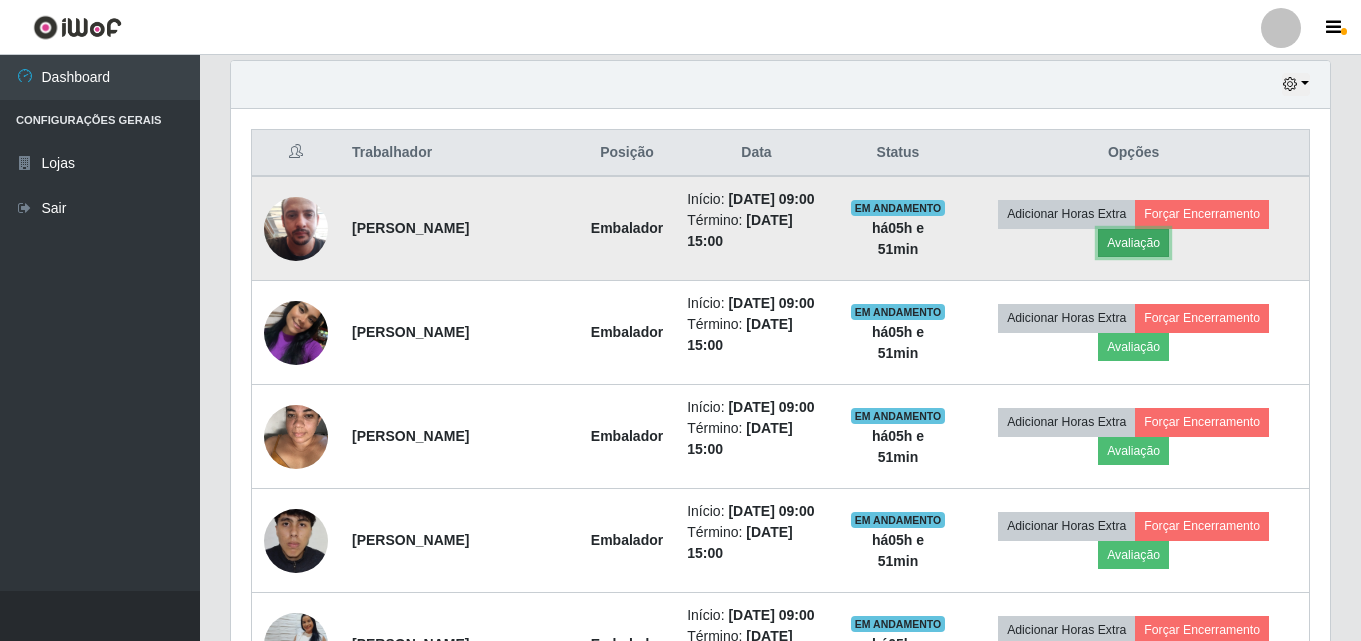 click on "Avaliação" at bounding box center [1133, 243] 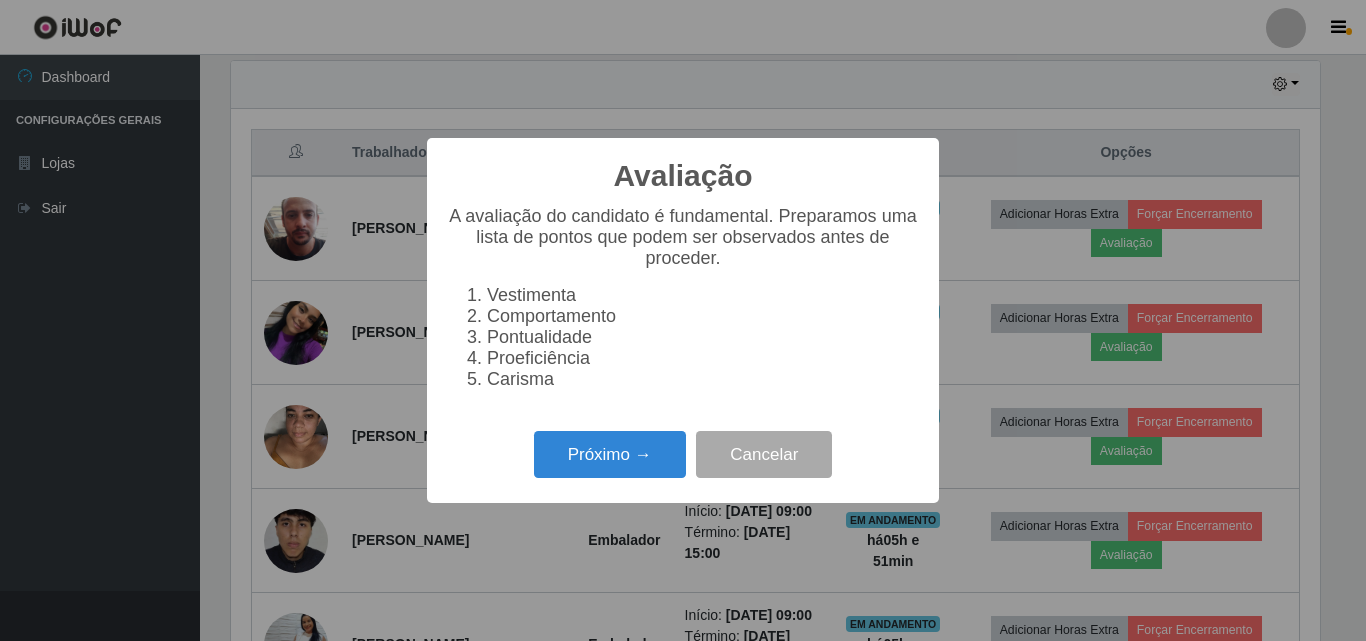 scroll, scrollTop: 999585, scrollLeft: 998911, axis: both 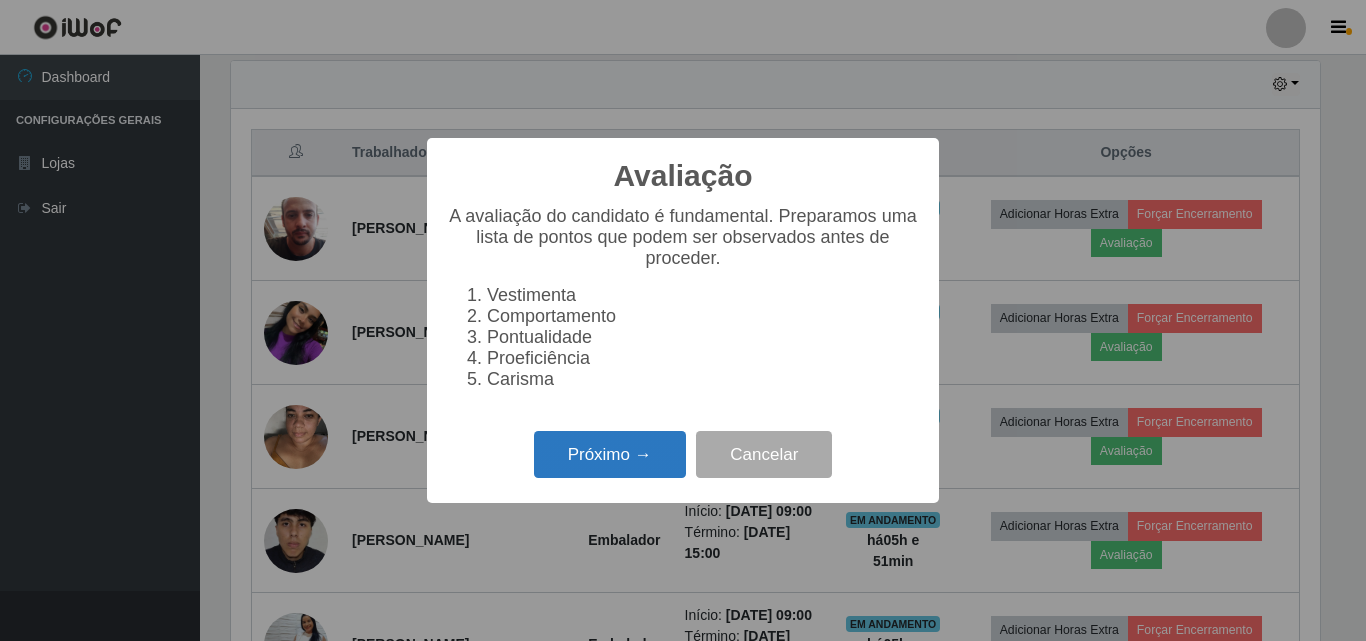click on "Próximo →" at bounding box center [610, 454] 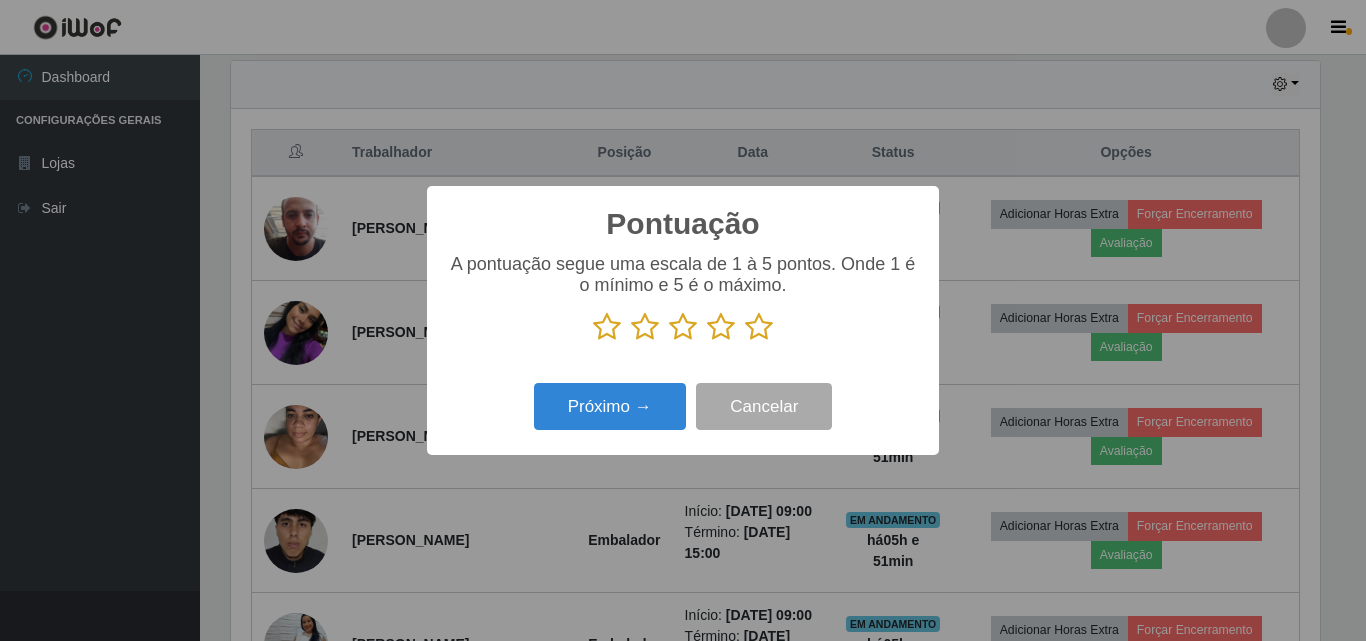 click at bounding box center (759, 327) 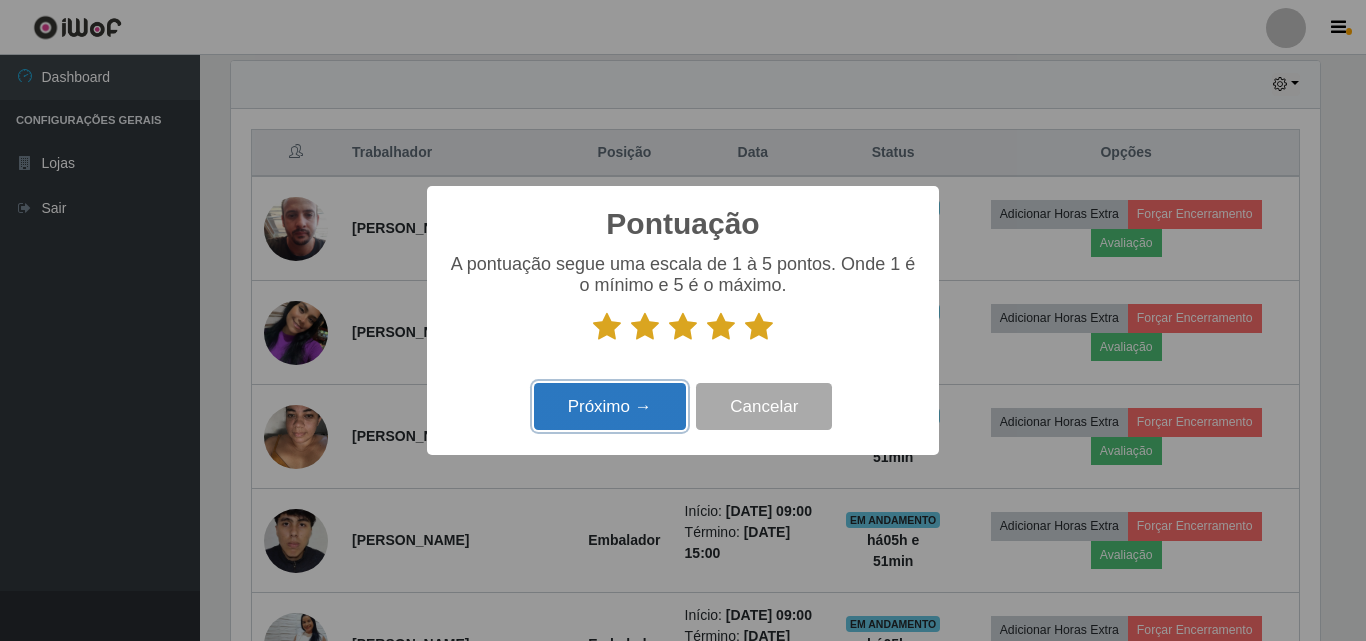 click on "Próximo →" at bounding box center [610, 406] 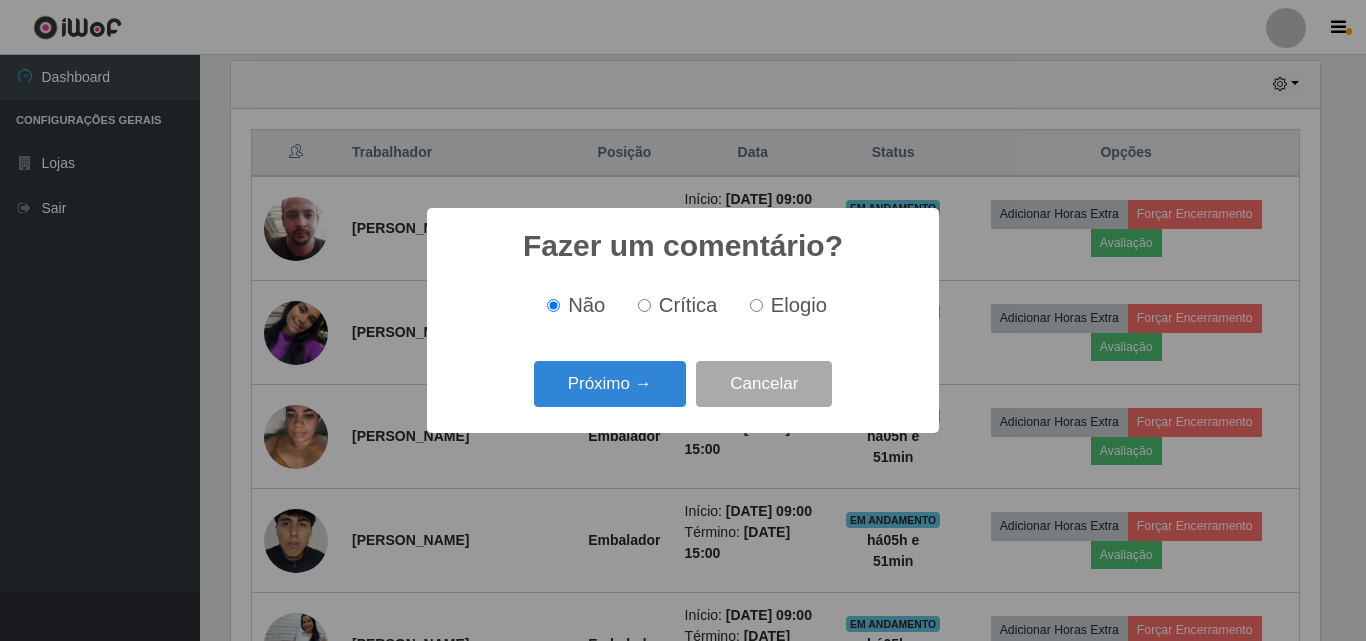 scroll, scrollTop: 999585, scrollLeft: 998911, axis: both 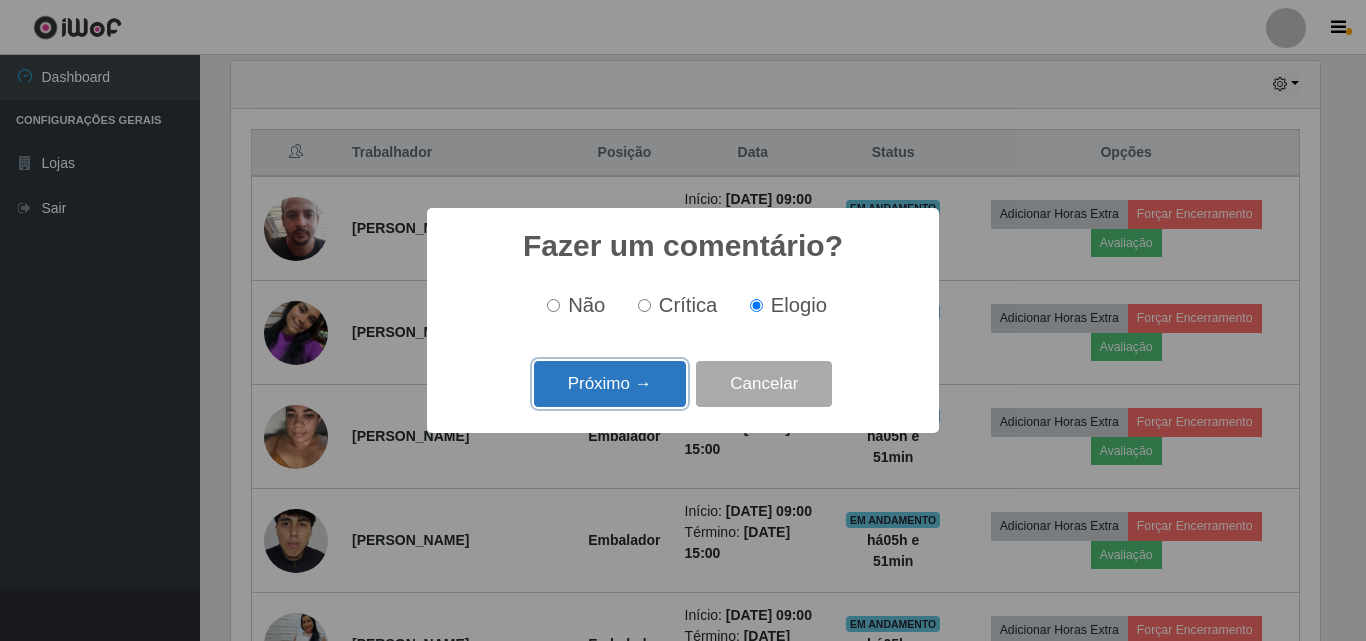 click on "Próximo →" at bounding box center [610, 384] 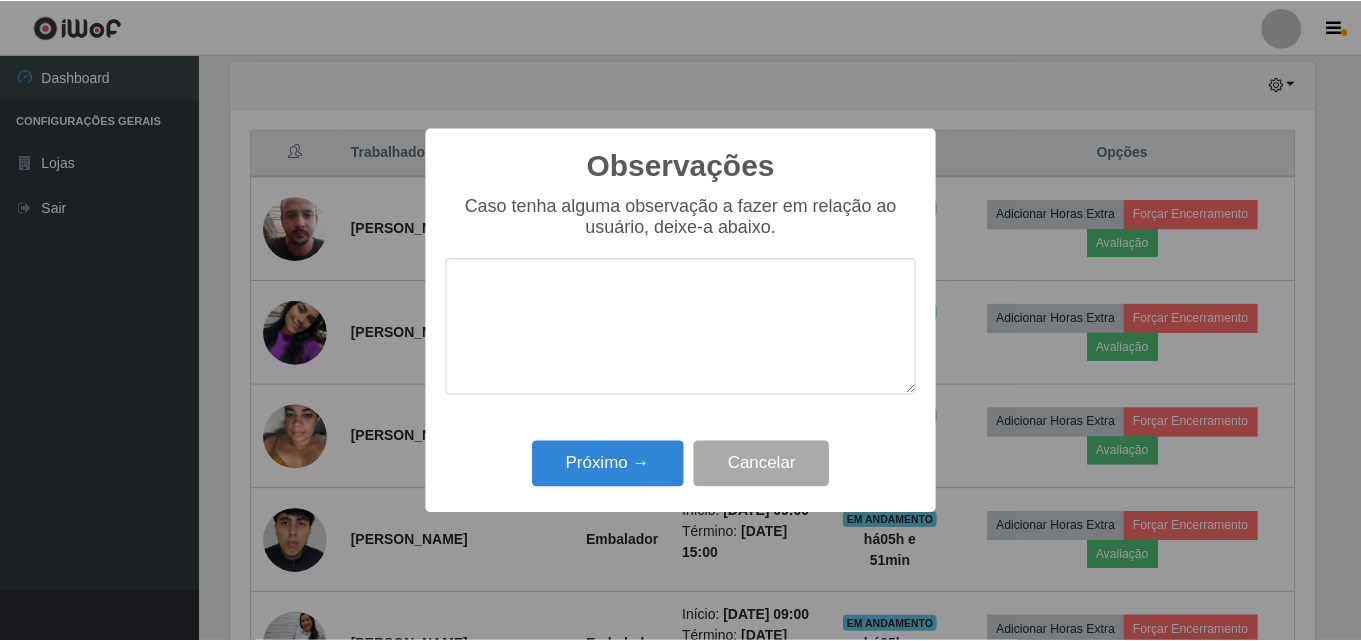 scroll, scrollTop: 999585, scrollLeft: 998911, axis: both 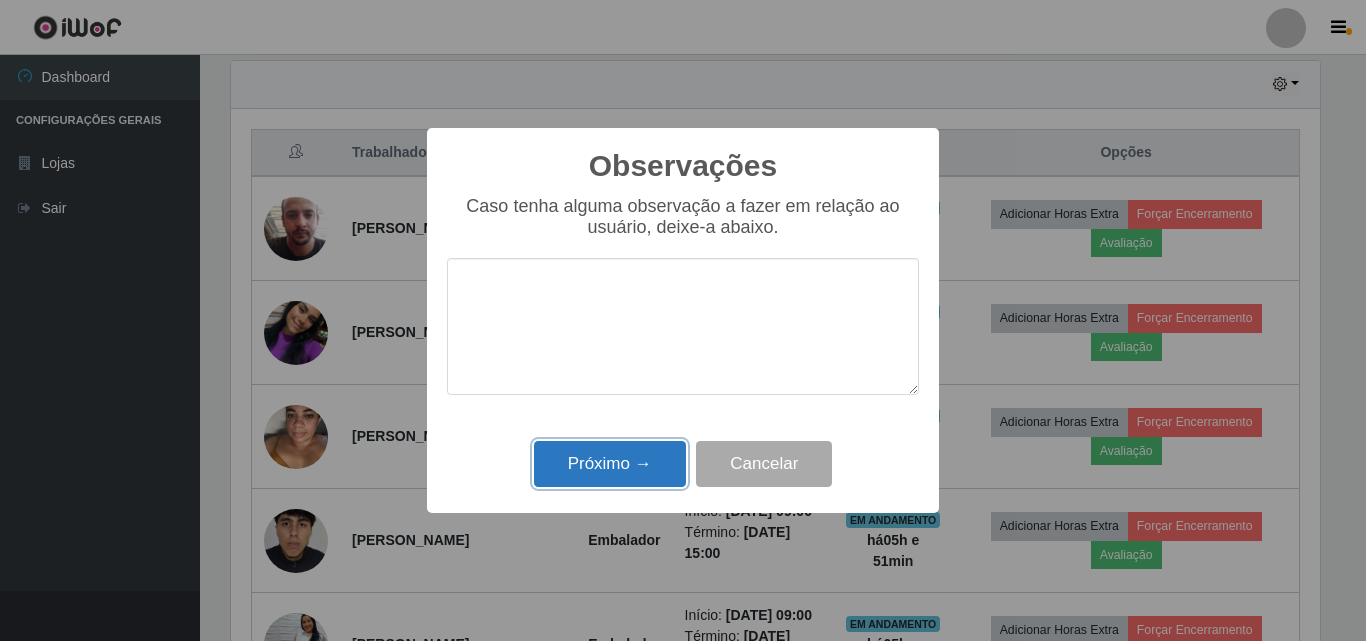 click on "Próximo →" at bounding box center (610, 464) 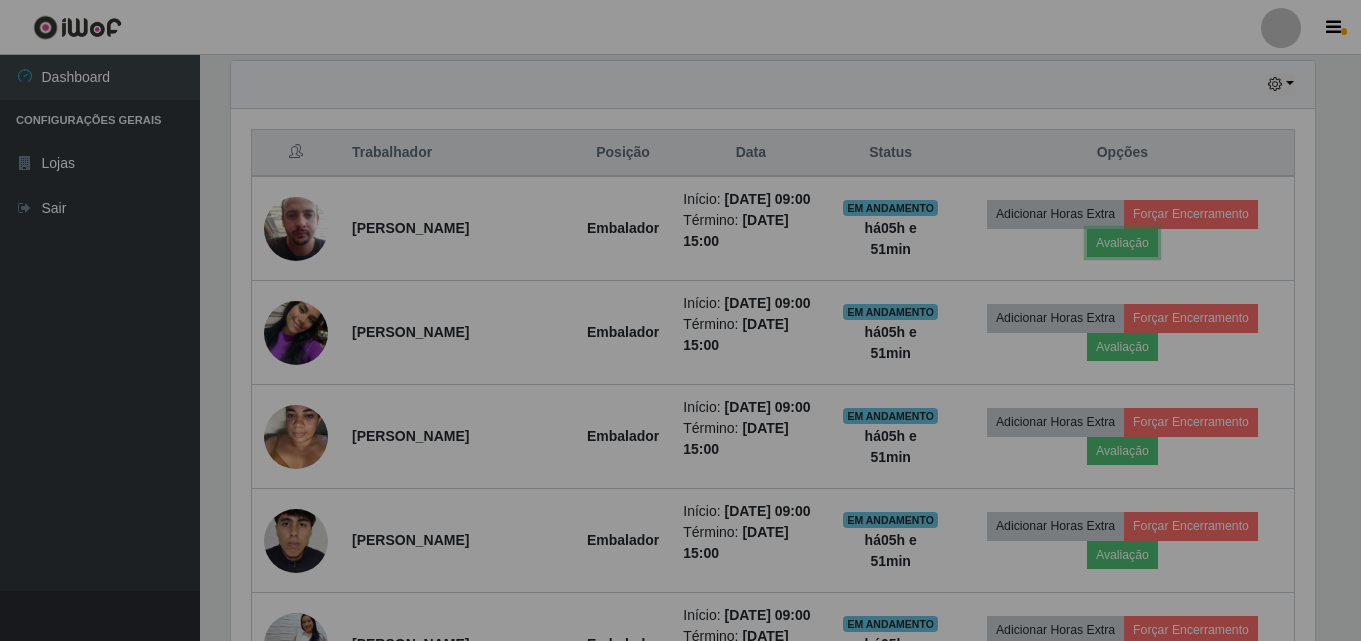 scroll, scrollTop: 999585, scrollLeft: 998901, axis: both 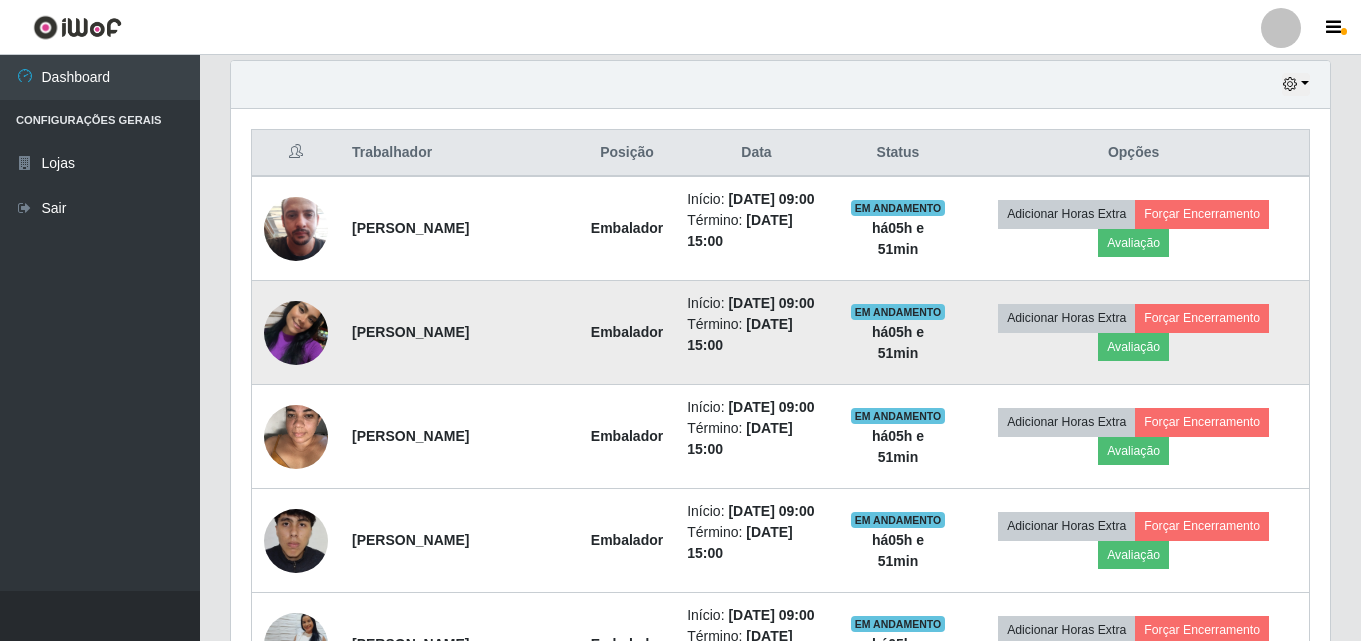 click at bounding box center (296, 333) 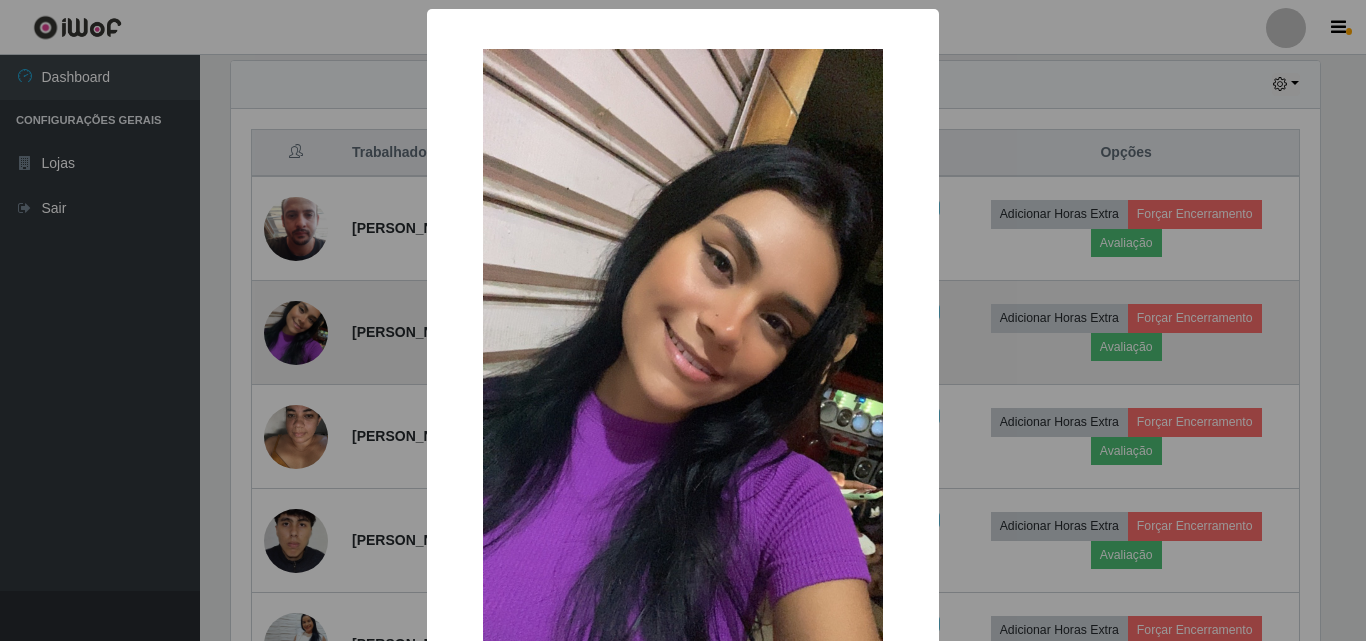 click on "× OK Cancel" at bounding box center (683, 320) 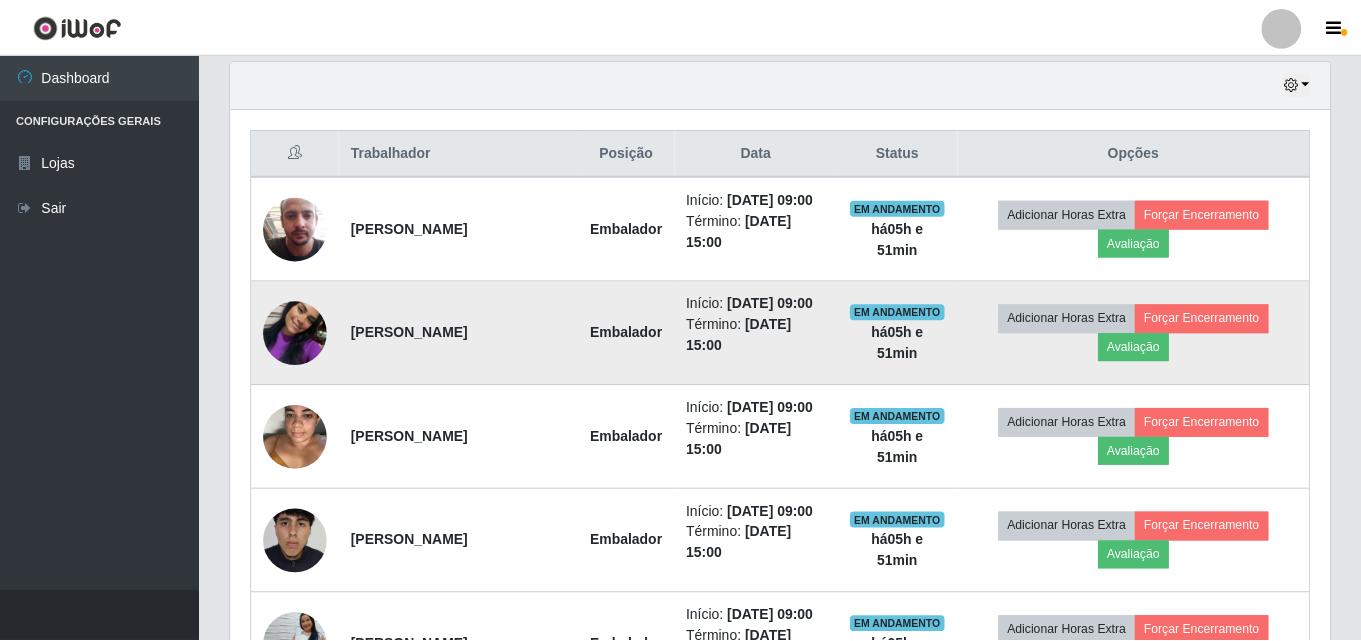 scroll, scrollTop: 999585, scrollLeft: 998901, axis: both 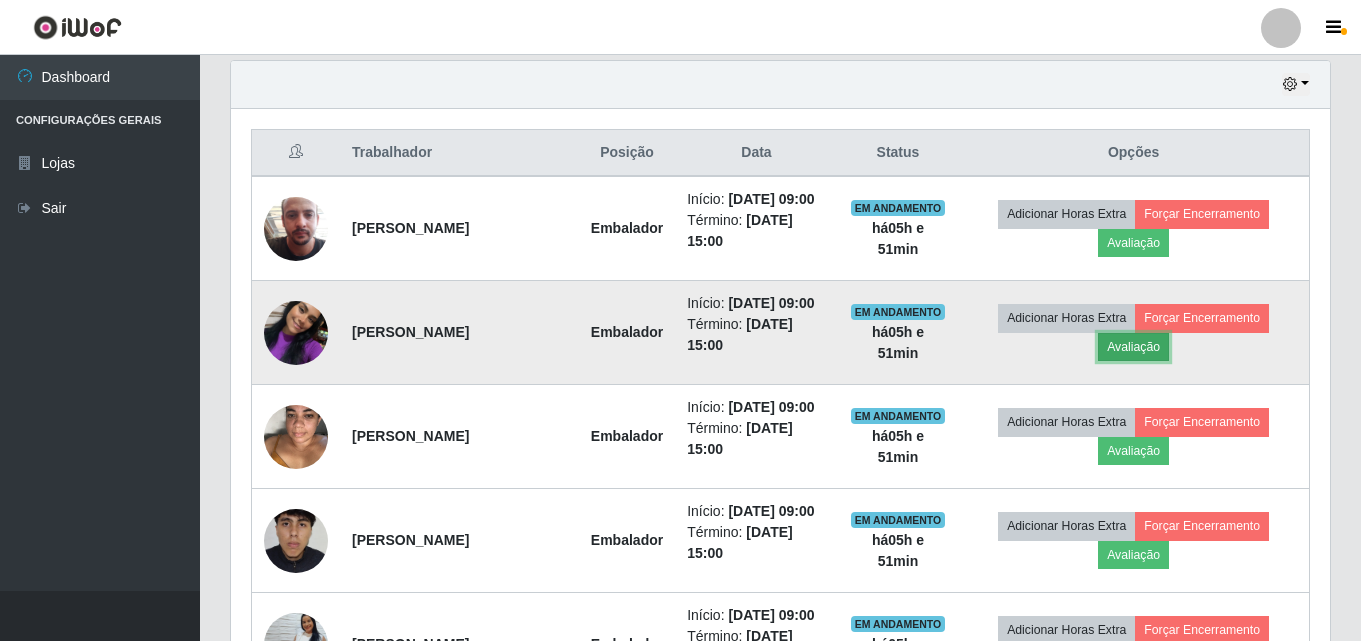 click on "Avaliação" at bounding box center (1133, 347) 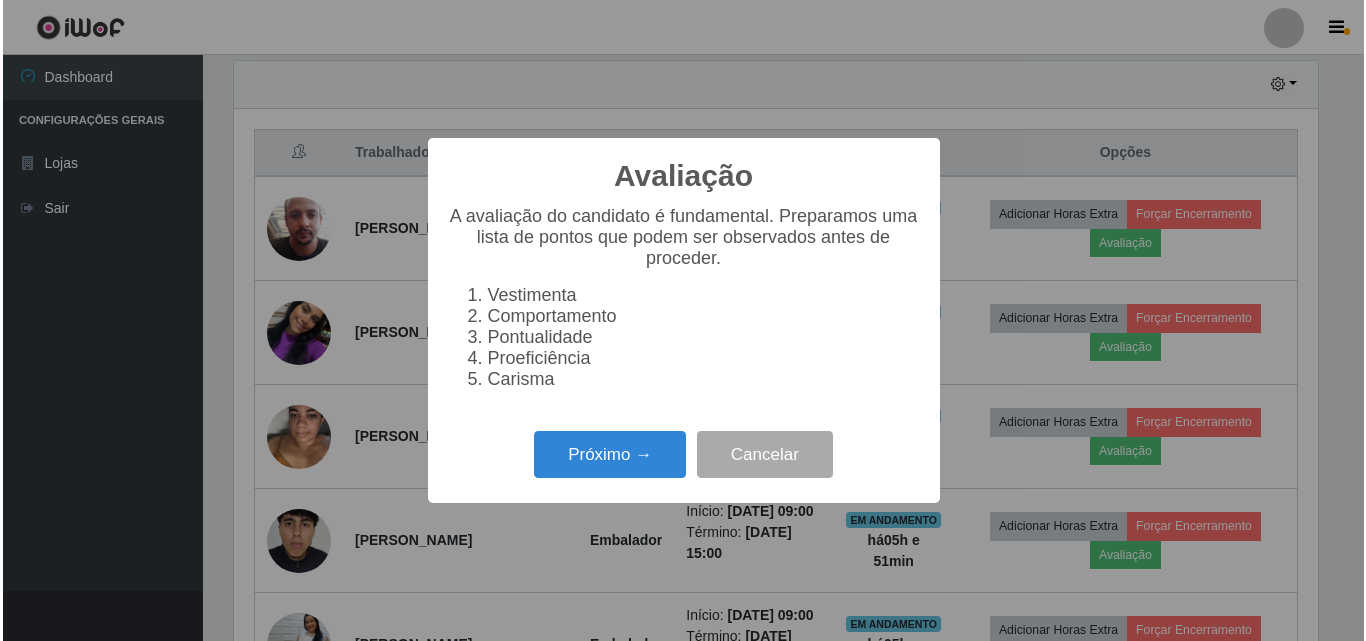 scroll, scrollTop: 999585, scrollLeft: 998911, axis: both 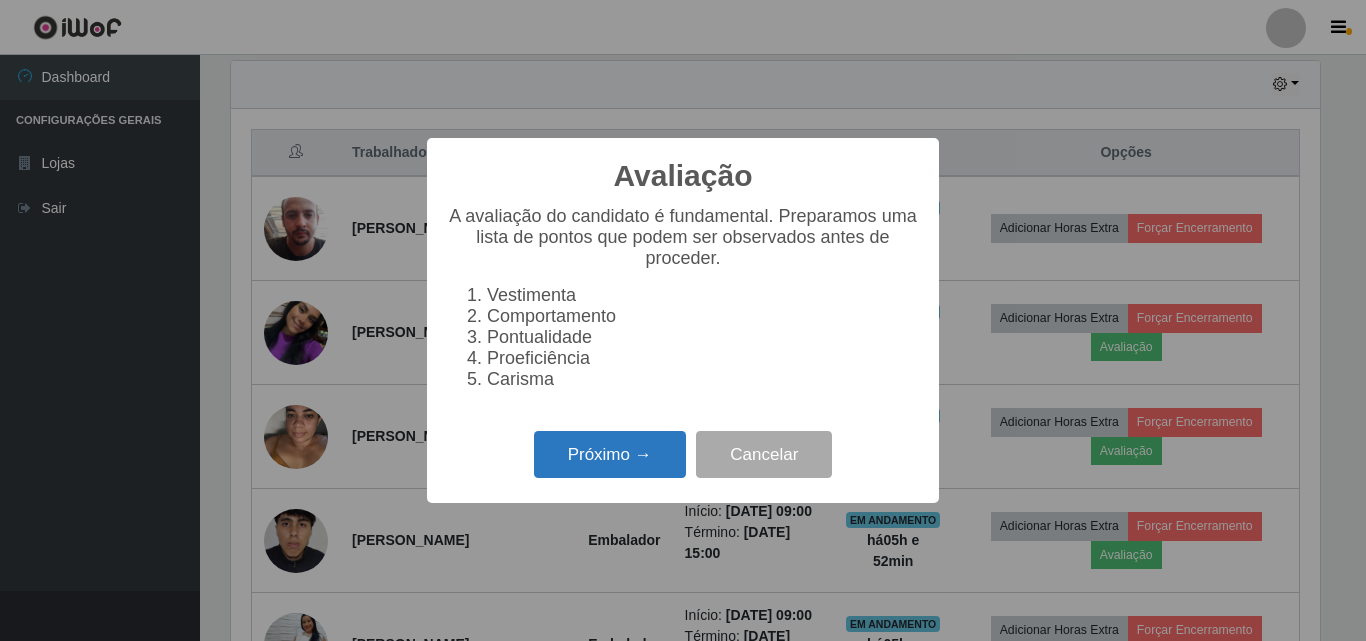 click on "Próximo →" at bounding box center (610, 454) 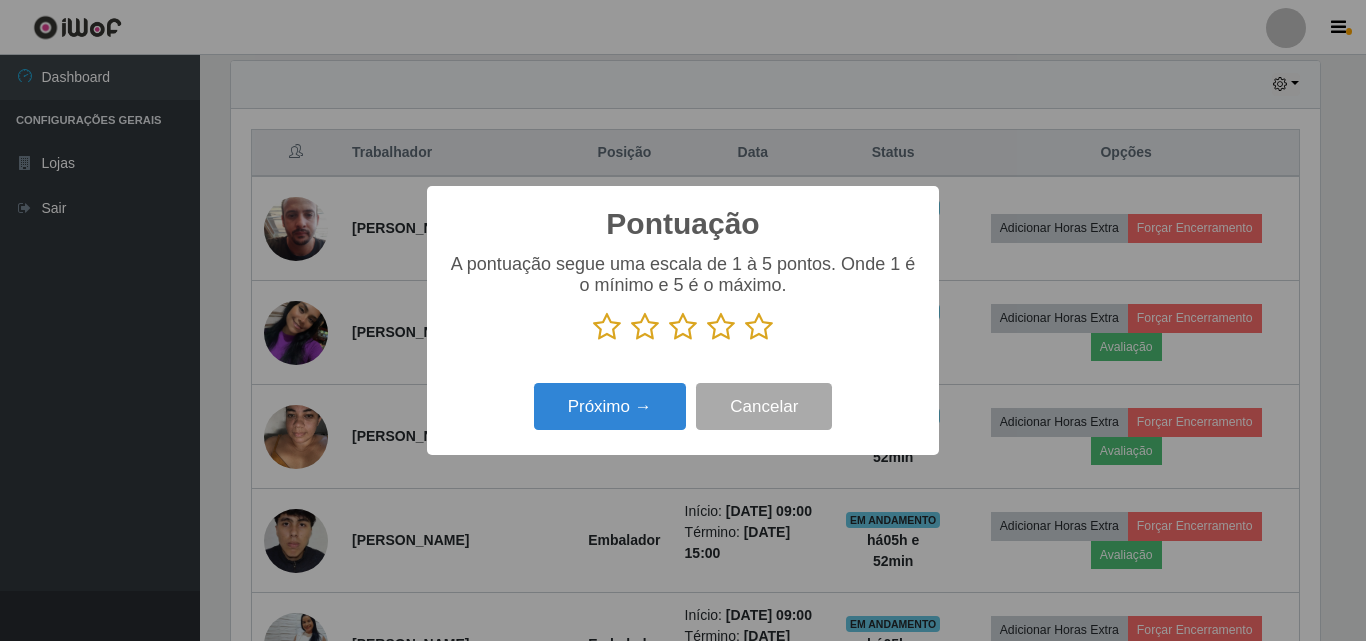 click at bounding box center [759, 327] 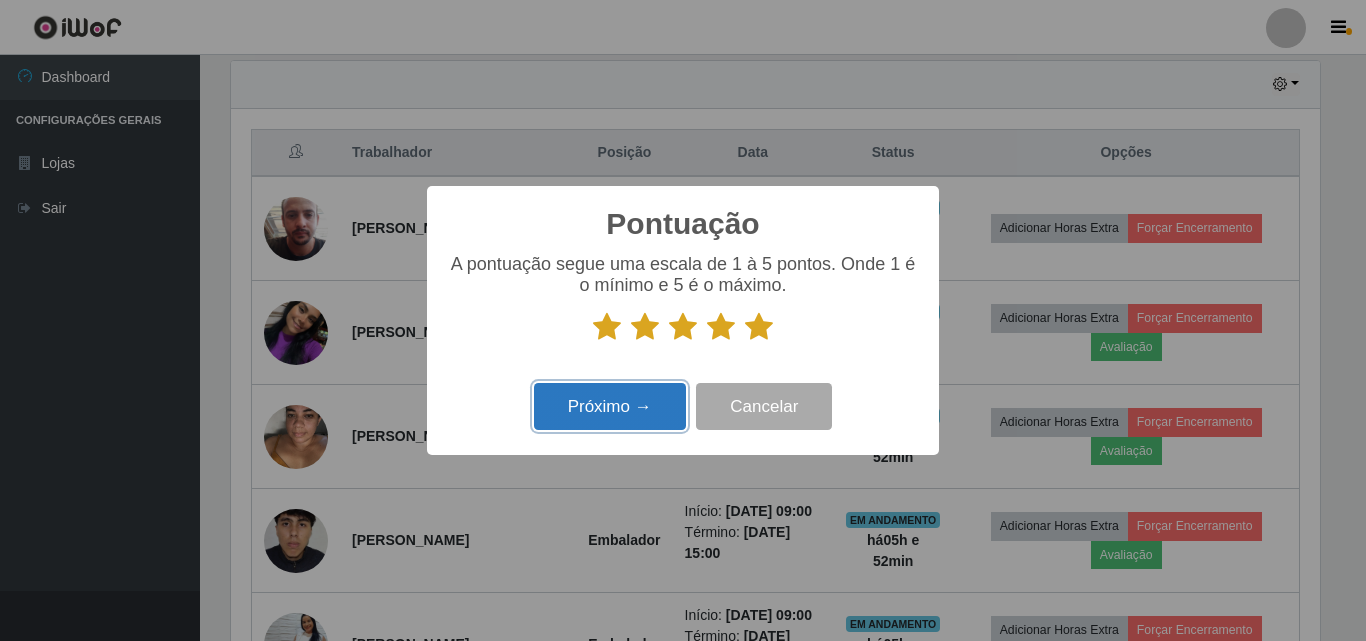 click on "Próximo →" at bounding box center [610, 406] 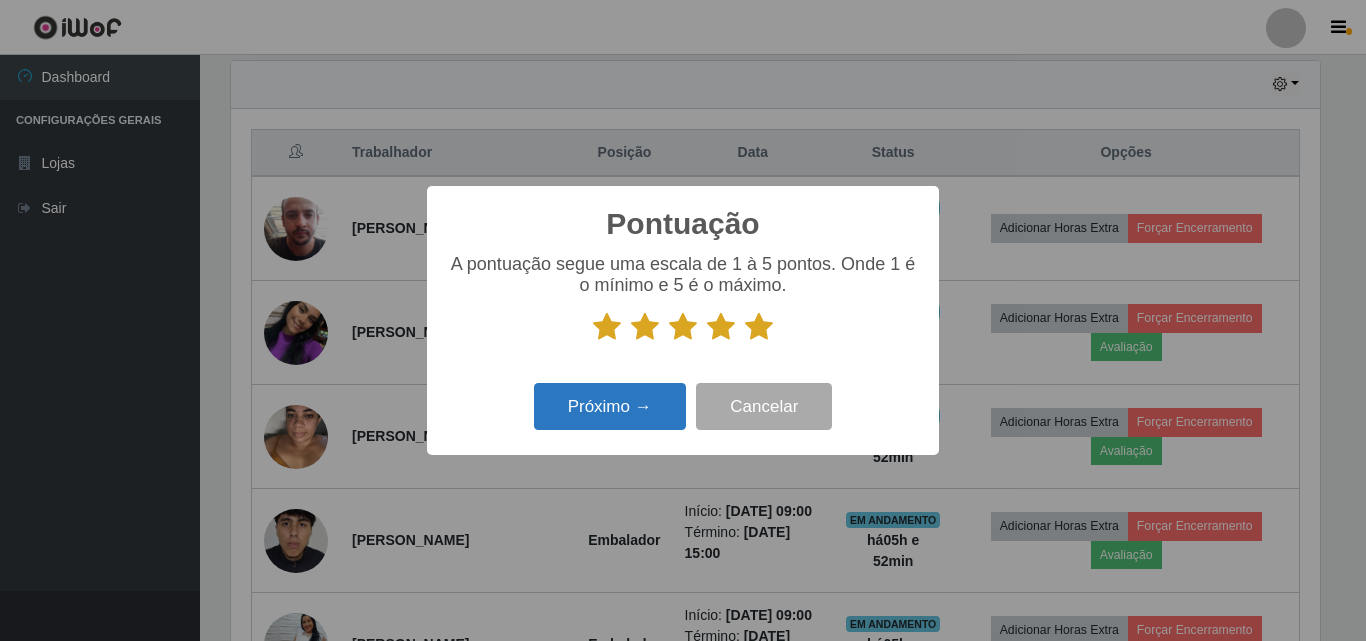 scroll, scrollTop: 999585, scrollLeft: 998911, axis: both 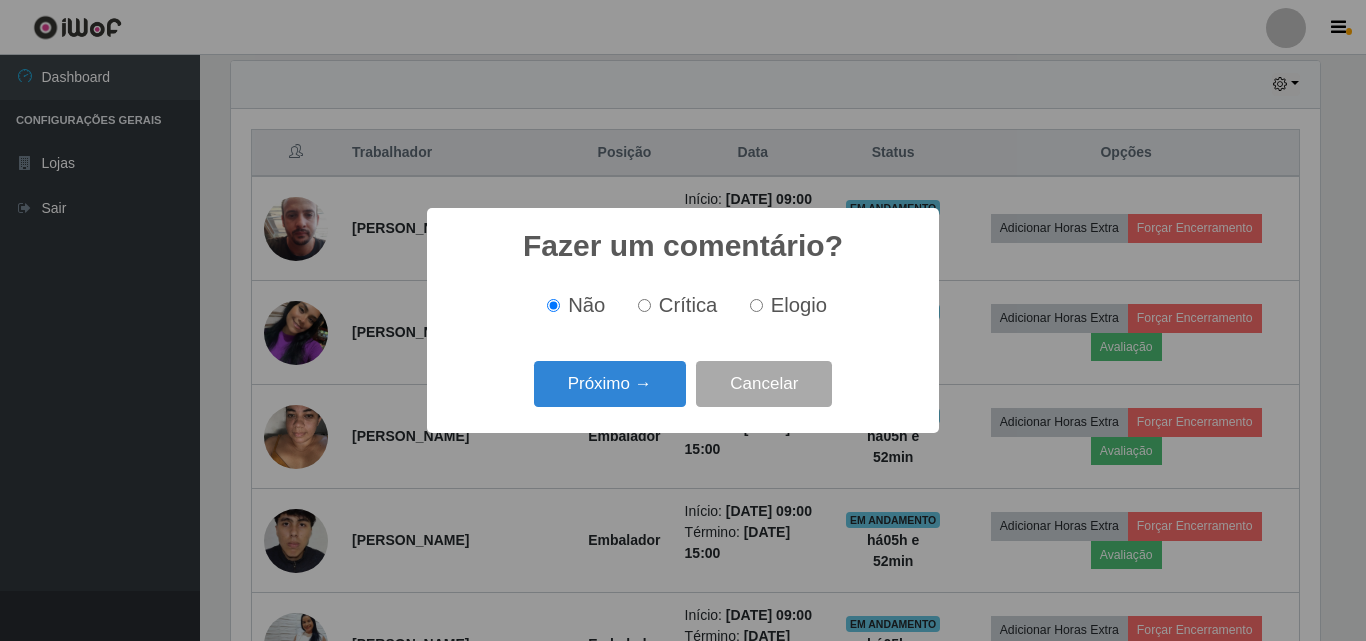 click on "Elogio" at bounding box center (799, 305) 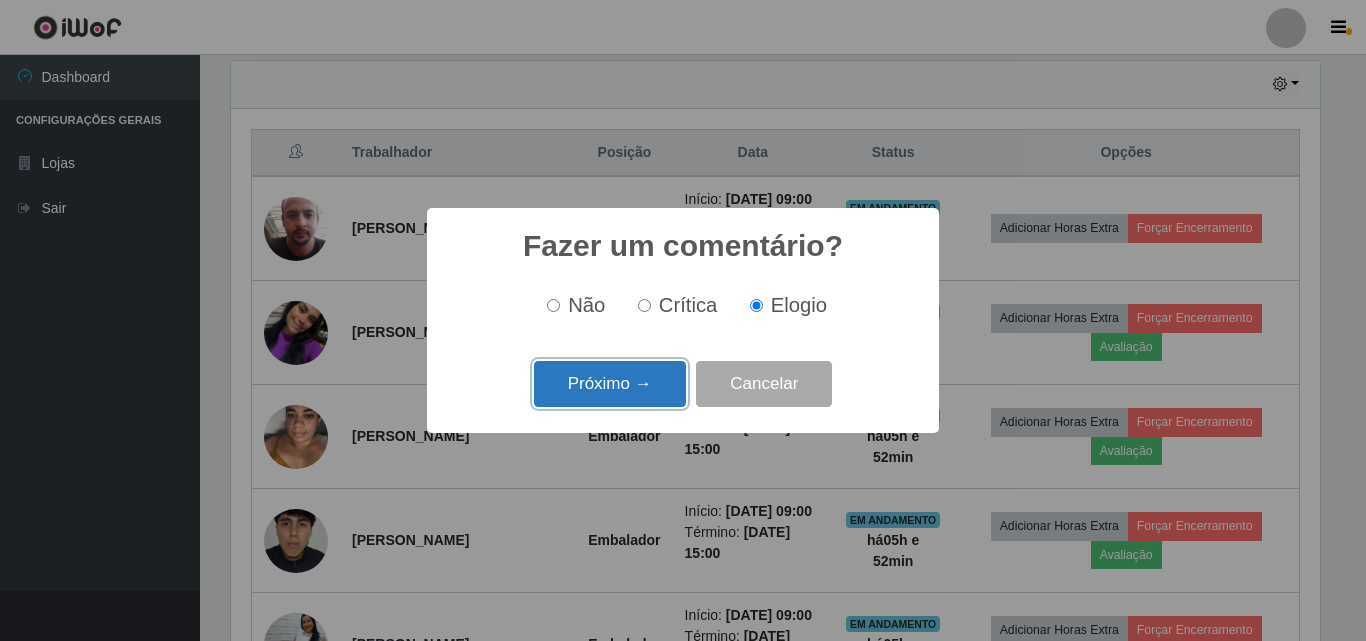 click on "Próximo →" at bounding box center [610, 384] 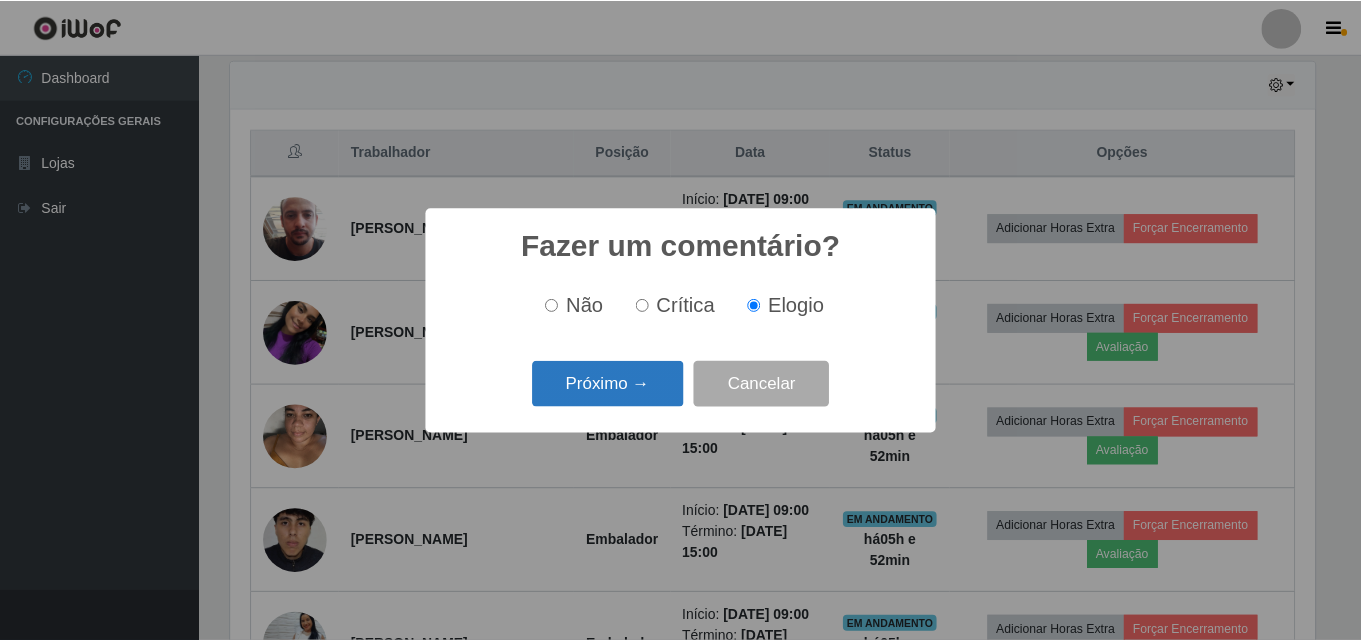 scroll, scrollTop: 999585, scrollLeft: 998911, axis: both 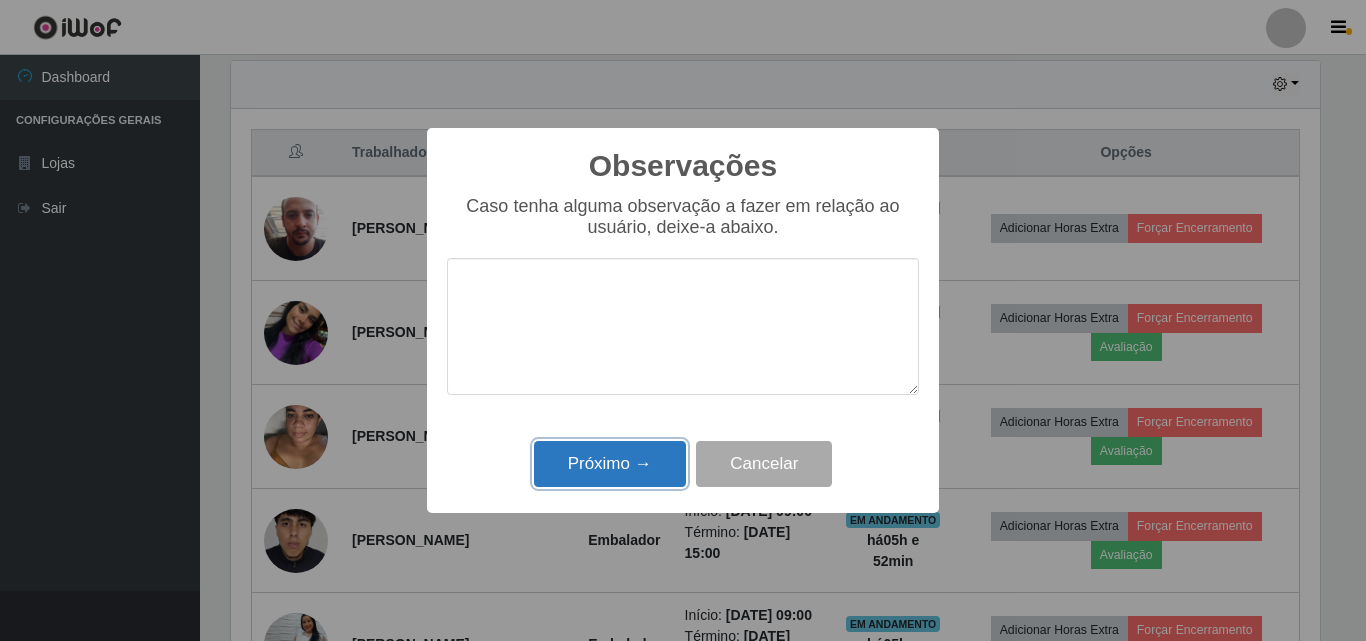 click on "Próximo →" at bounding box center (610, 464) 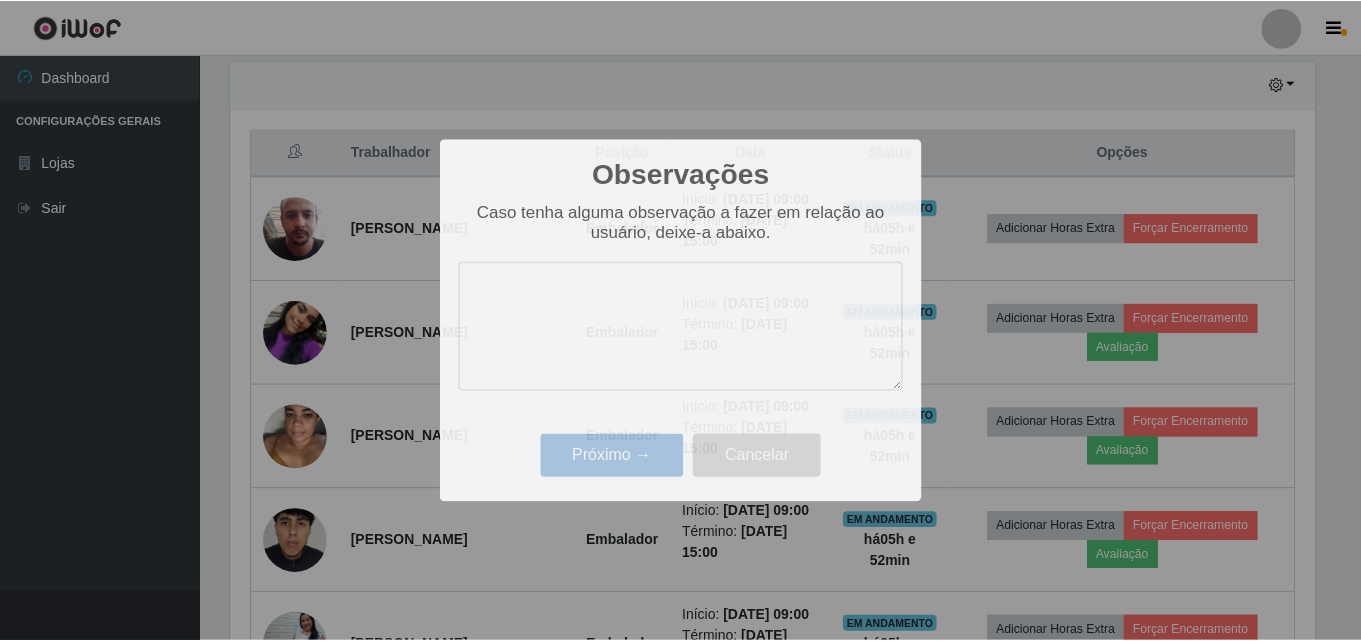 scroll, scrollTop: 999585, scrollLeft: 998901, axis: both 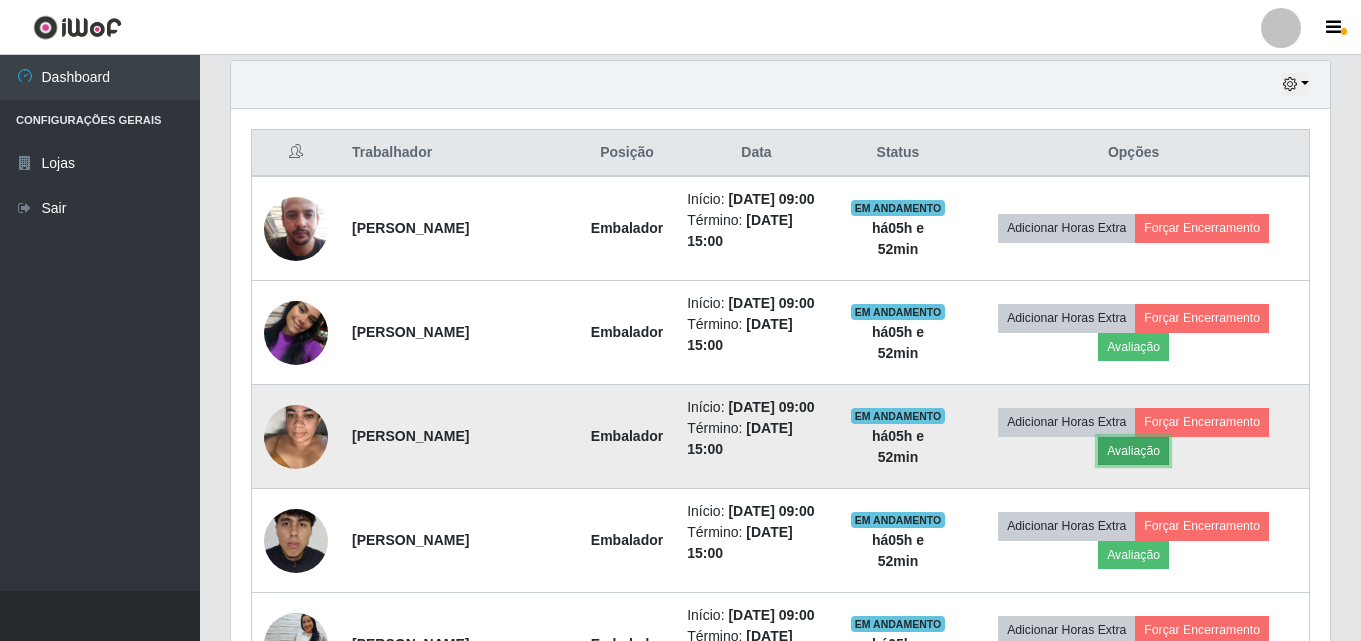 click on "Avaliação" at bounding box center [1133, 451] 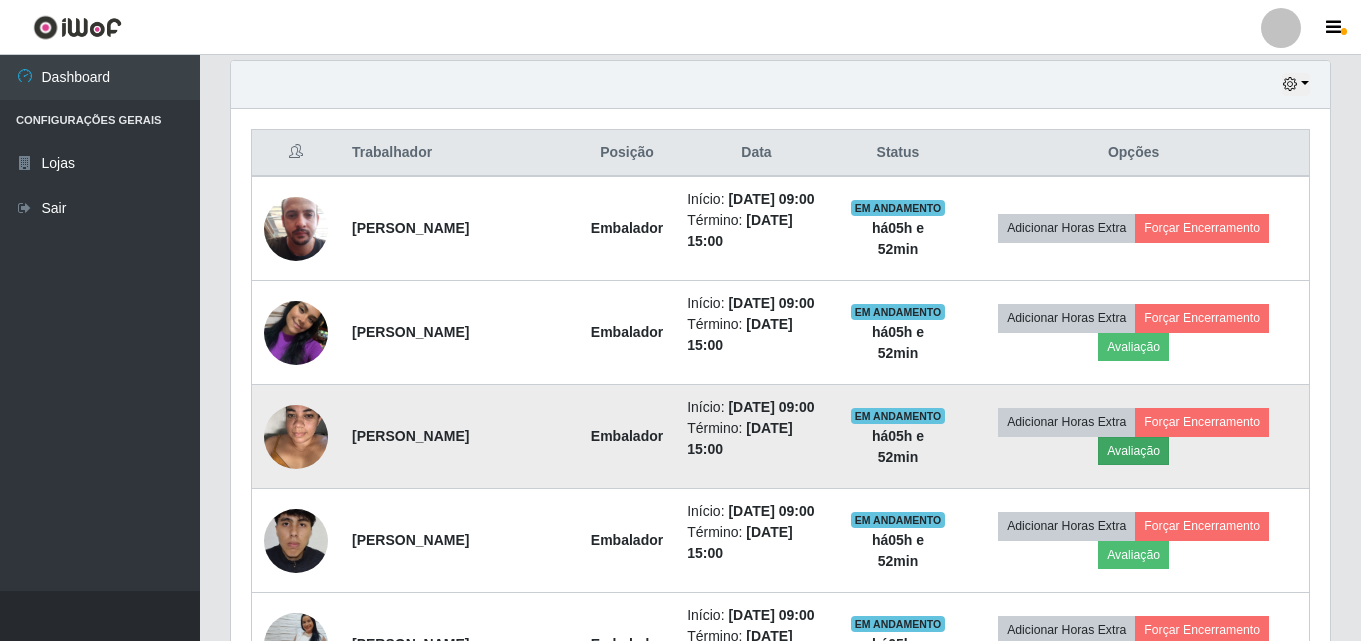 scroll, scrollTop: 999585, scrollLeft: 998911, axis: both 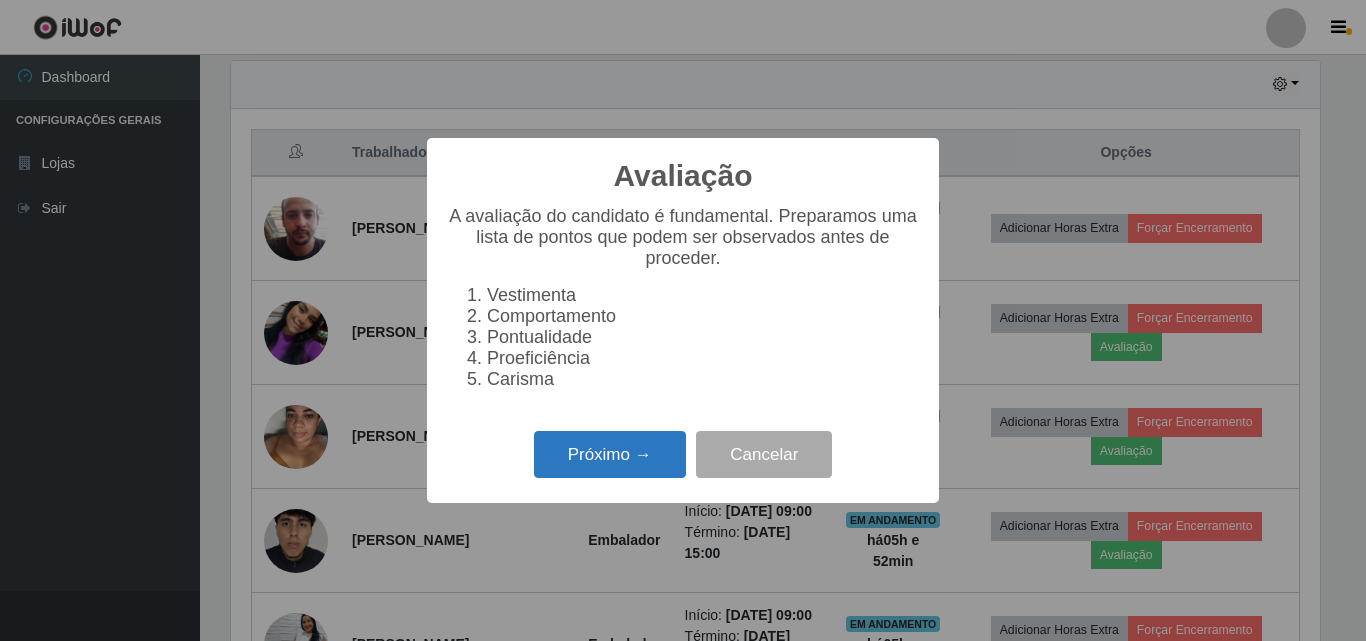 click on "Próximo →" at bounding box center (610, 454) 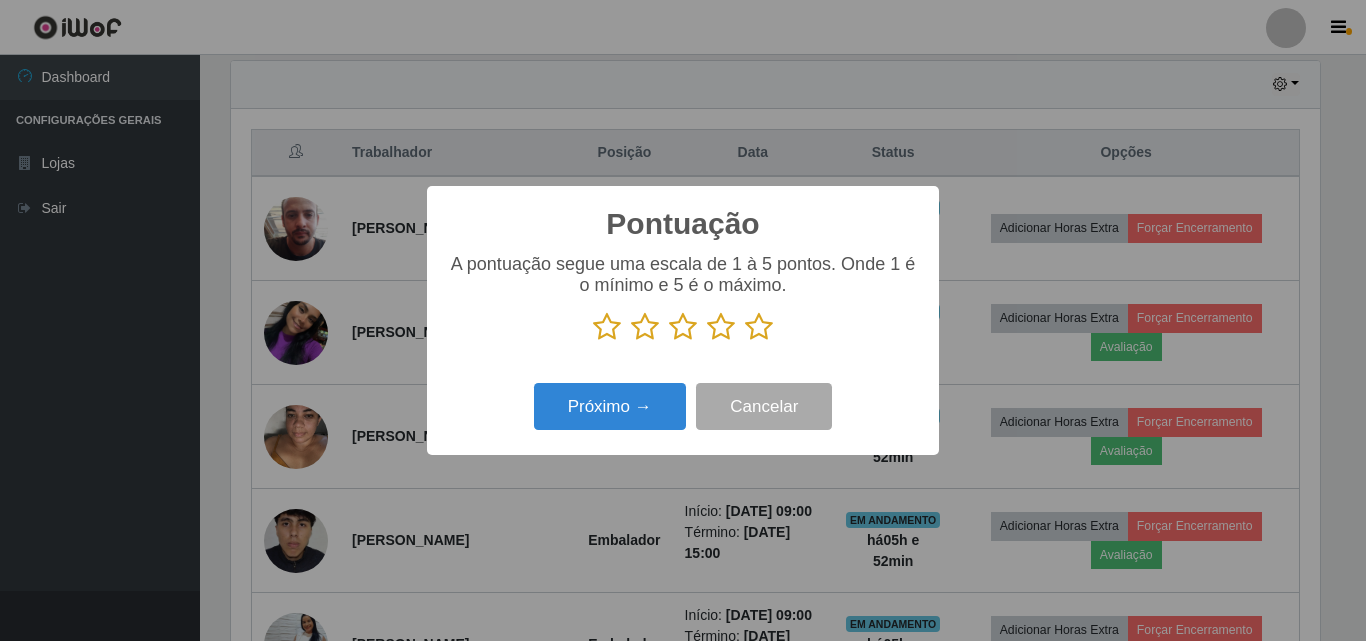 click at bounding box center [759, 327] 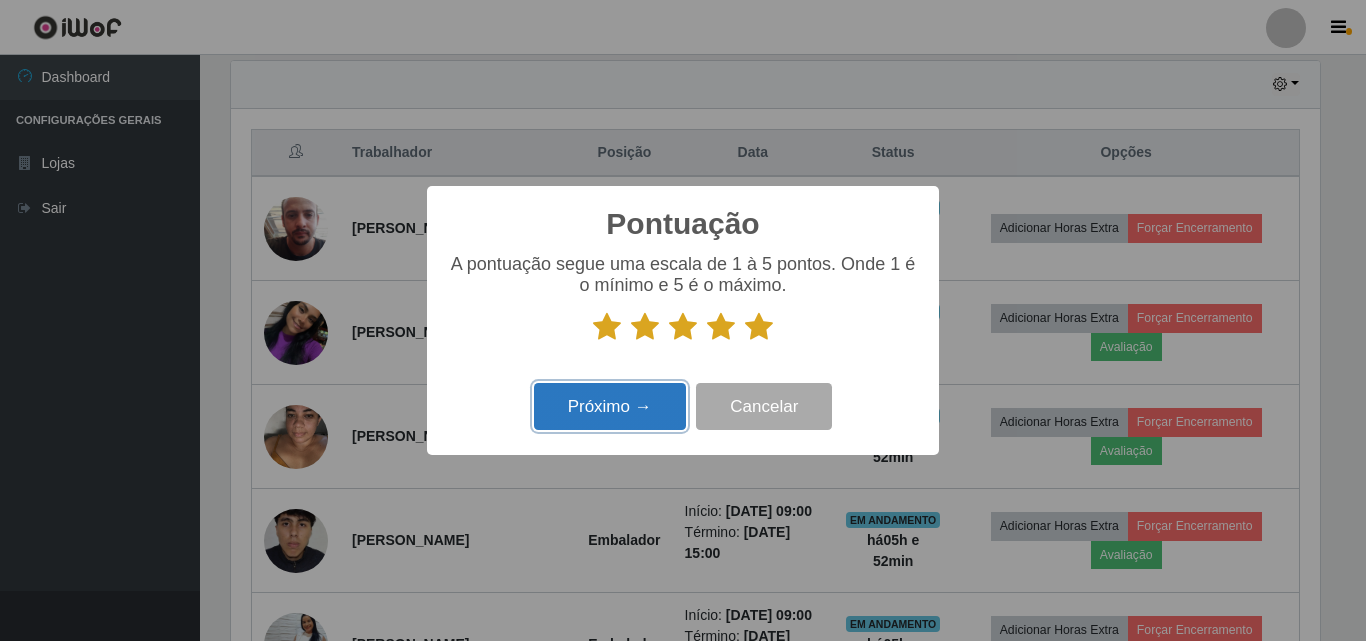 click on "Próximo →" at bounding box center [610, 406] 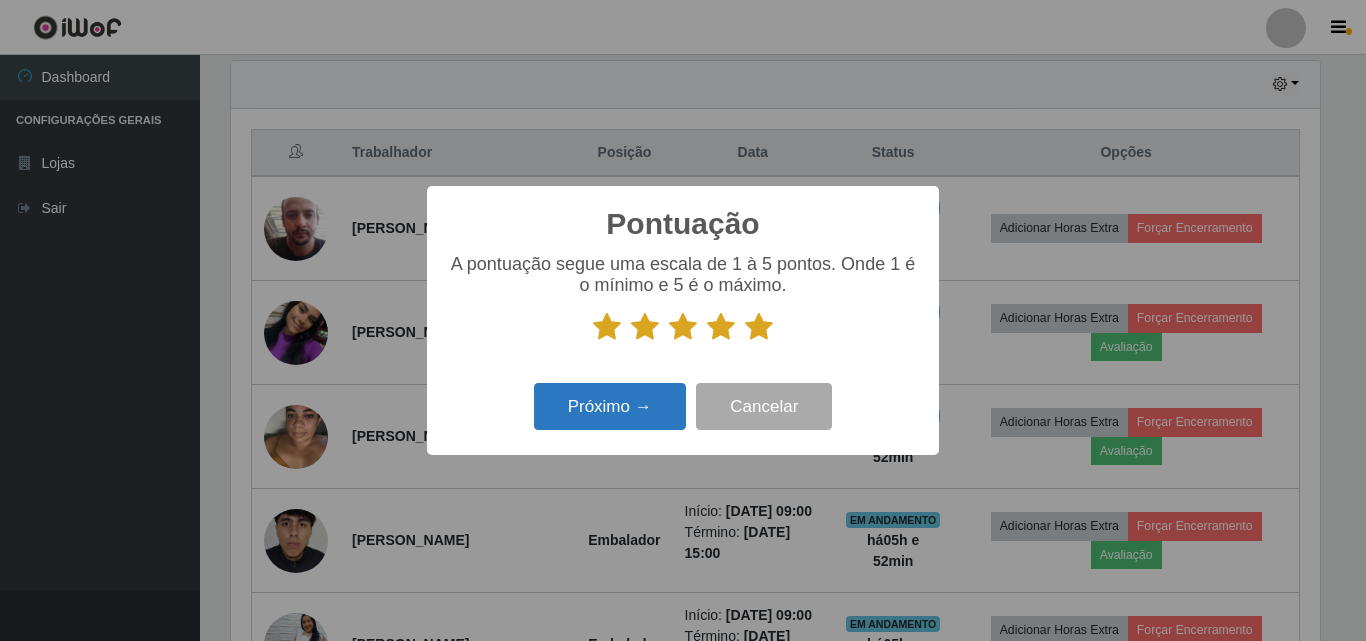 scroll, scrollTop: 999585, scrollLeft: 998911, axis: both 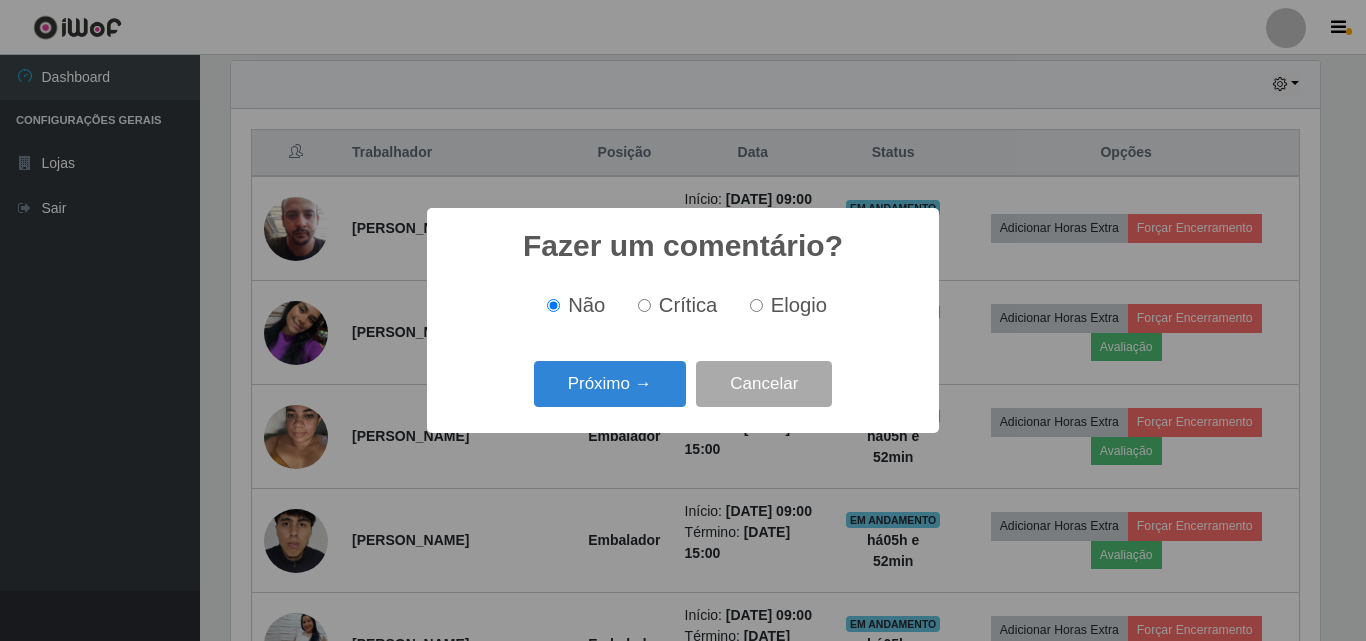 click on "Elogio" at bounding box center [799, 305] 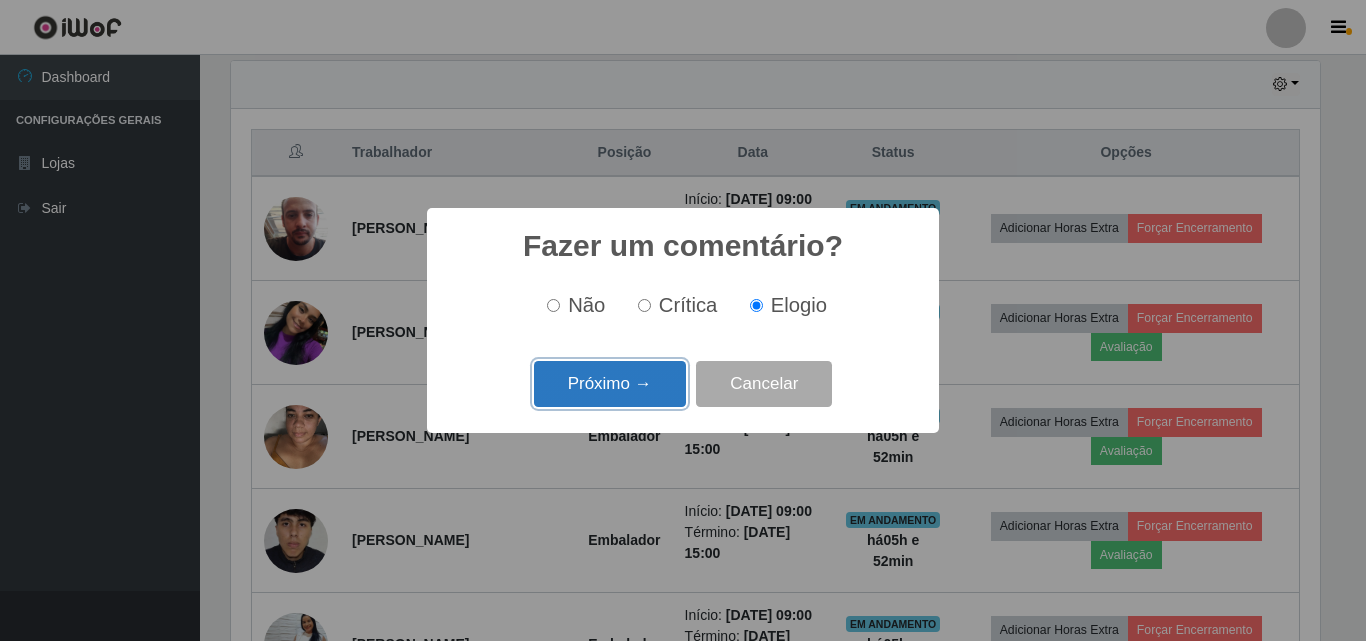 click on "Próximo →" at bounding box center (610, 384) 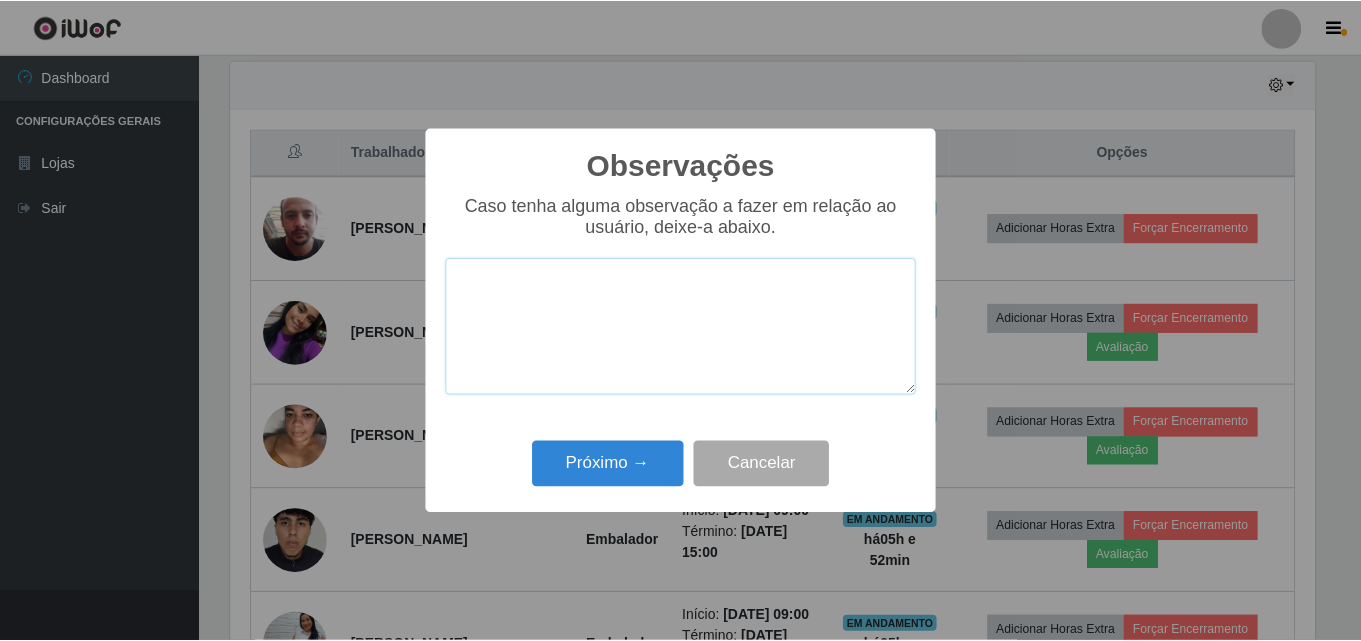 scroll, scrollTop: 999585, scrollLeft: 998911, axis: both 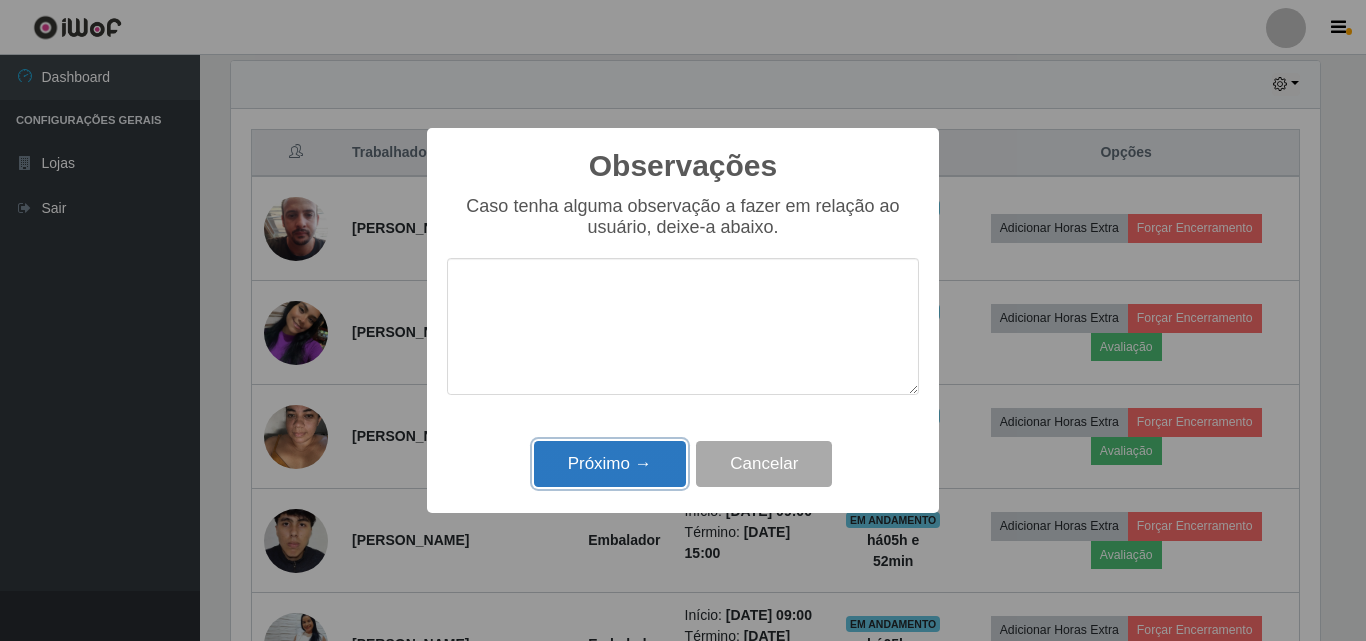click on "Próximo →" at bounding box center (610, 464) 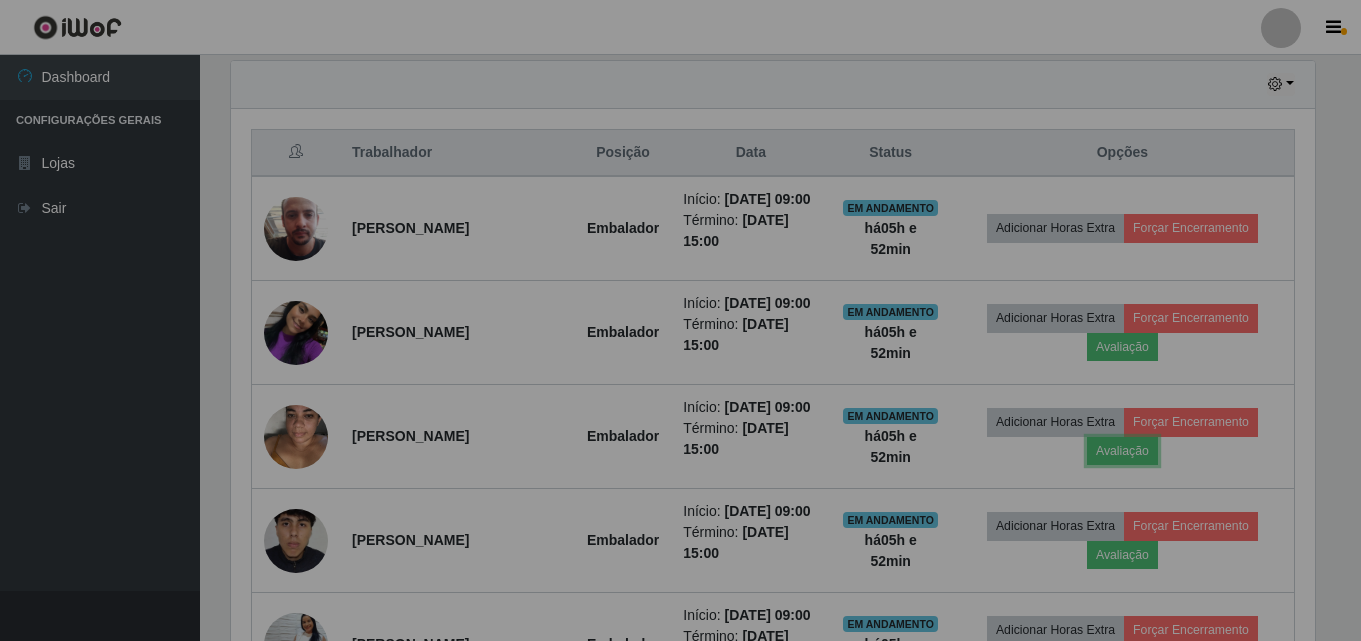 scroll, scrollTop: 999585, scrollLeft: 998901, axis: both 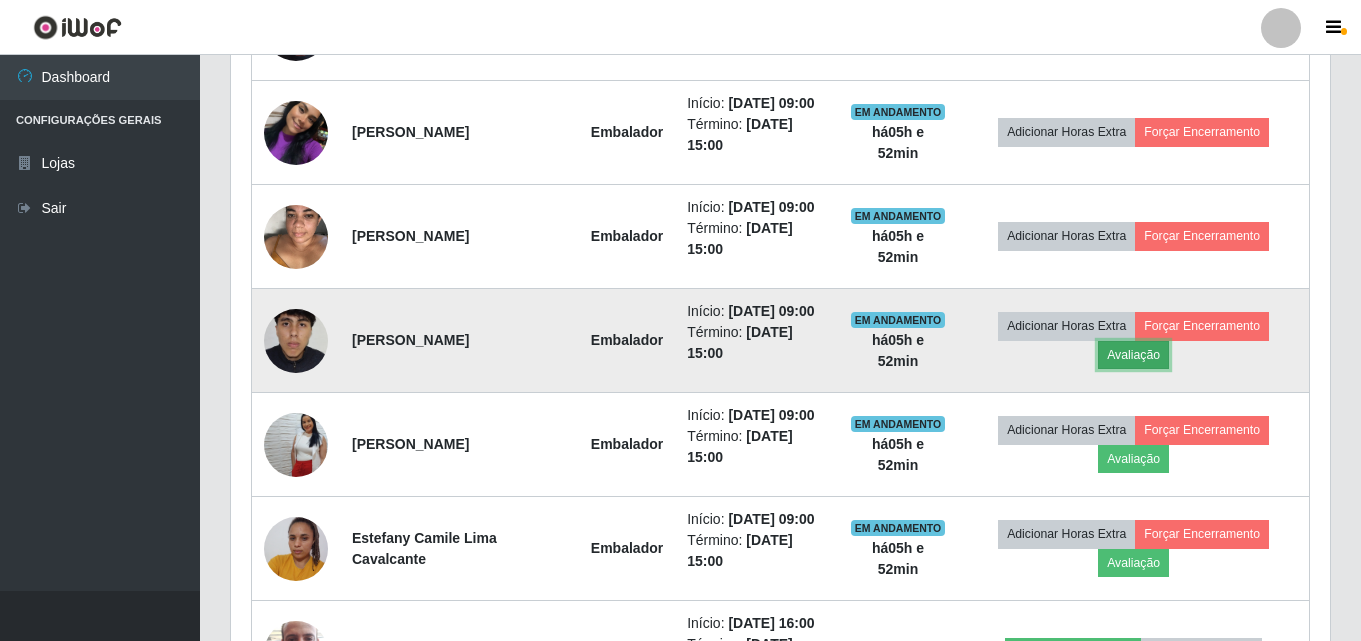 click on "Avaliação" at bounding box center (1133, 355) 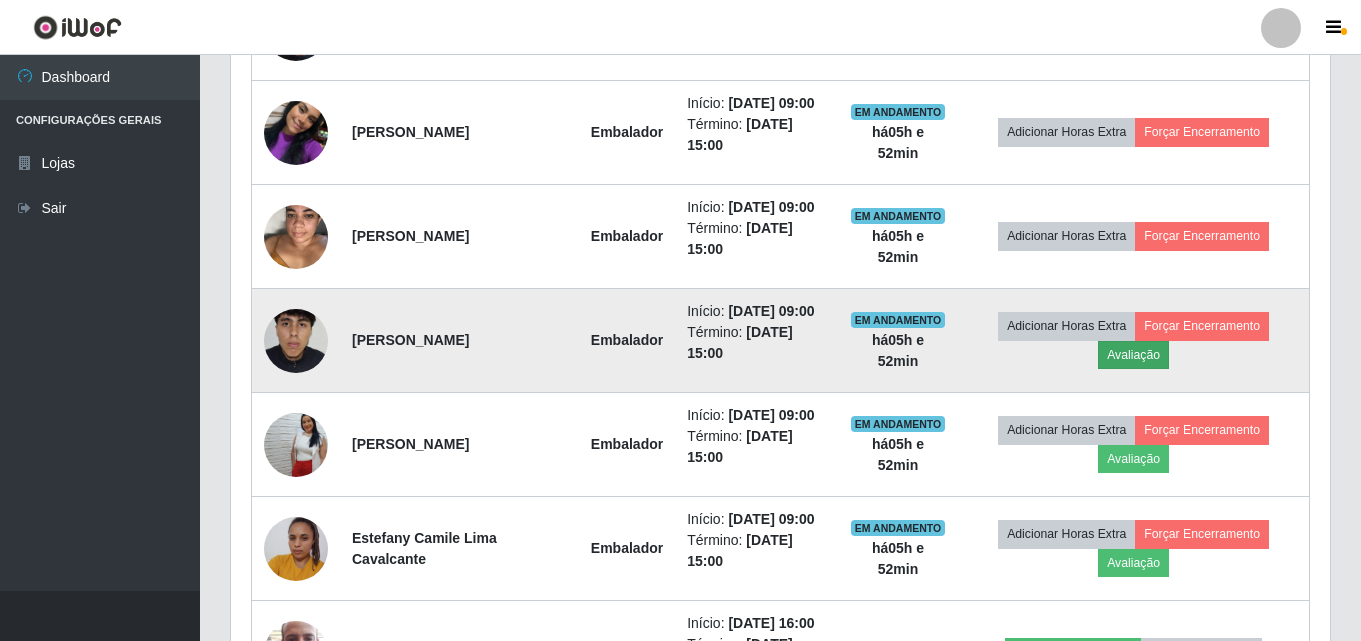 scroll, scrollTop: 999585, scrollLeft: 998911, axis: both 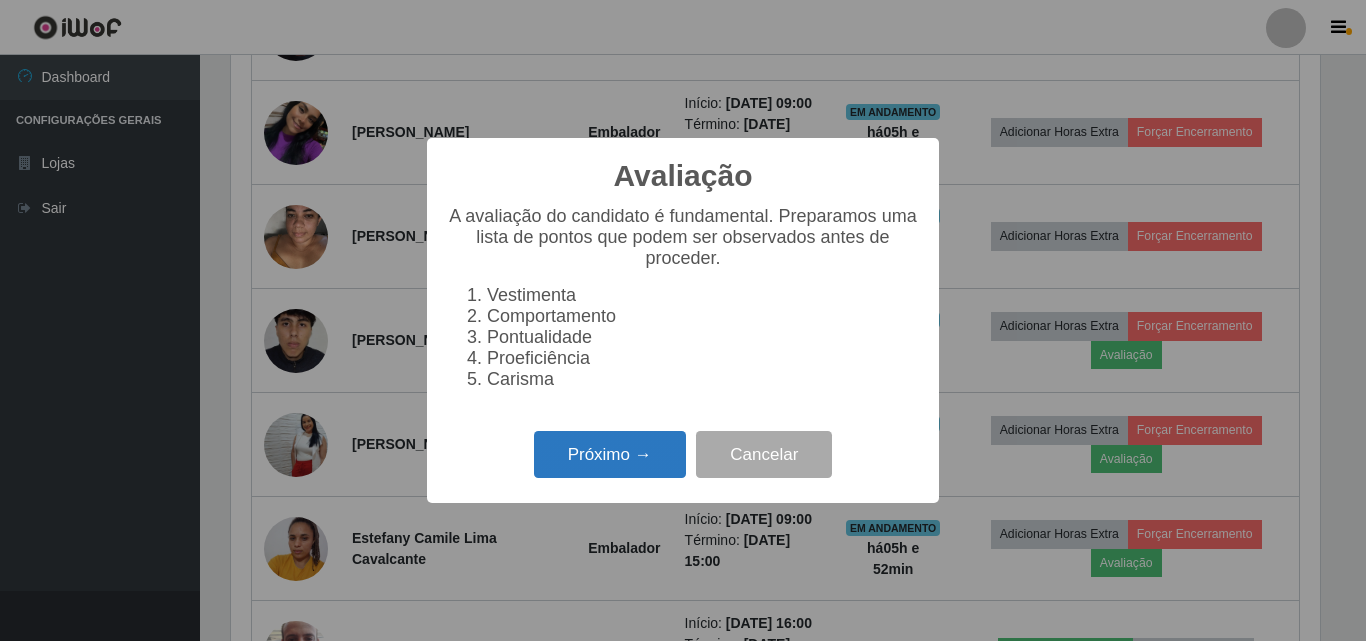 click on "Próximo →" at bounding box center (610, 454) 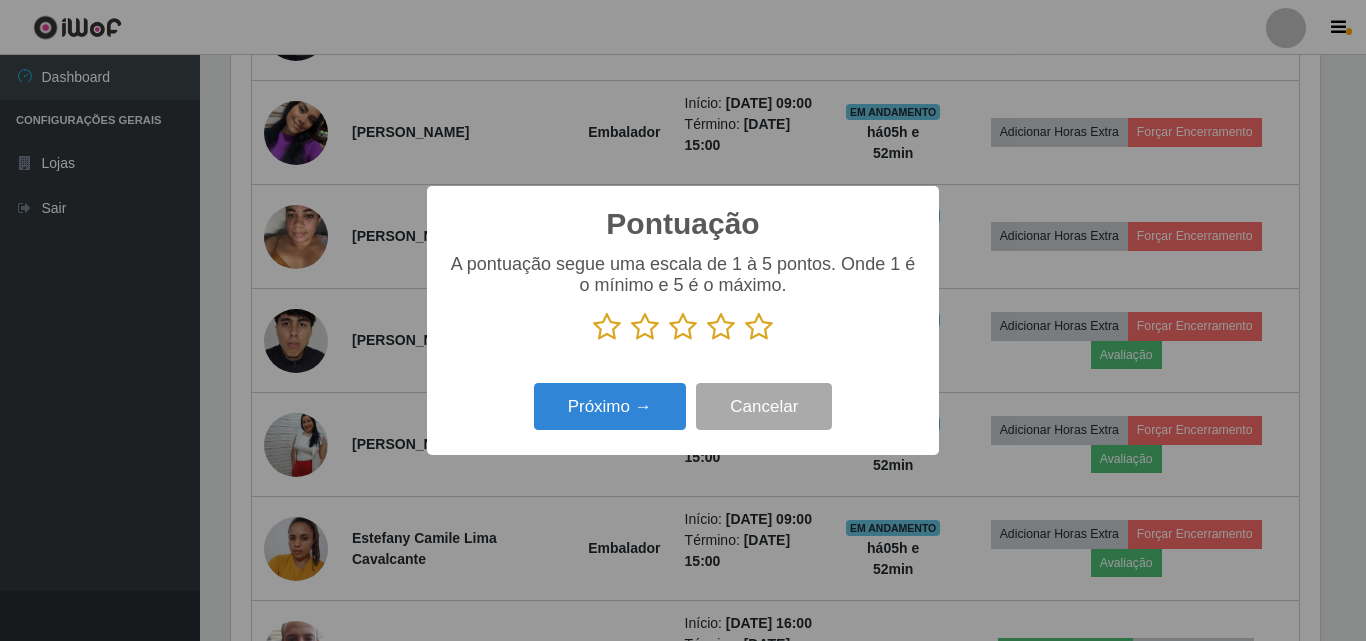 scroll, scrollTop: 999585, scrollLeft: 998911, axis: both 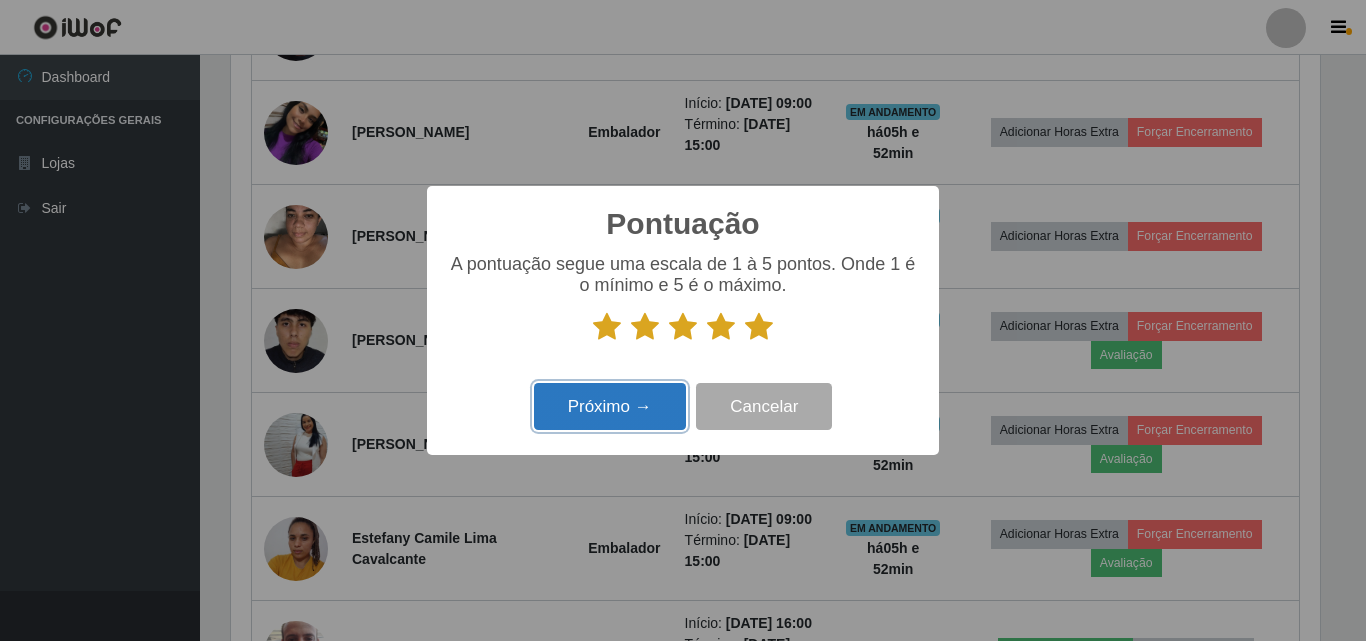 click on "Próximo →" at bounding box center (610, 406) 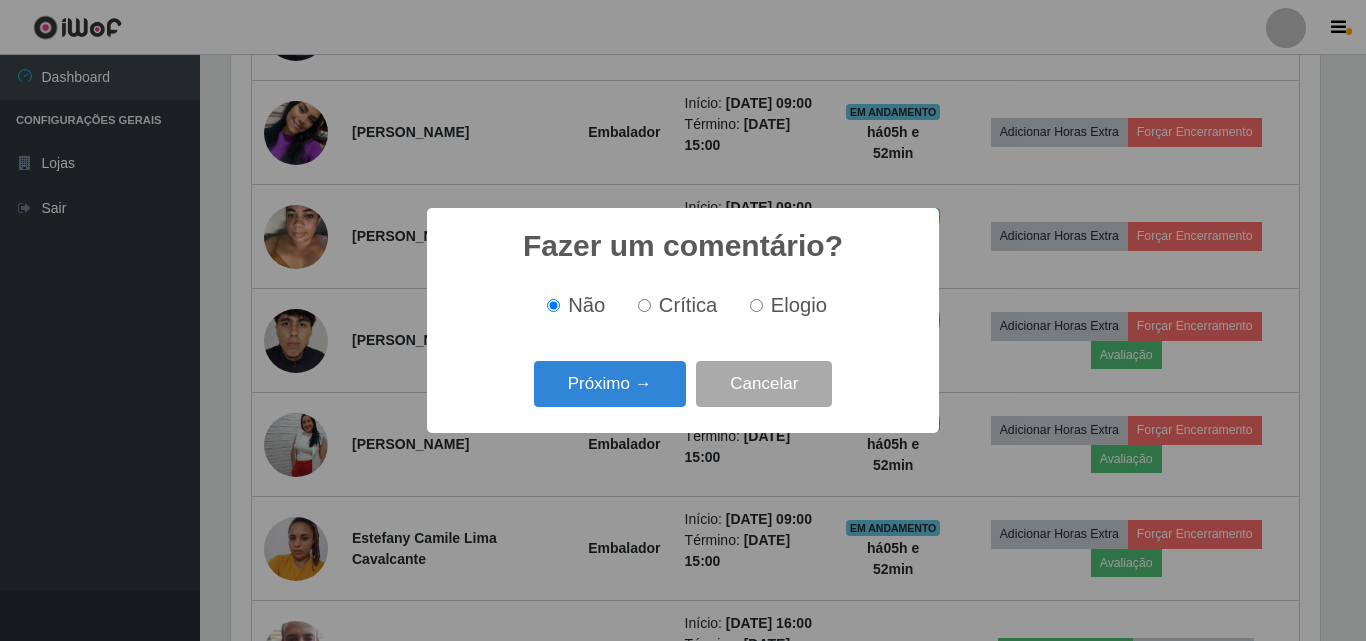 scroll, scrollTop: 999585, scrollLeft: 998911, axis: both 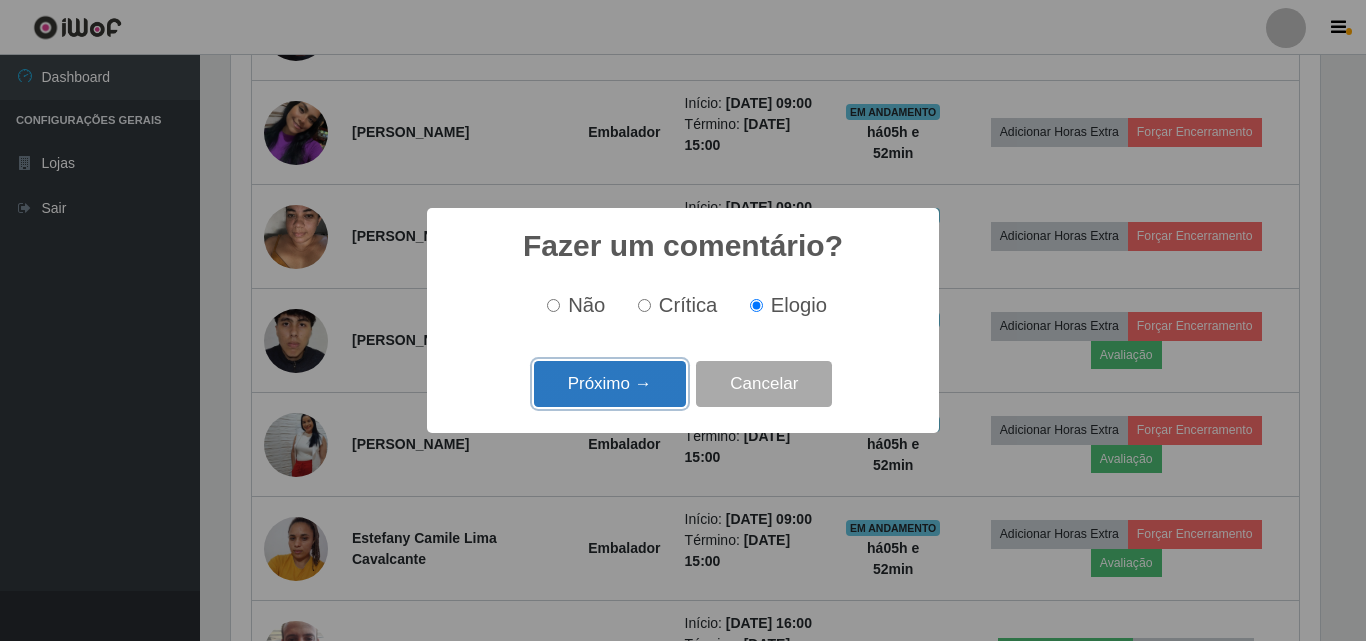 click on "Próximo →" at bounding box center [610, 384] 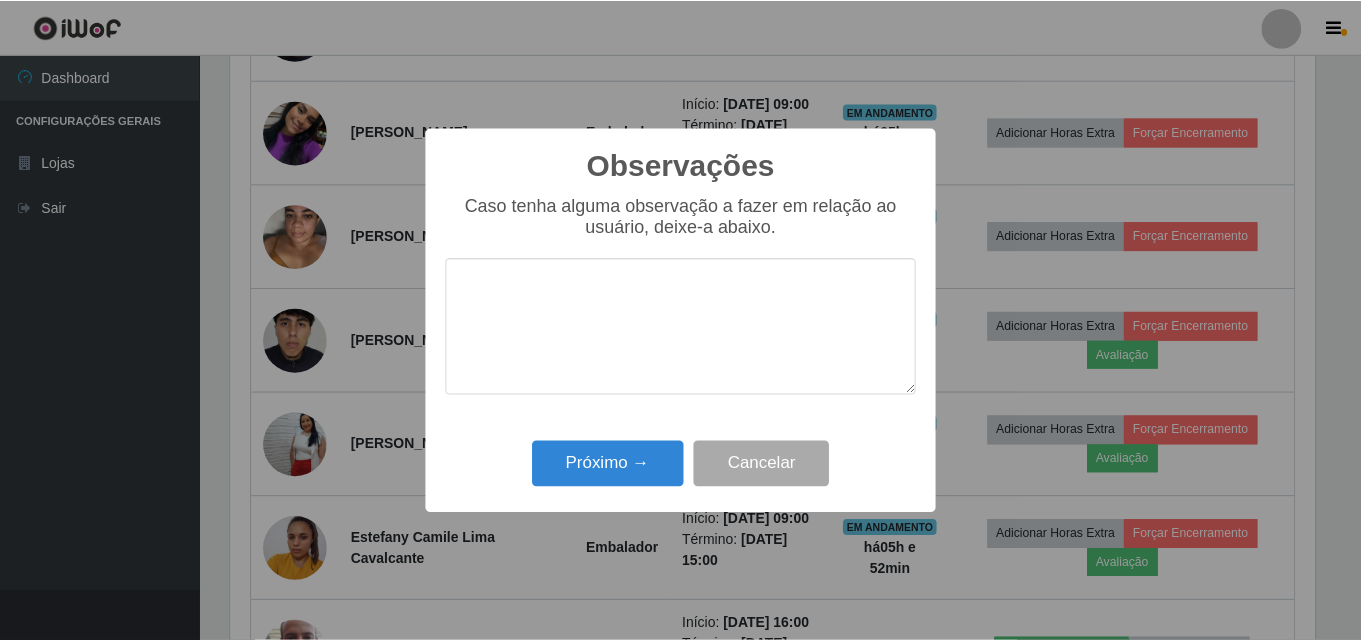 scroll, scrollTop: 999585, scrollLeft: 998911, axis: both 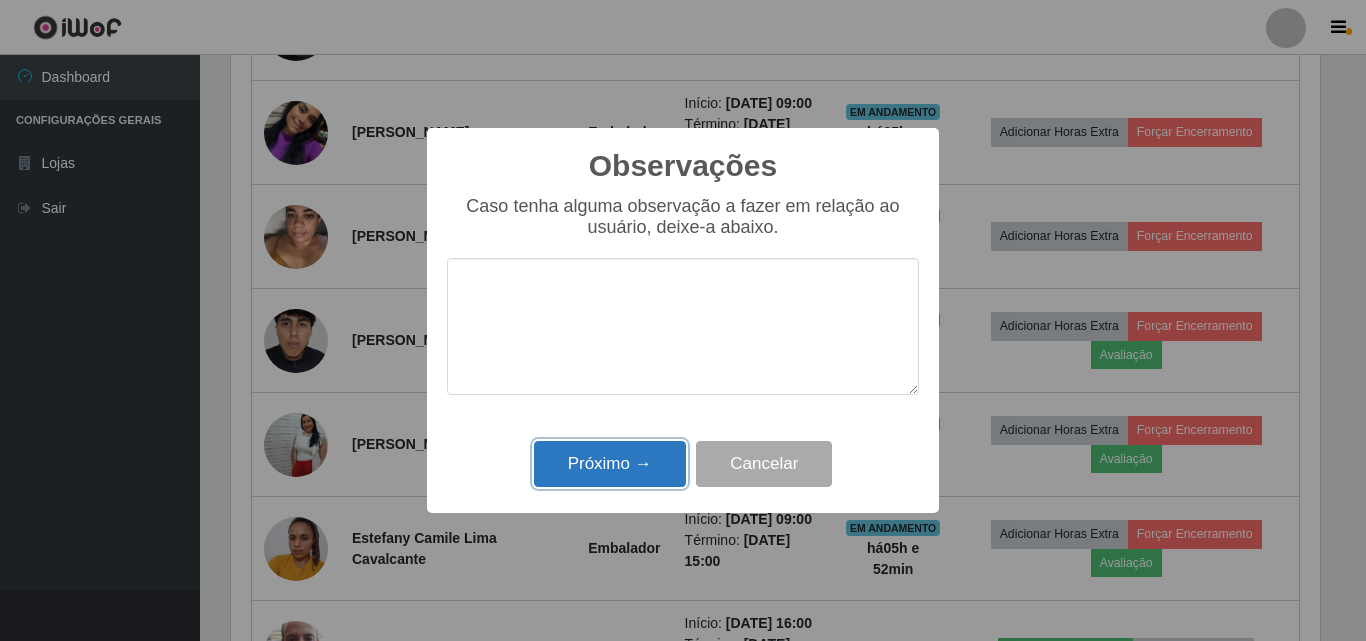 click on "Próximo →" at bounding box center (610, 464) 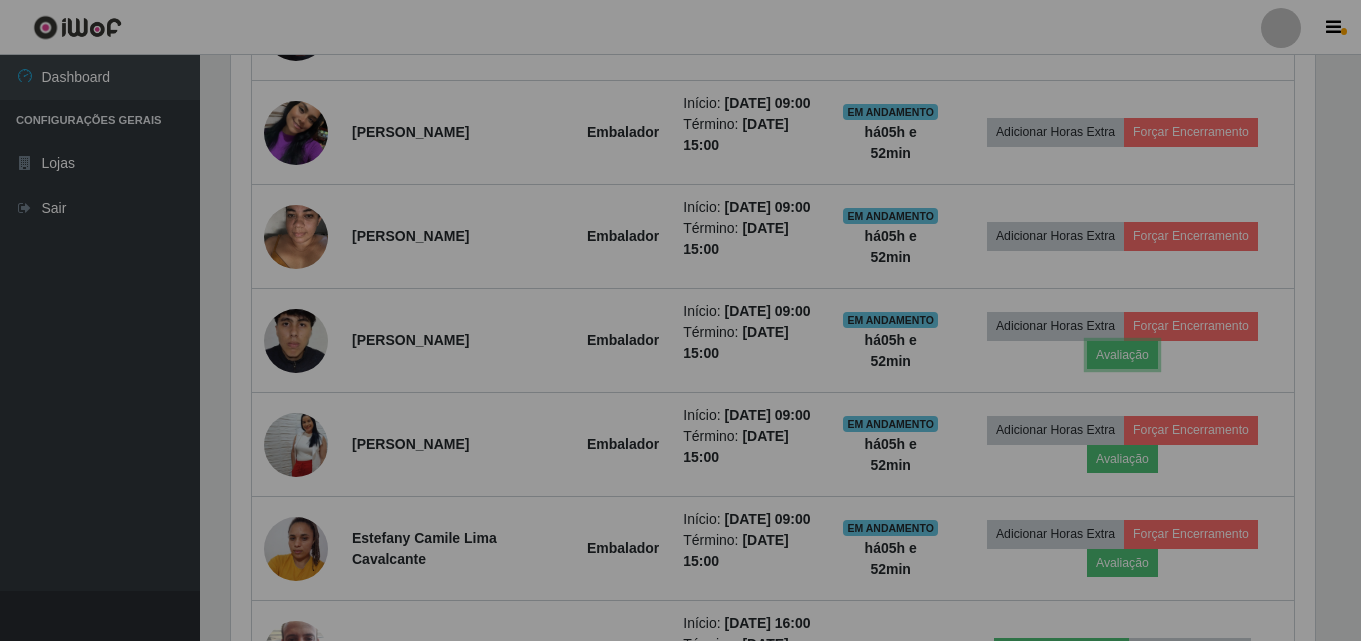 scroll, scrollTop: 999585, scrollLeft: 998901, axis: both 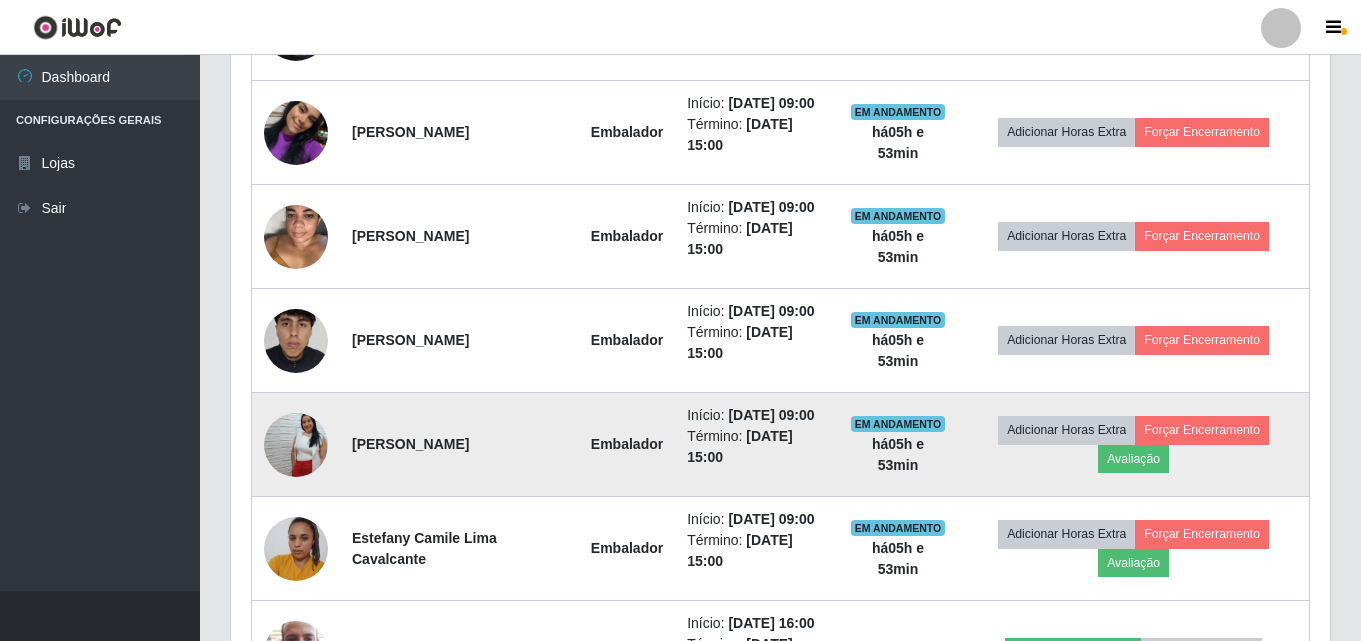 click at bounding box center (296, 445) 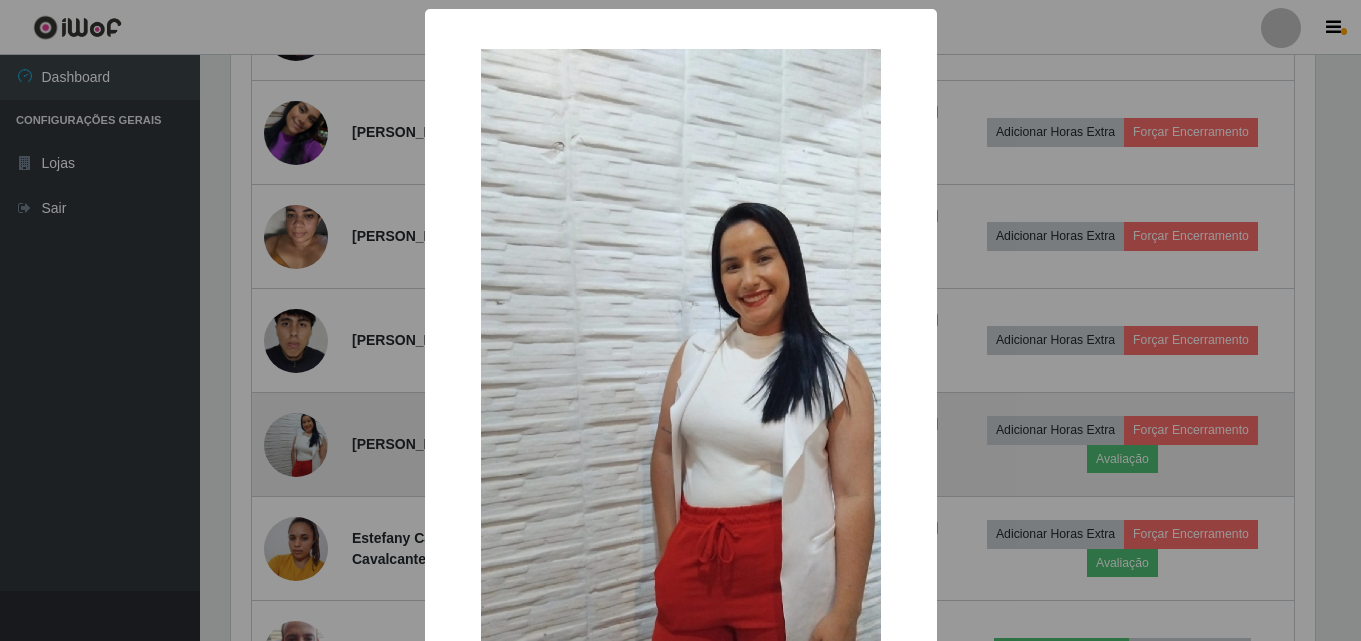 scroll, scrollTop: 999585, scrollLeft: 998911, axis: both 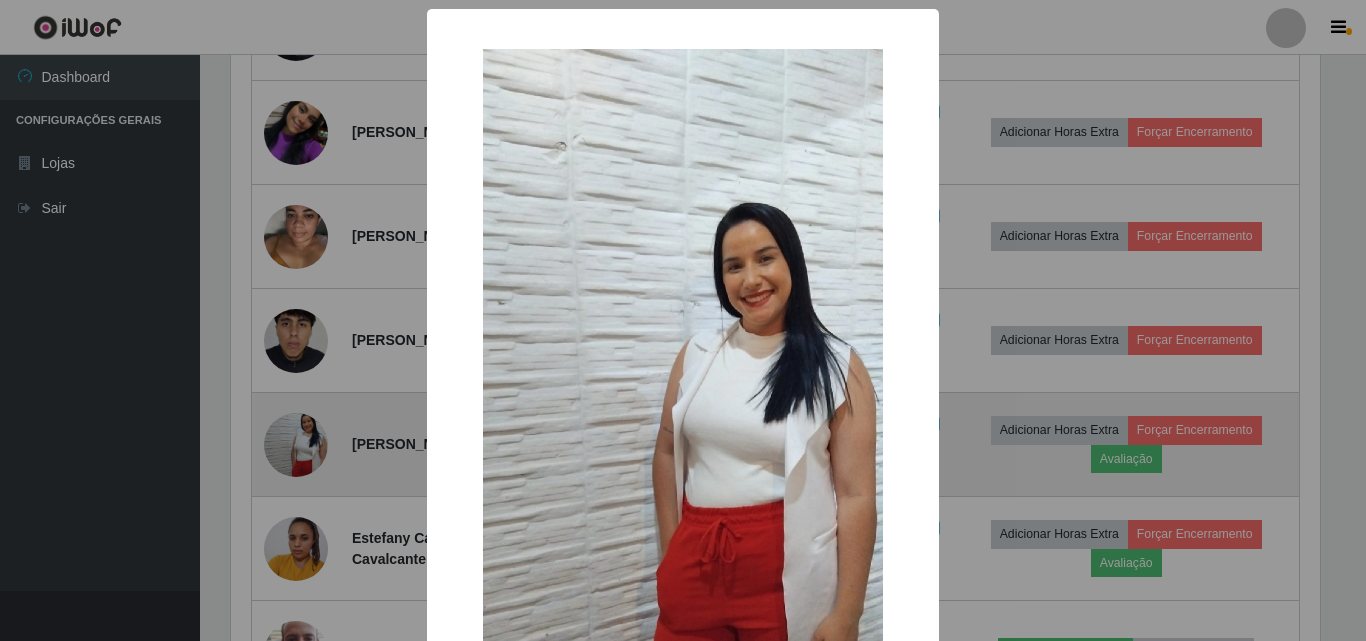 click on "× OK Cancel" at bounding box center [683, 320] 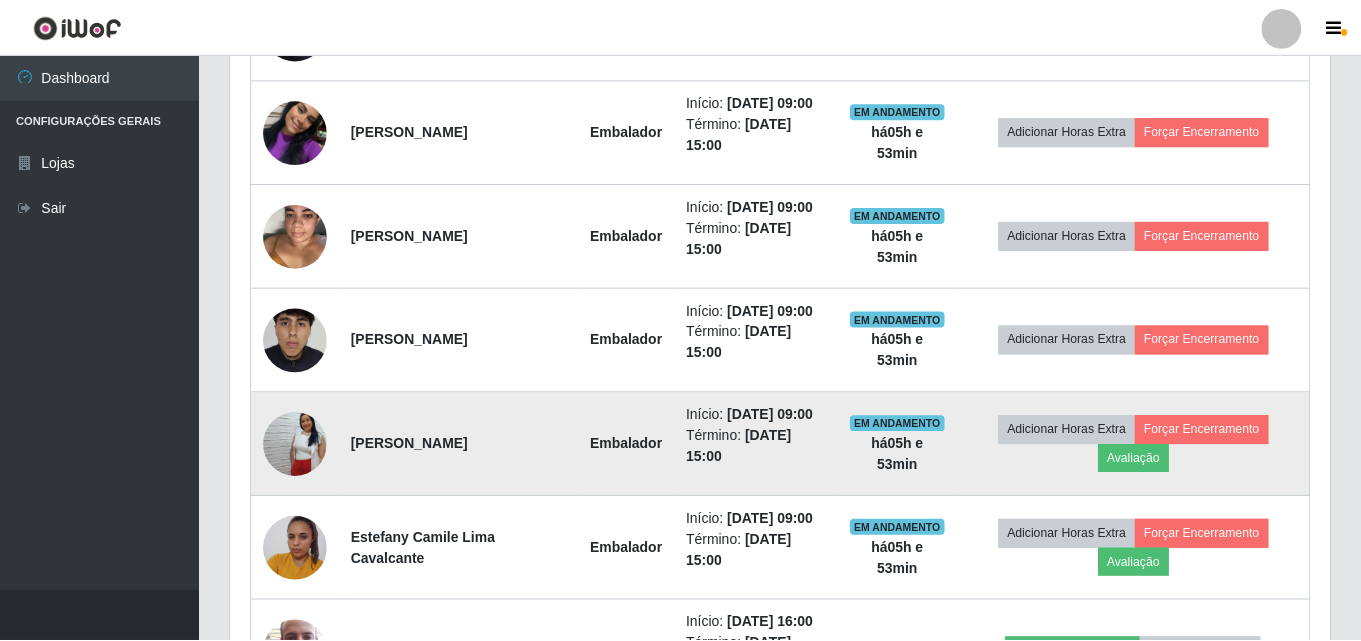 scroll, scrollTop: 999585, scrollLeft: 998901, axis: both 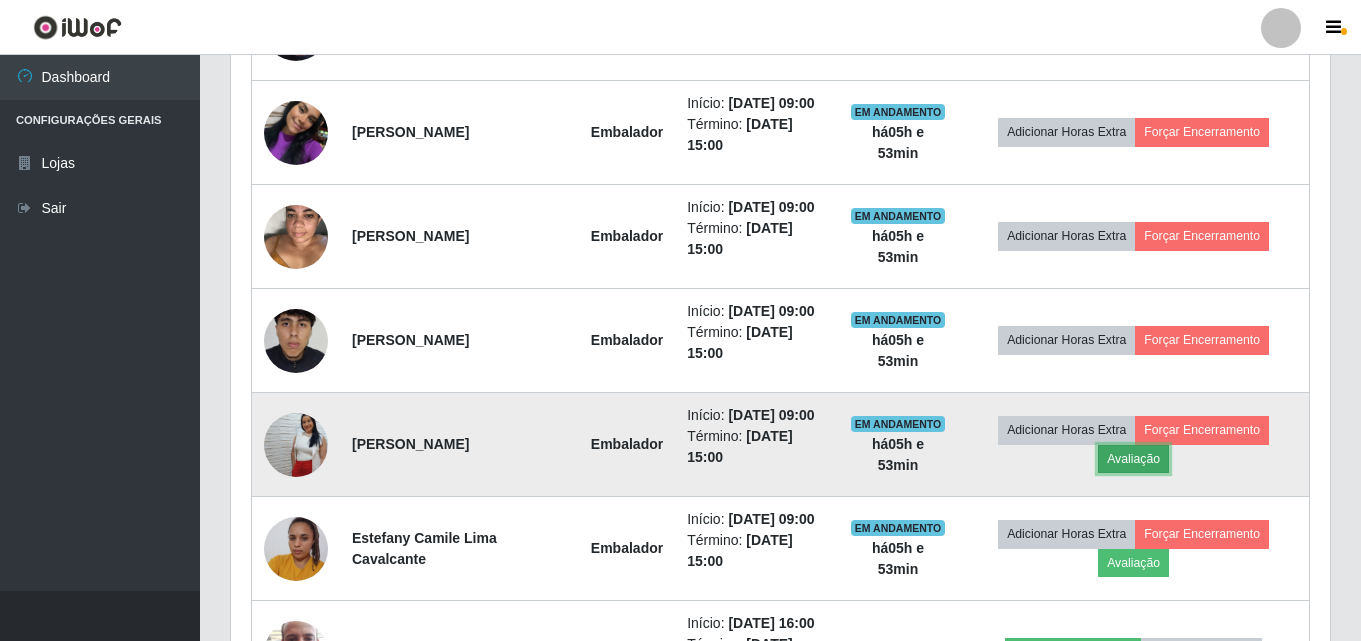 click on "Avaliação" at bounding box center [1133, 459] 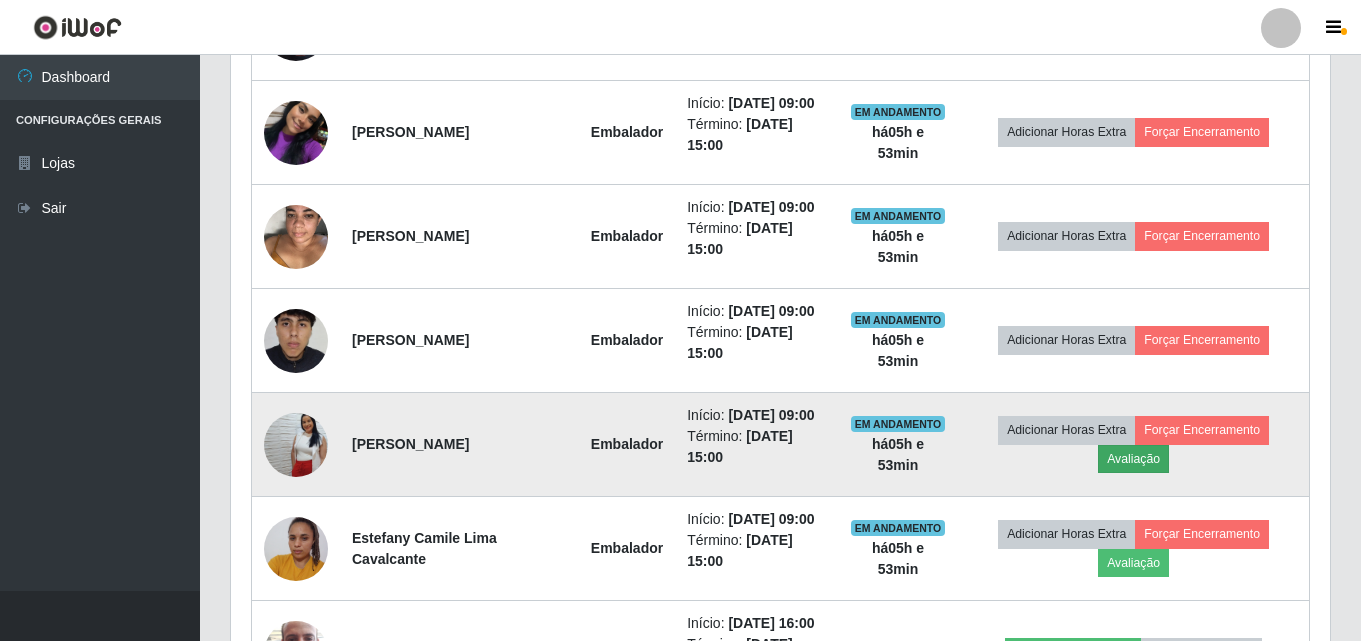scroll, scrollTop: 999585, scrollLeft: 998911, axis: both 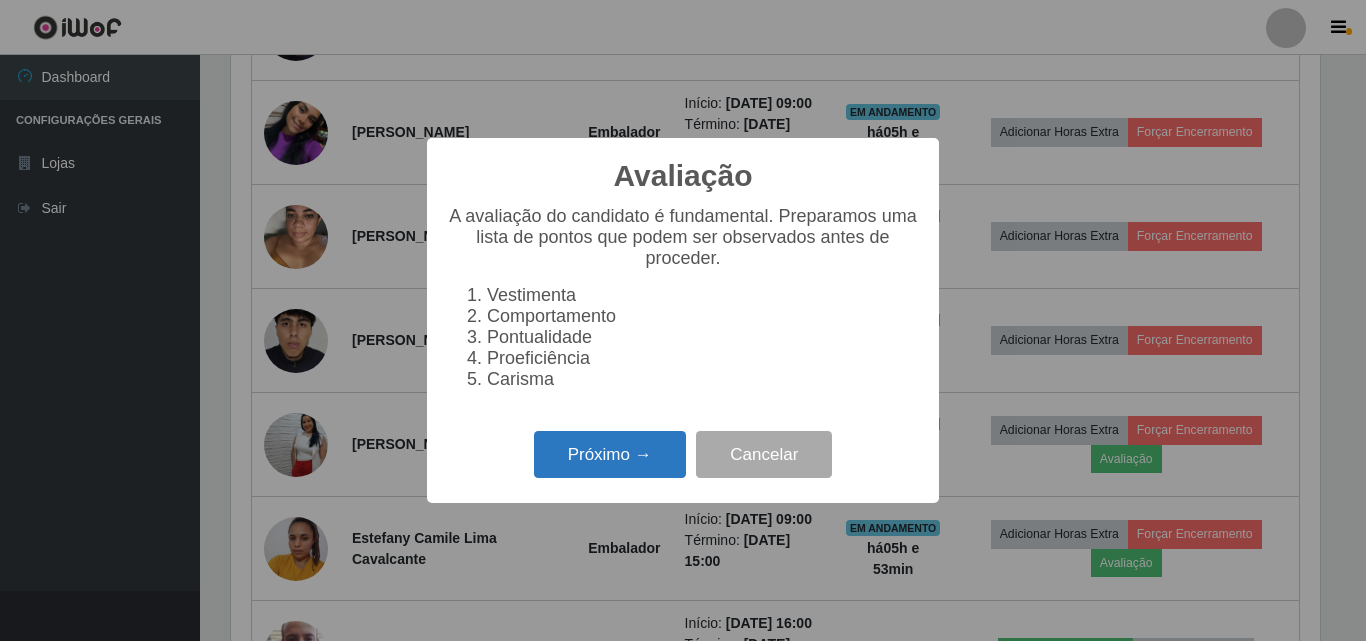 click on "Próximo →" at bounding box center [610, 454] 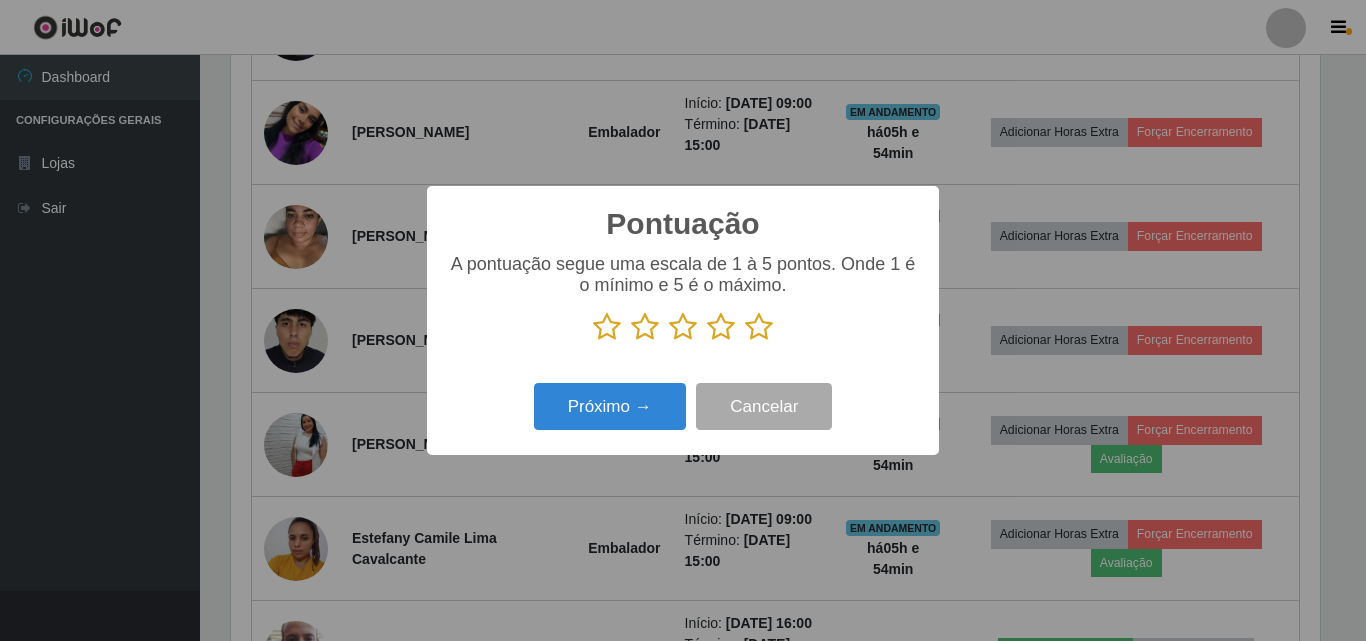 click at bounding box center (759, 327) 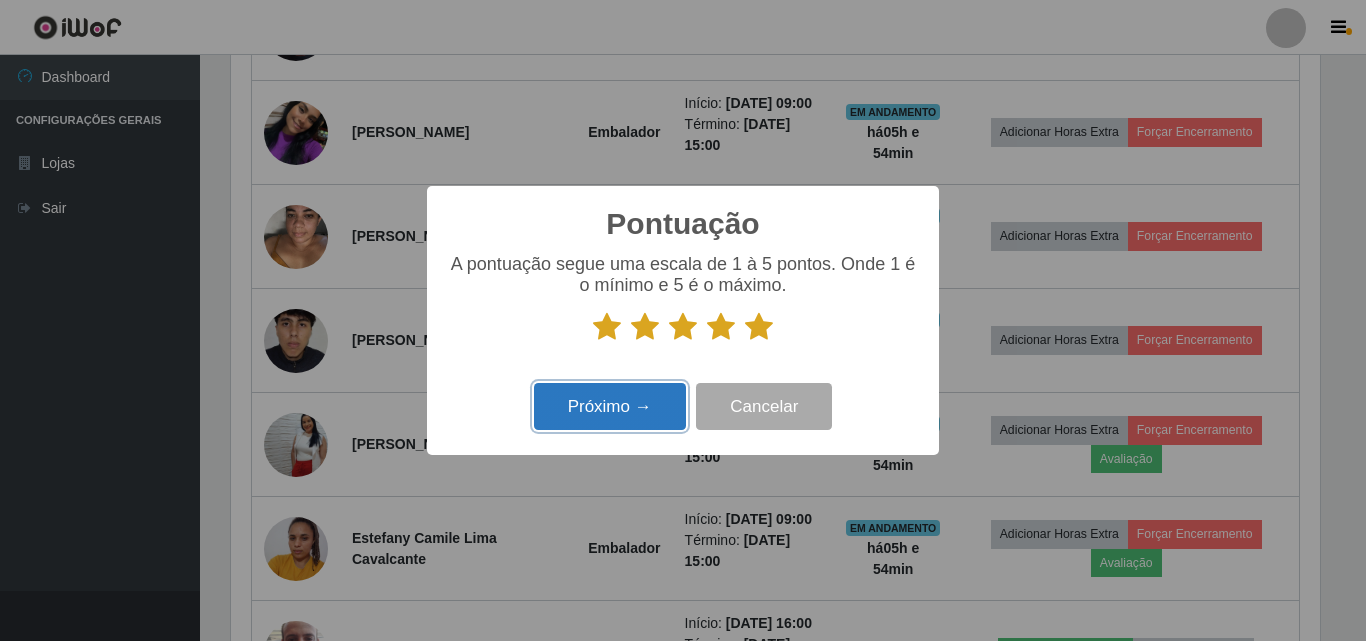 click on "Próximo →" at bounding box center [610, 406] 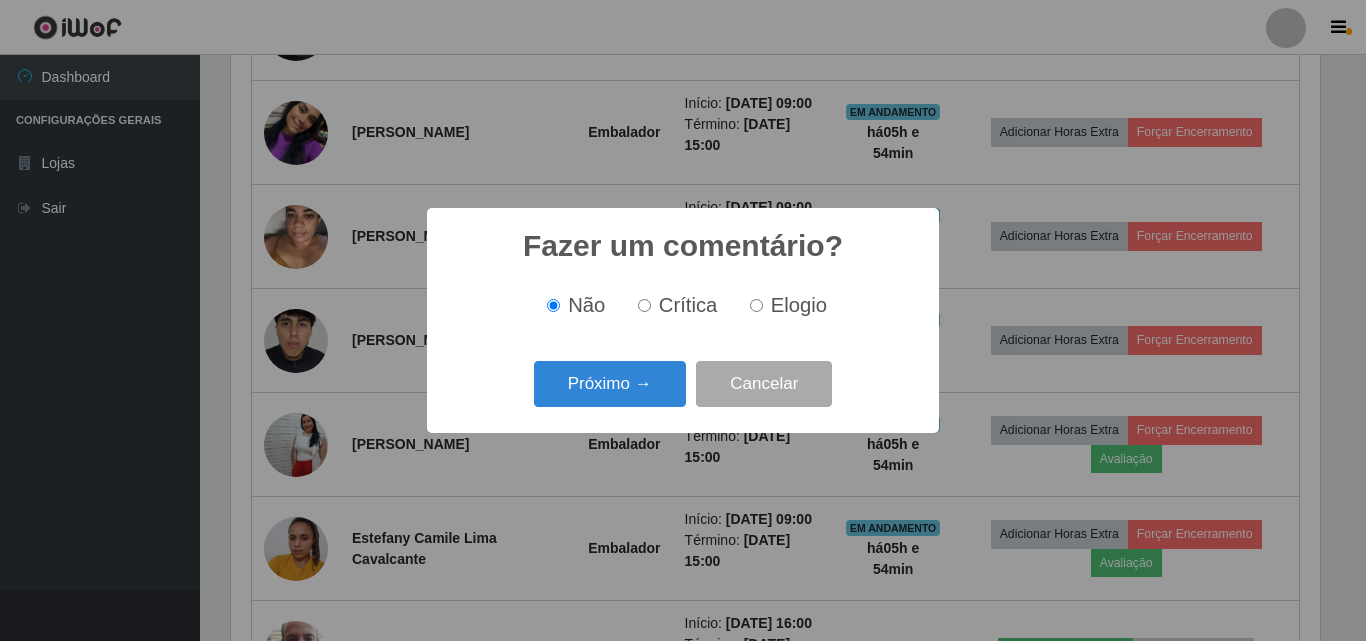 scroll, scrollTop: 999585, scrollLeft: 998911, axis: both 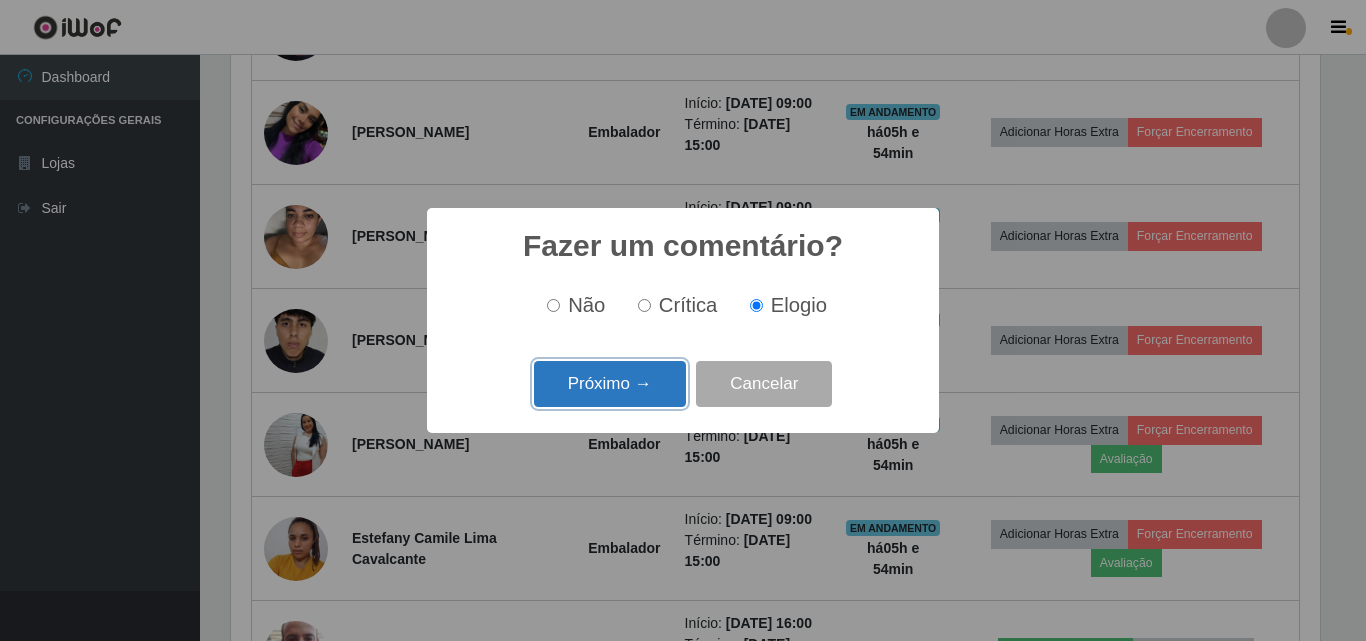 click on "Próximo →" at bounding box center (610, 384) 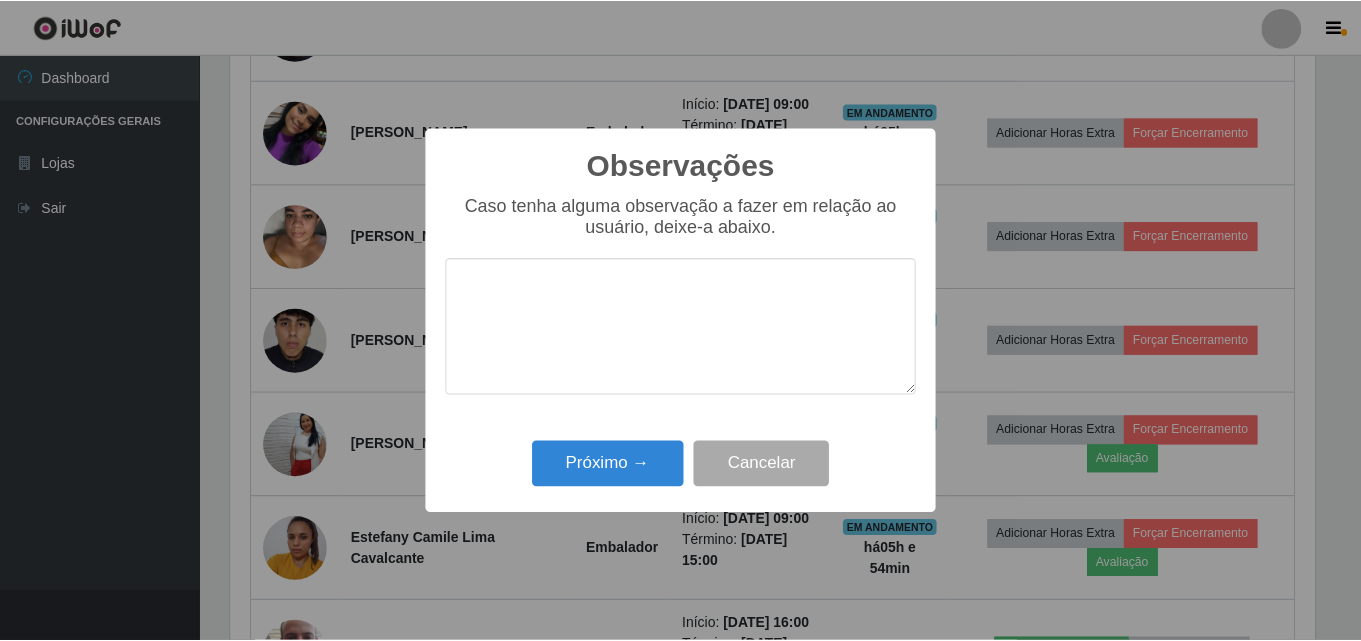 scroll, scrollTop: 999585, scrollLeft: 998911, axis: both 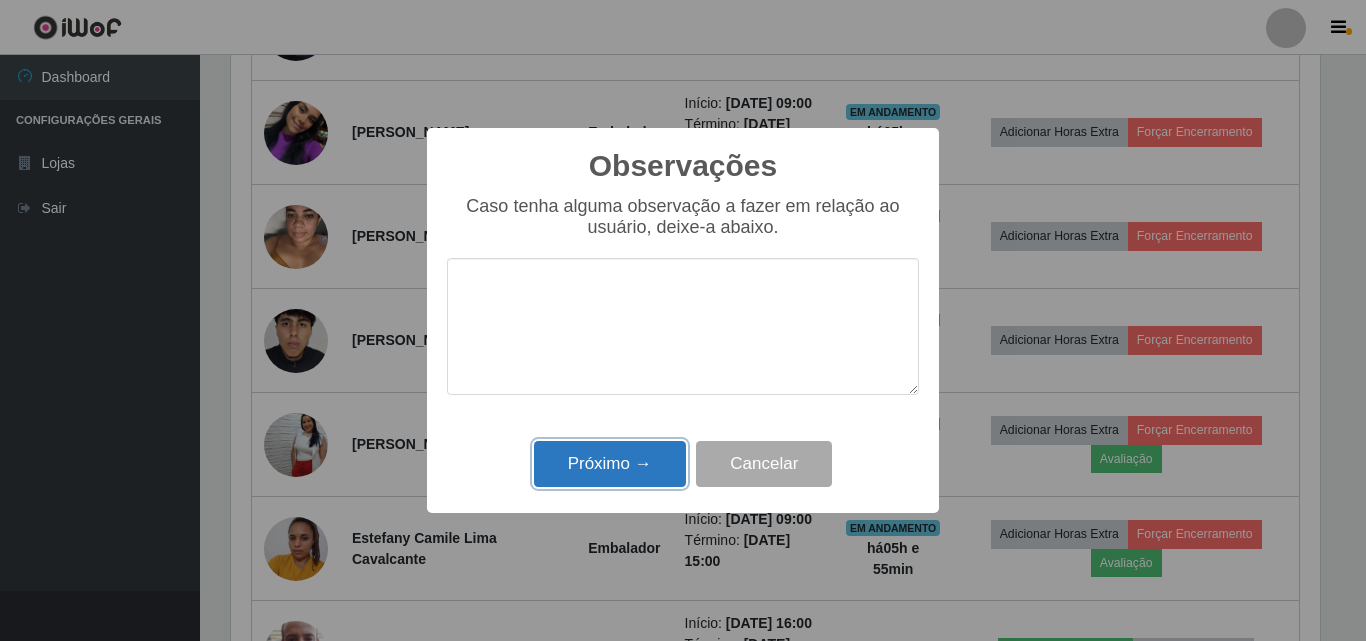 click on "Próximo →" at bounding box center (610, 464) 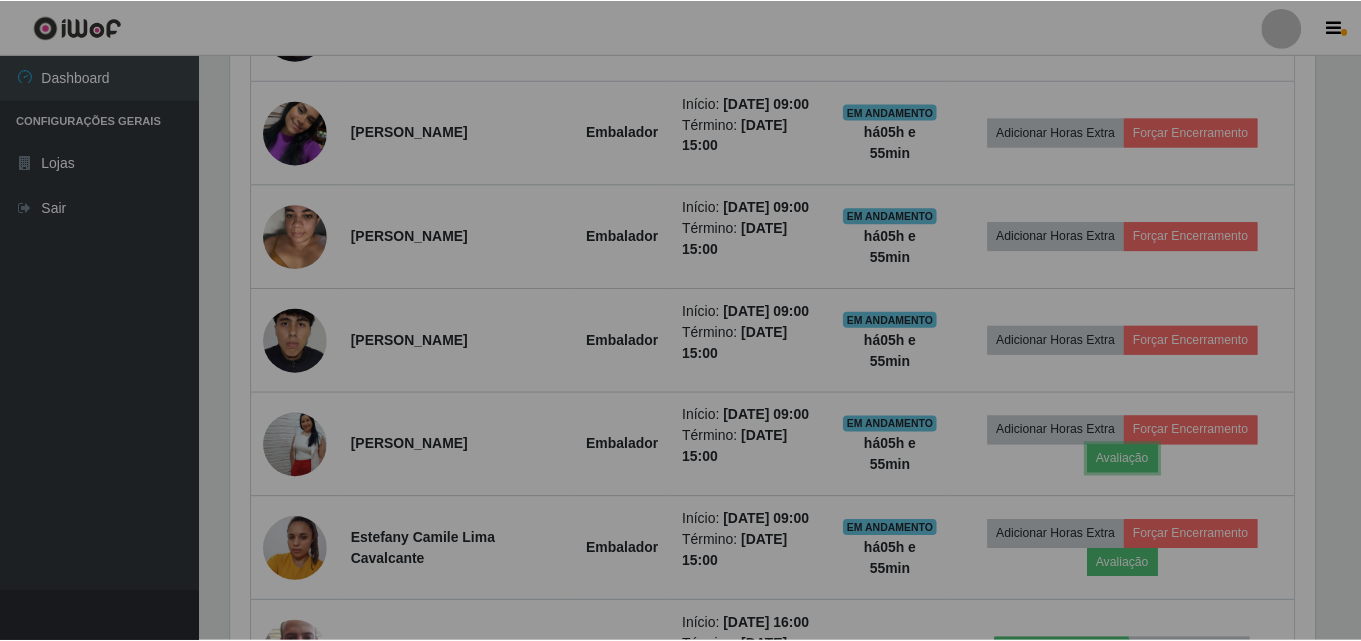 scroll, scrollTop: 999585, scrollLeft: 998901, axis: both 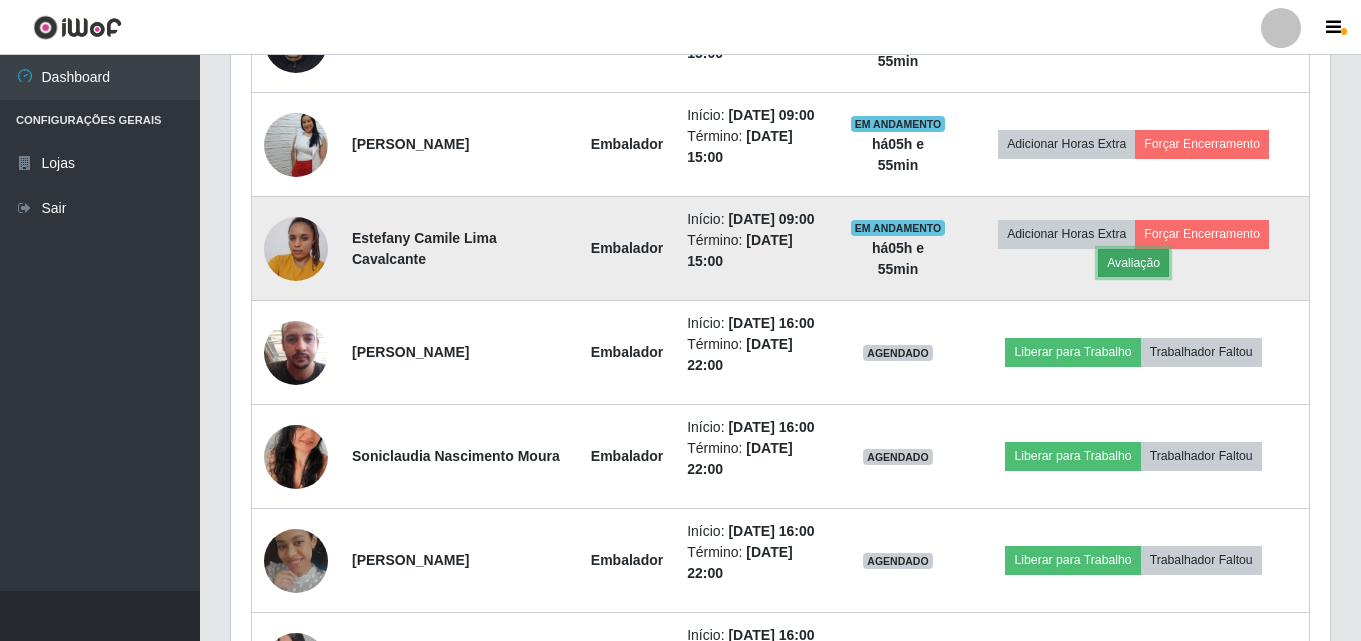 click on "Avaliação" at bounding box center (1133, 263) 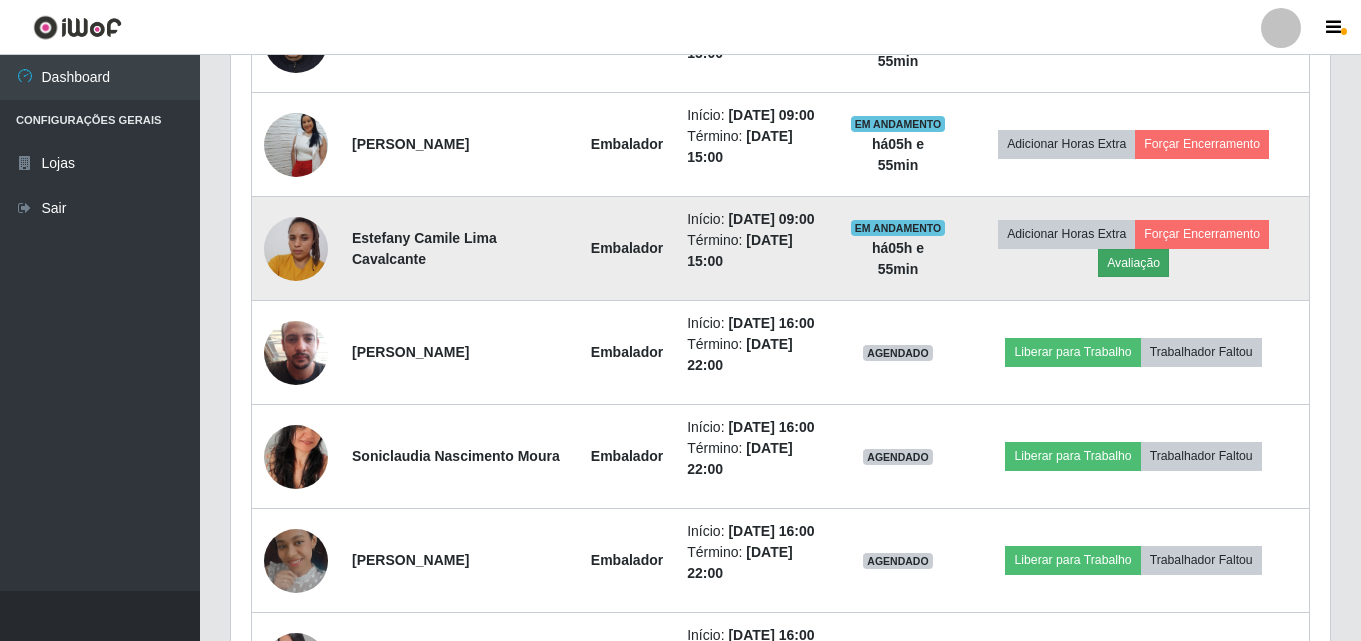 scroll, scrollTop: 999585, scrollLeft: 998911, axis: both 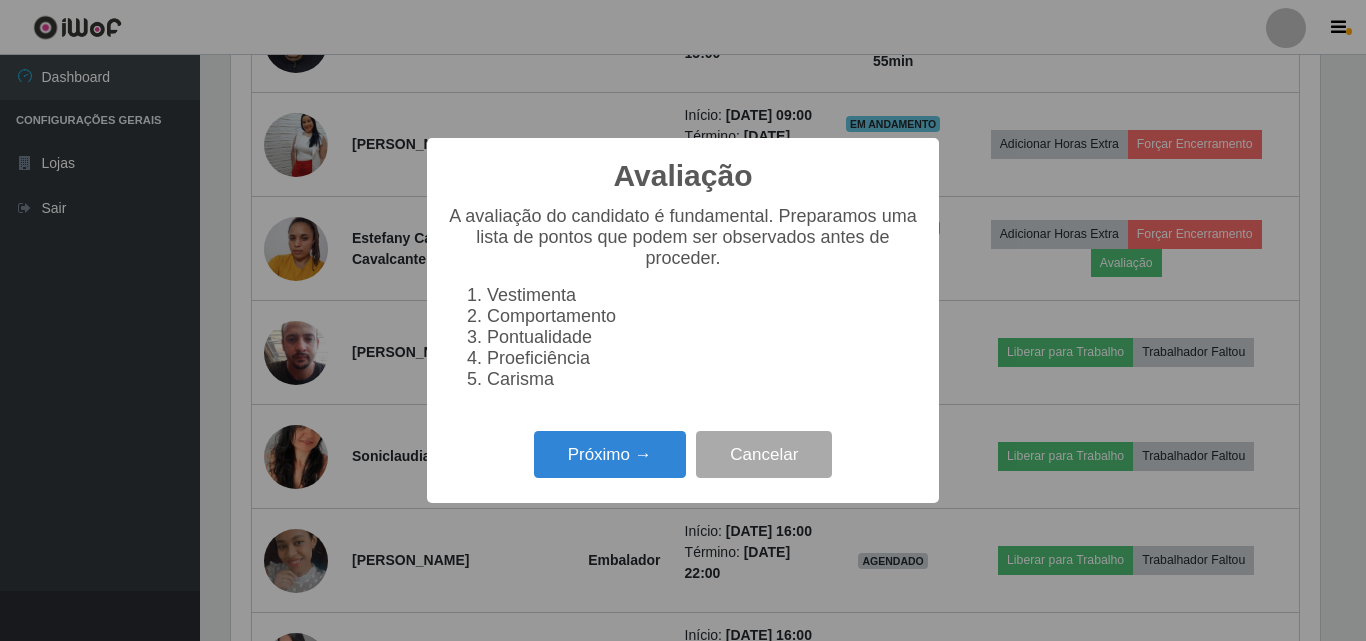 click on "Próximo → Cancelar" at bounding box center [683, 454] 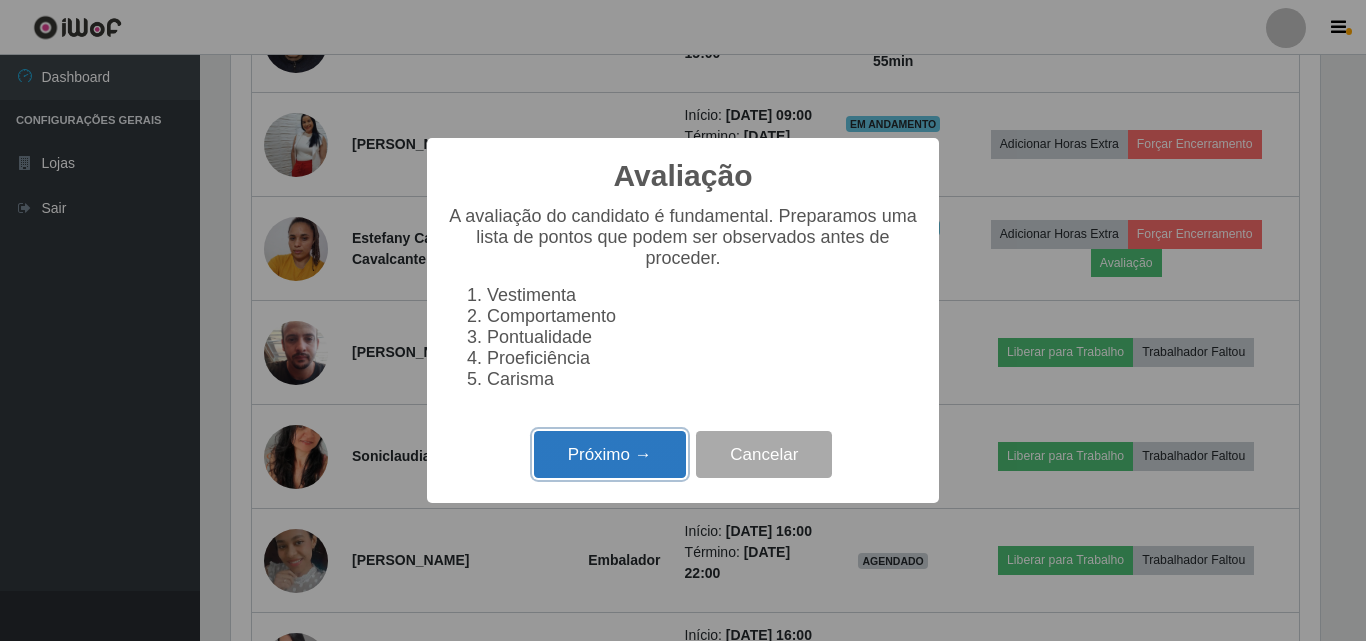 click on "Próximo →" at bounding box center (610, 454) 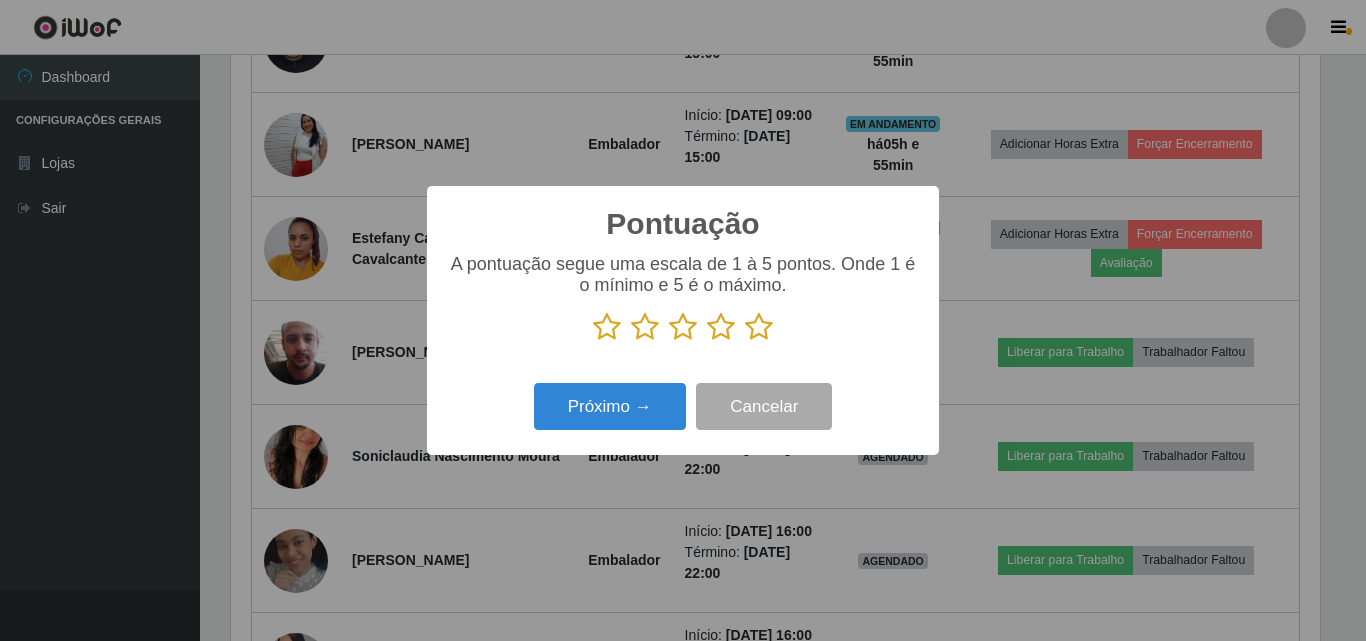 scroll, scrollTop: 999585, scrollLeft: 998911, axis: both 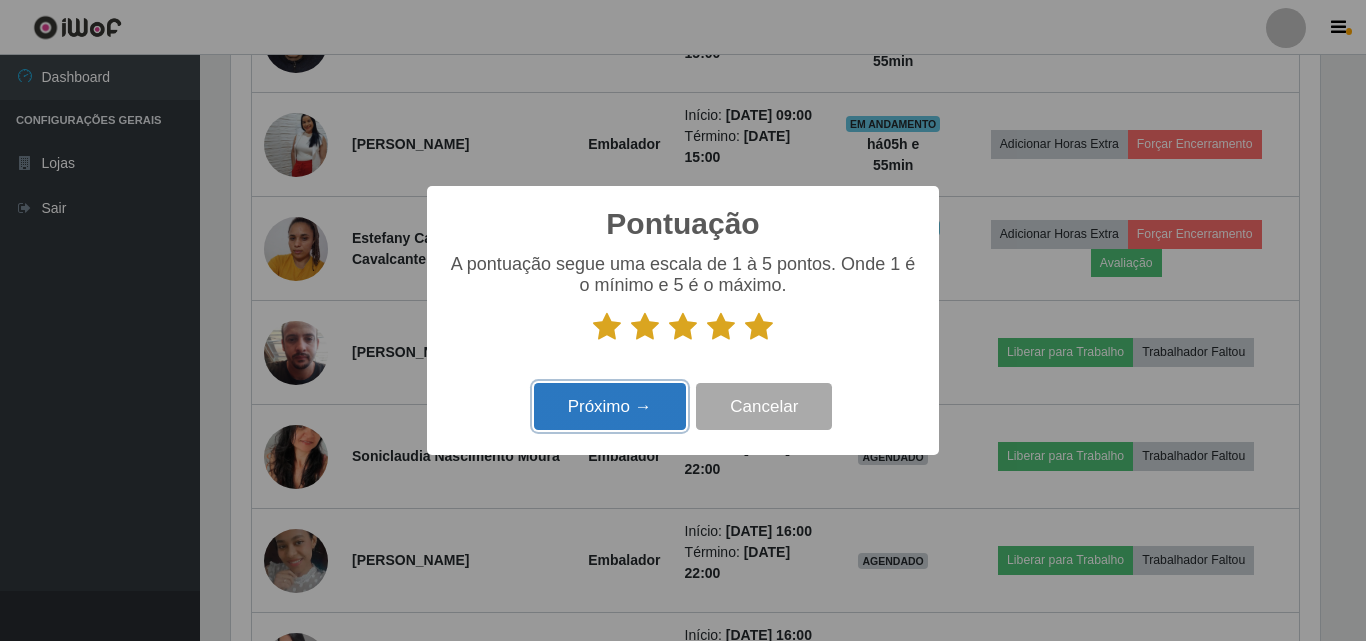 click on "Próximo →" at bounding box center [610, 406] 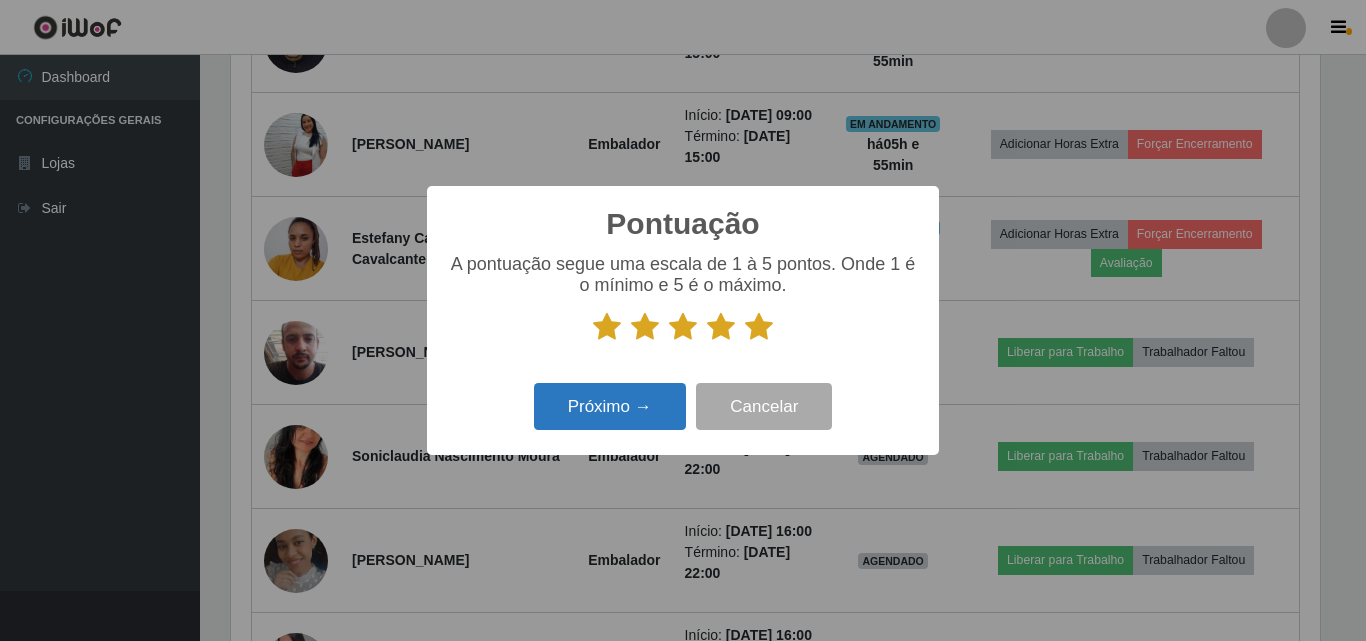scroll, scrollTop: 999585, scrollLeft: 998911, axis: both 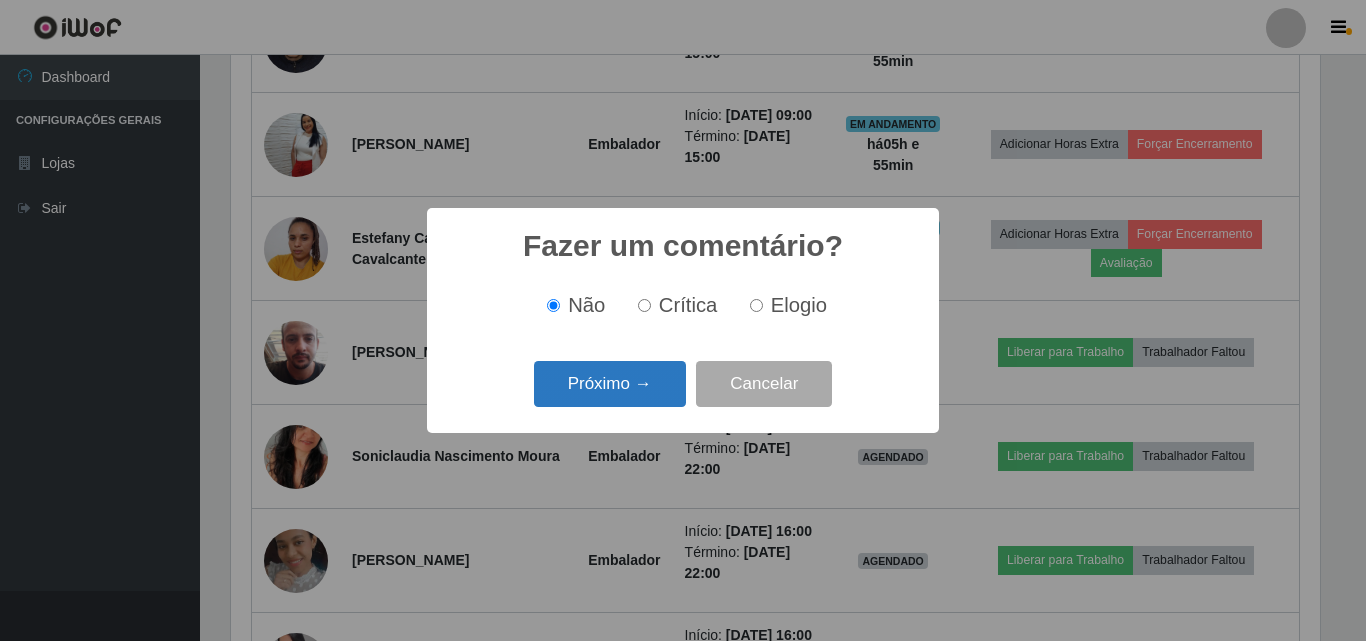 click on "Próximo →" at bounding box center [610, 384] 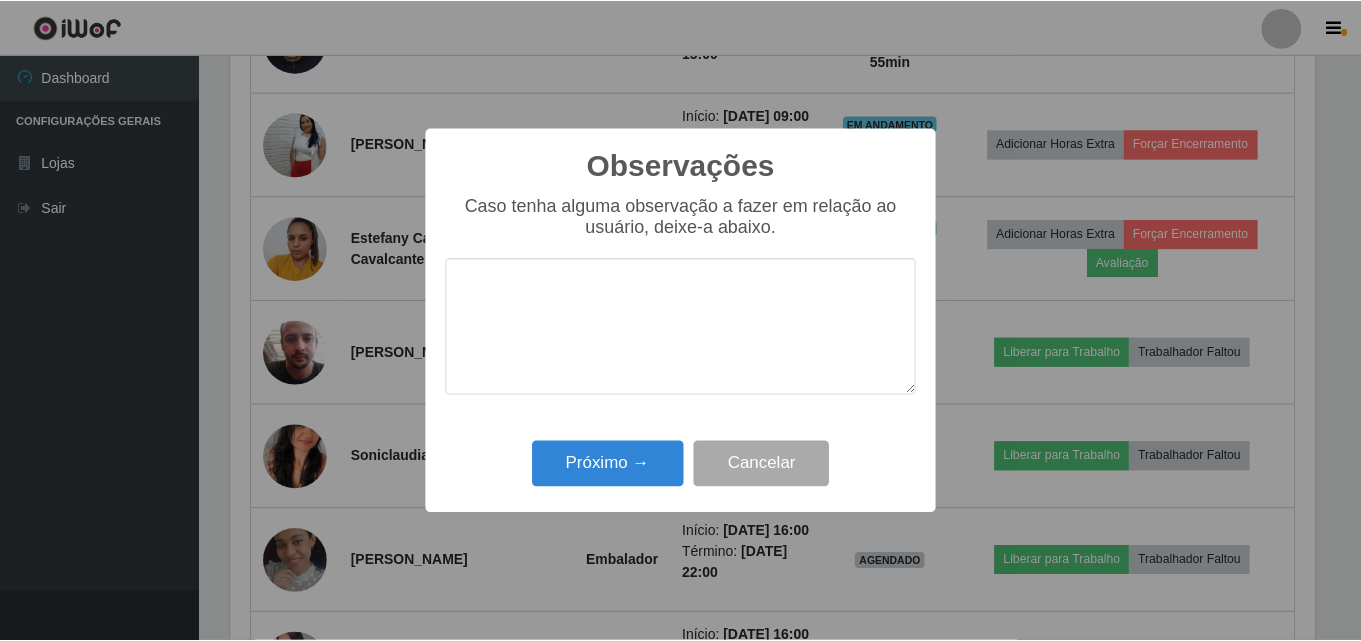 scroll, scrollTop: 999585, scrollLeft: 998911, axis: both 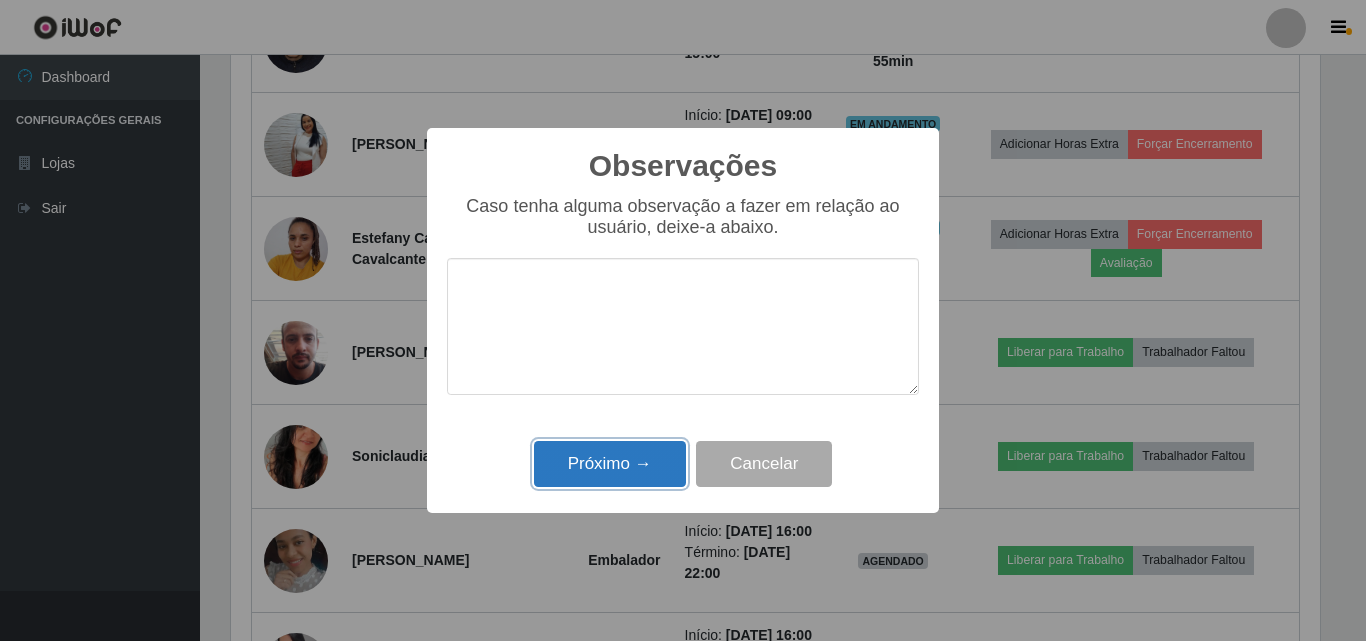 click on "Próximo →" at bounding box center (610, 464) 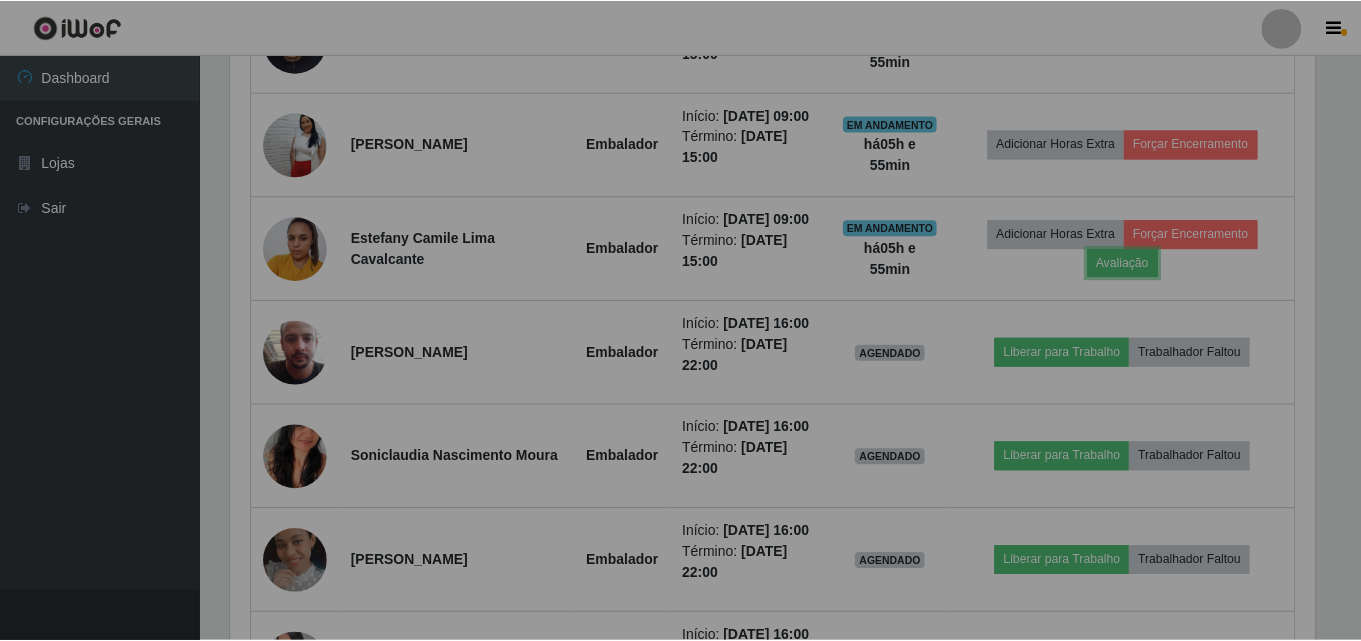scroll, scrollTop: 999585, scrollLeft: 998901, axis: both 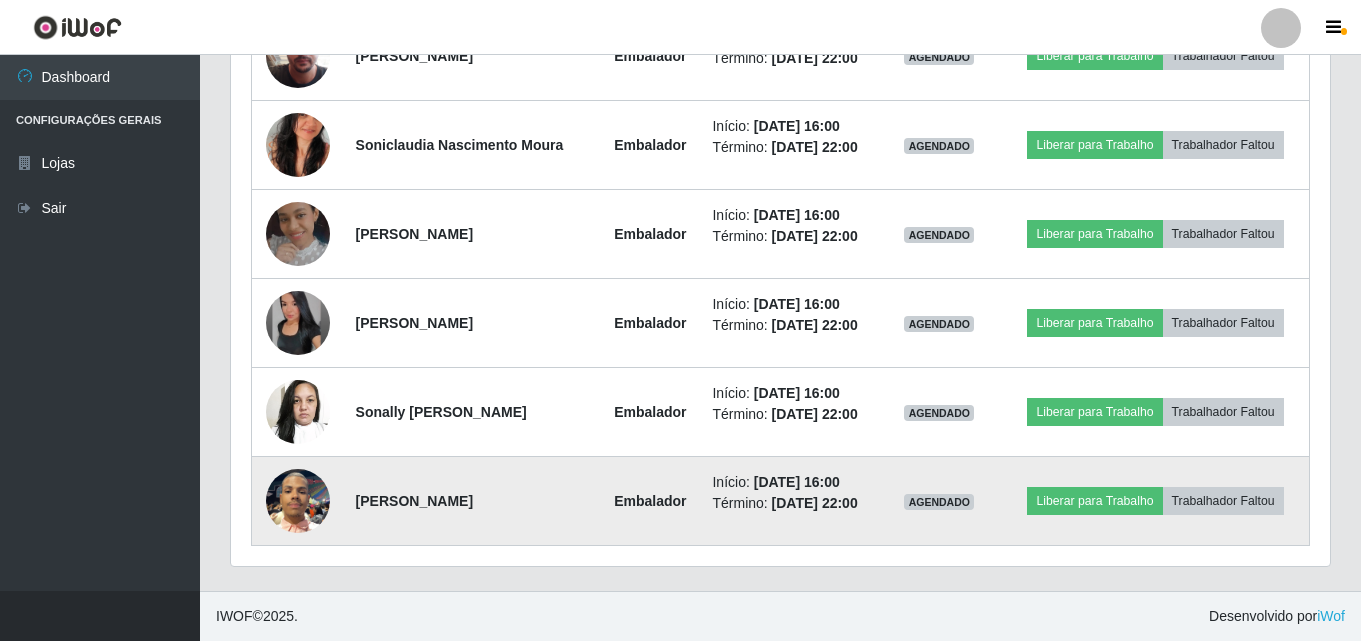 click at bounding box center [298, 501] 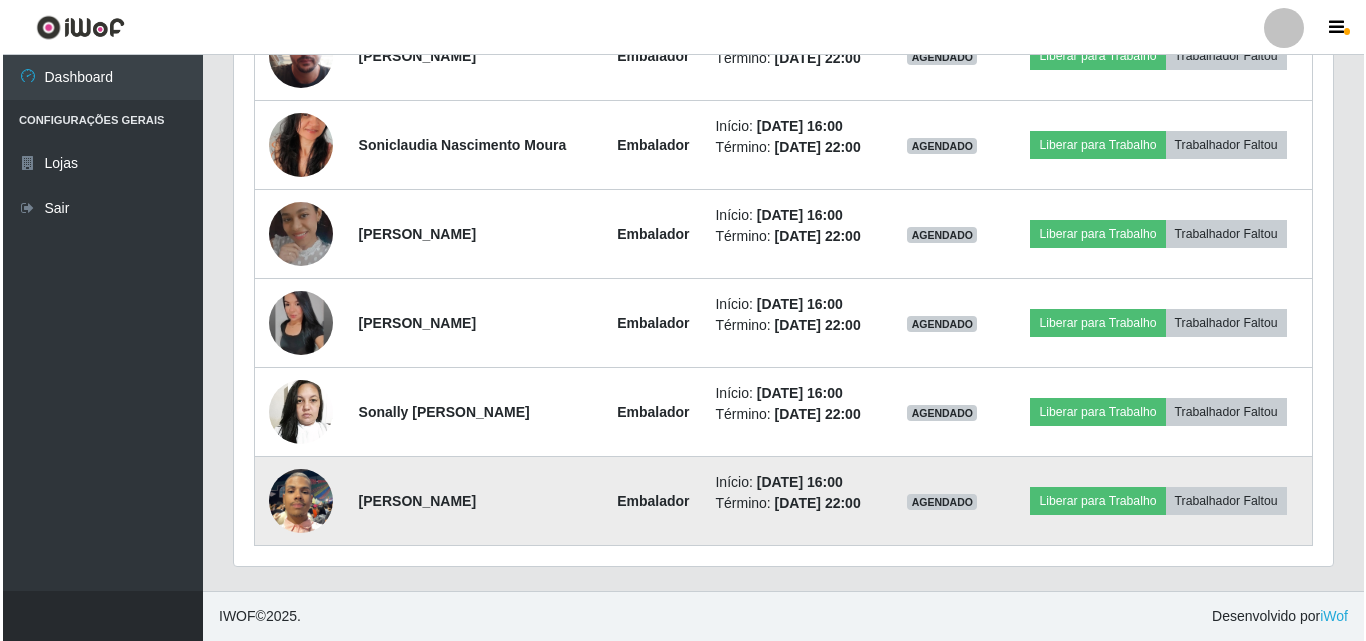 scroll, scrollTop: 1449, scrollLeft: 0, axis: vertical 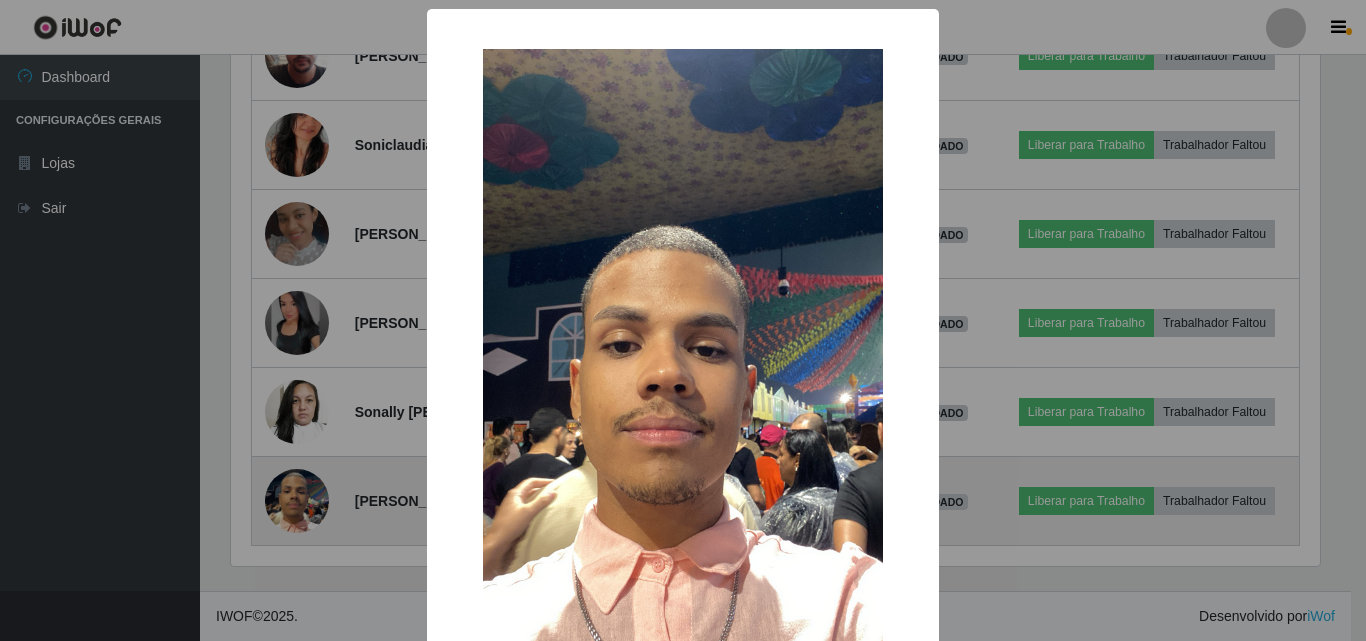 click on "× OK Cancel" at bounding box center (683, 320) 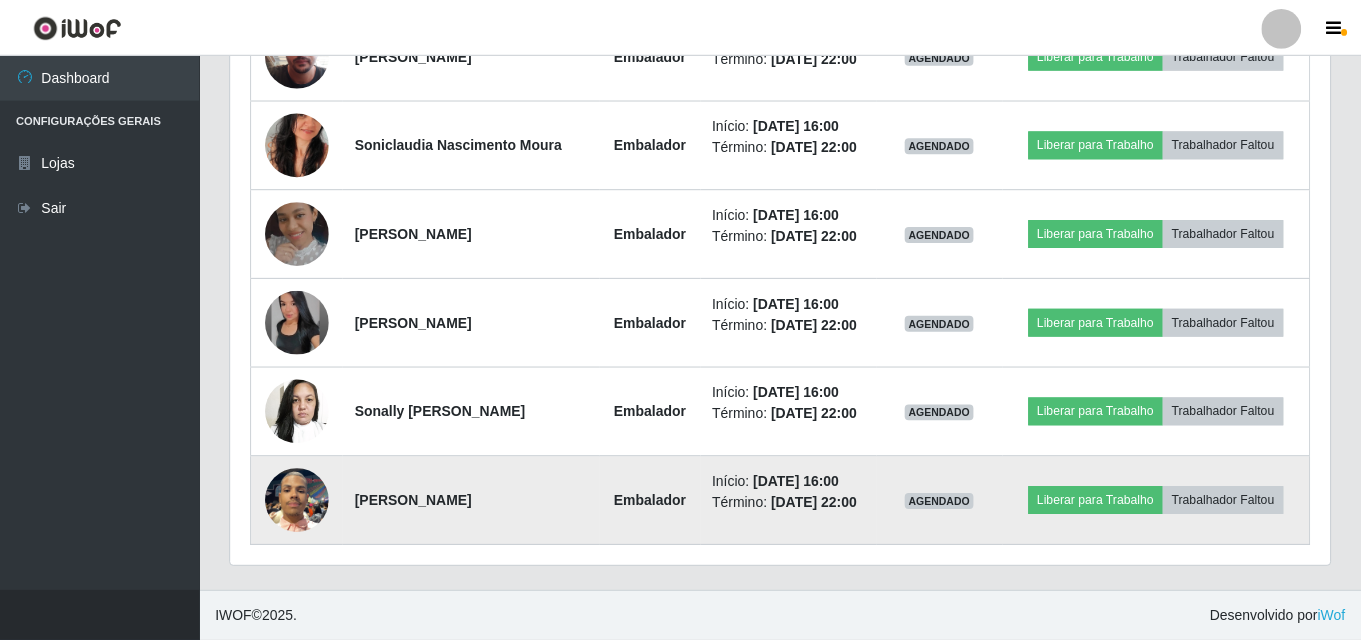 scroll, scrollTop: 1399, scrollLeft: 0, axis: vertical 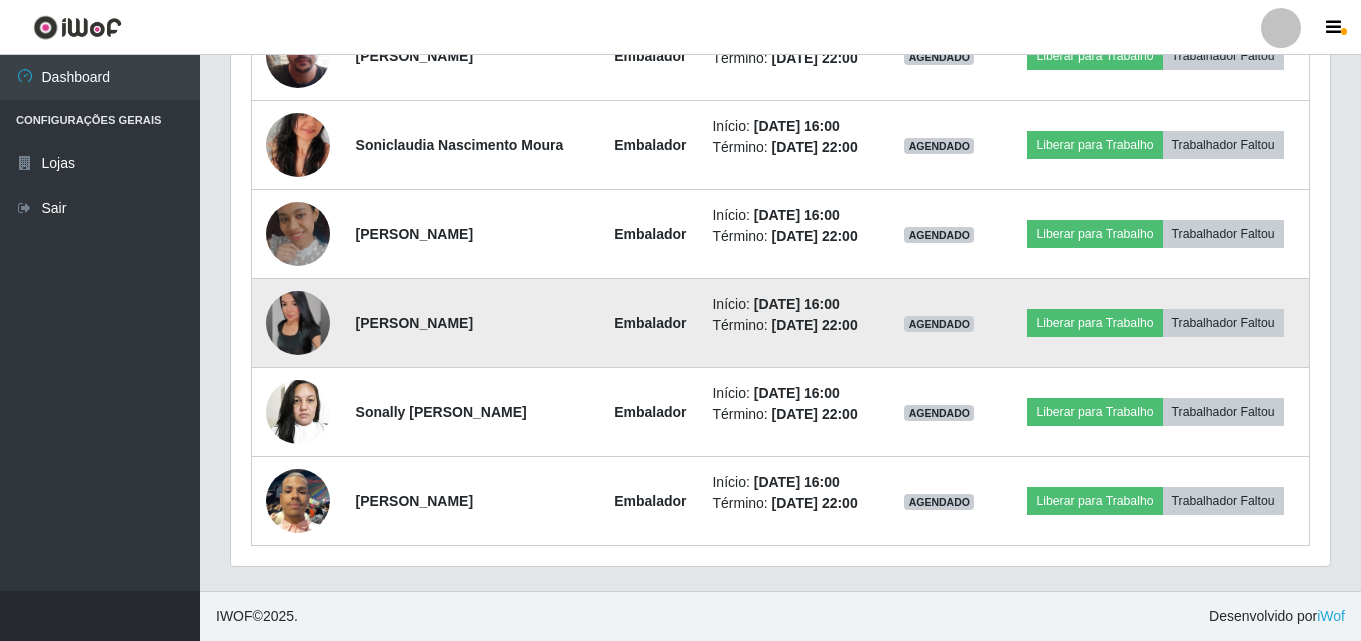 click at bounding box center (298, 323) 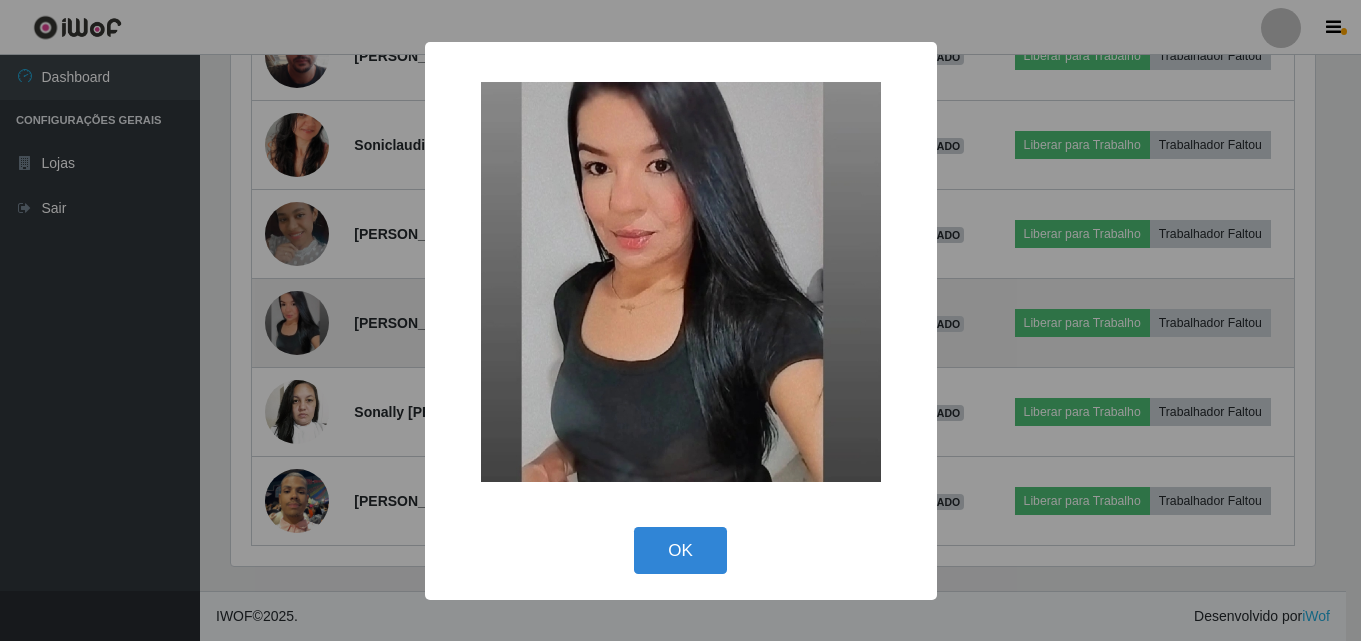 scroll, scrollTop: 999585, scrollLeft: 998911, axis: both 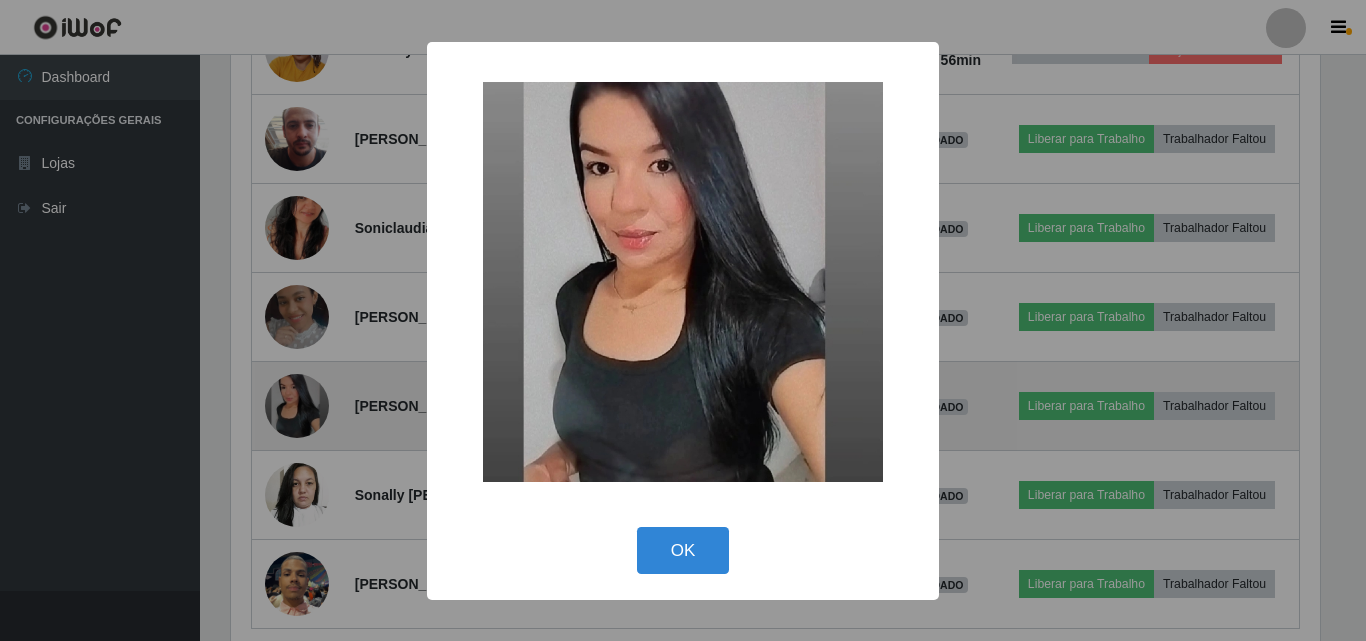 click on "× OK Cancel" at bounding box center (683, 320) 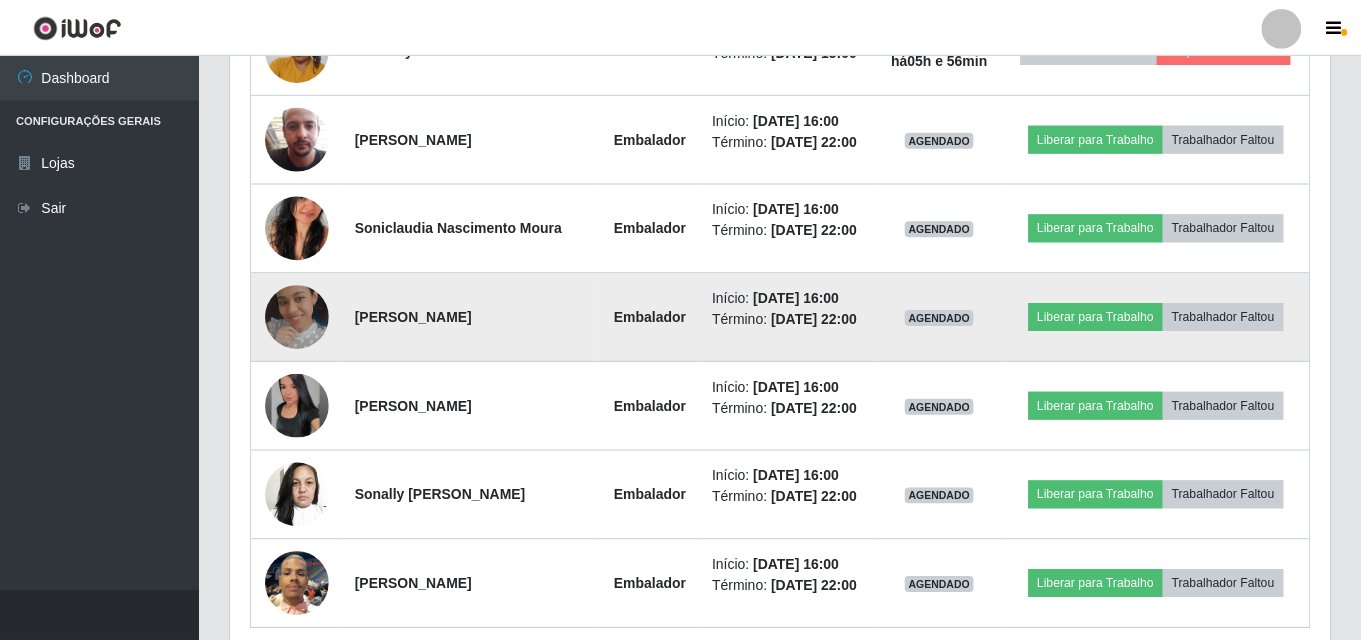 scroll, scrollTop: 999585, scrollLeft: 998901, axis: both 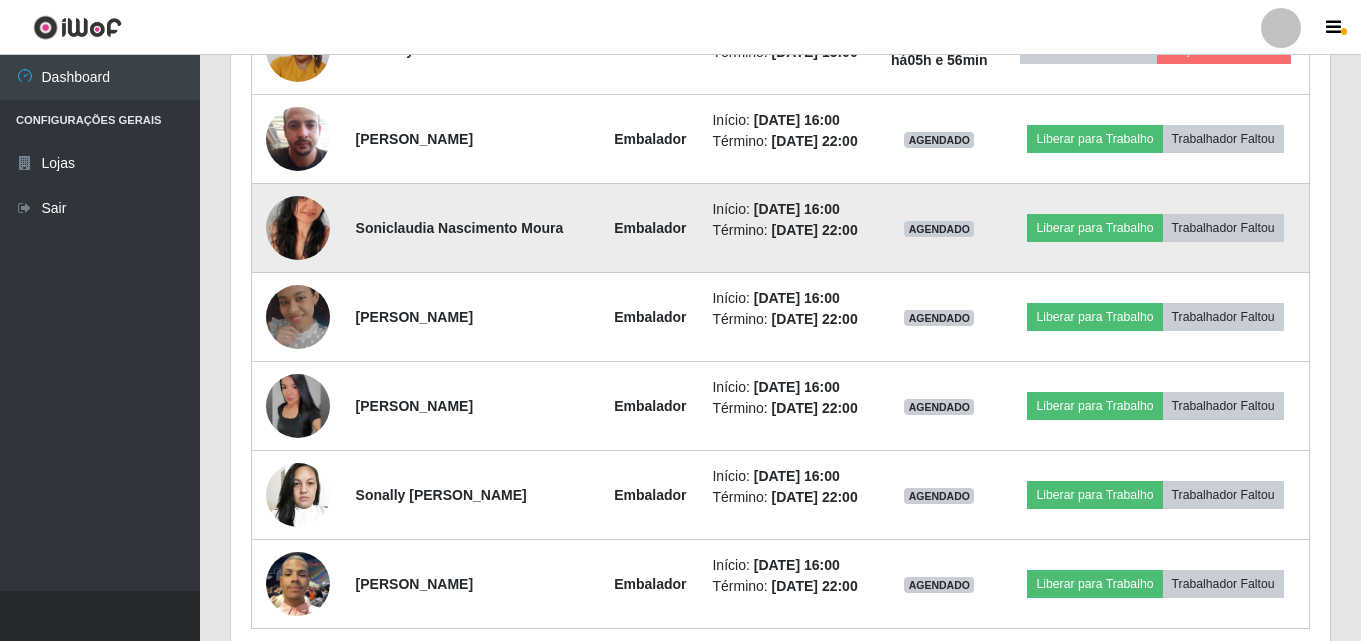 click at bounding box center (298, 228) 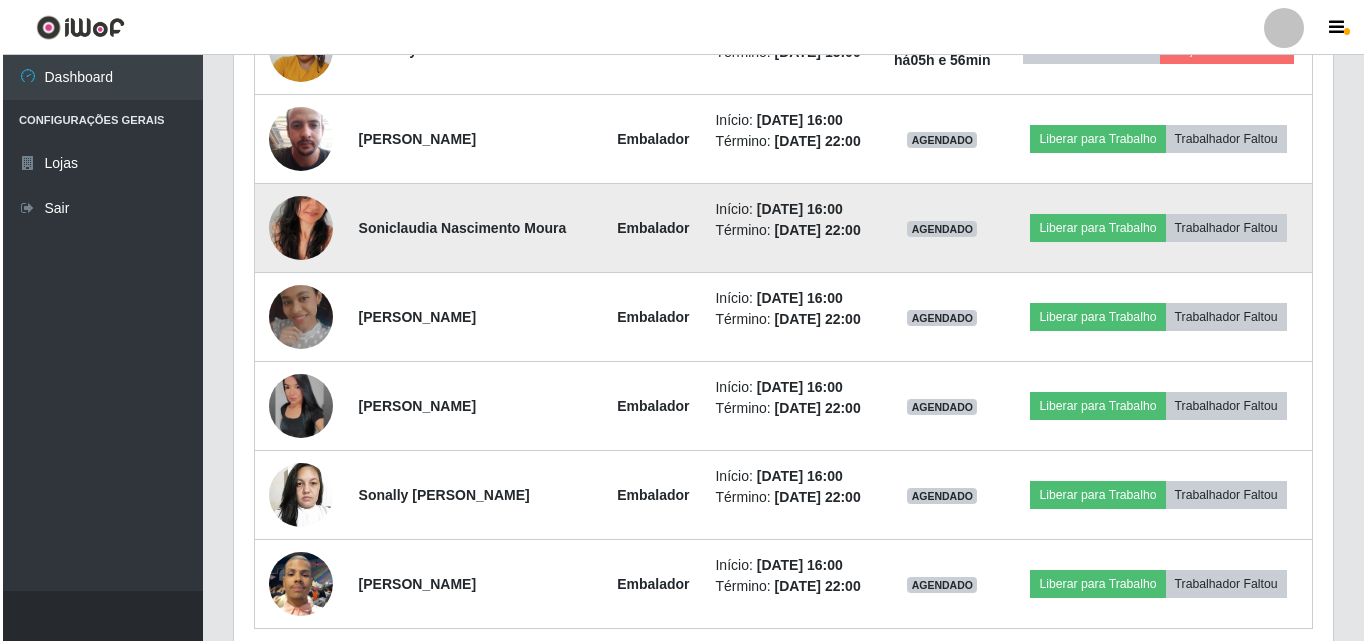 scroll, scrollTop: 1248, scrollLeft: 0, axis: vertical 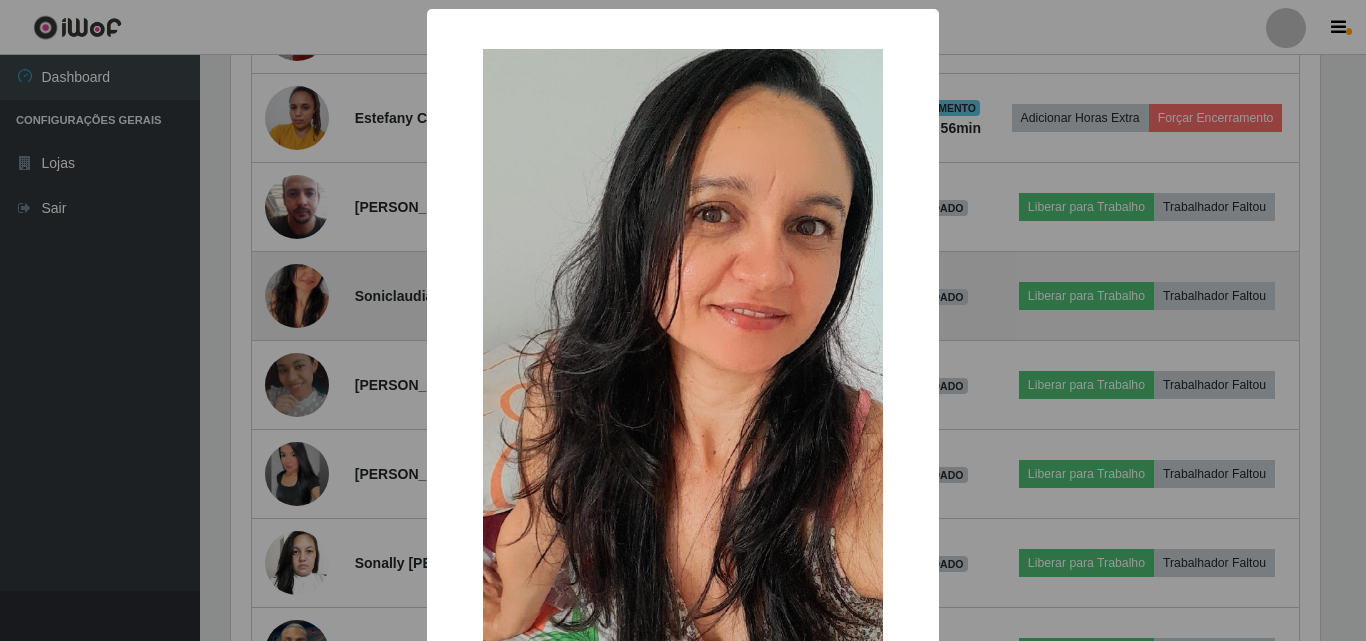 click on "× OK Cancel" at bounding box center [683, 320] 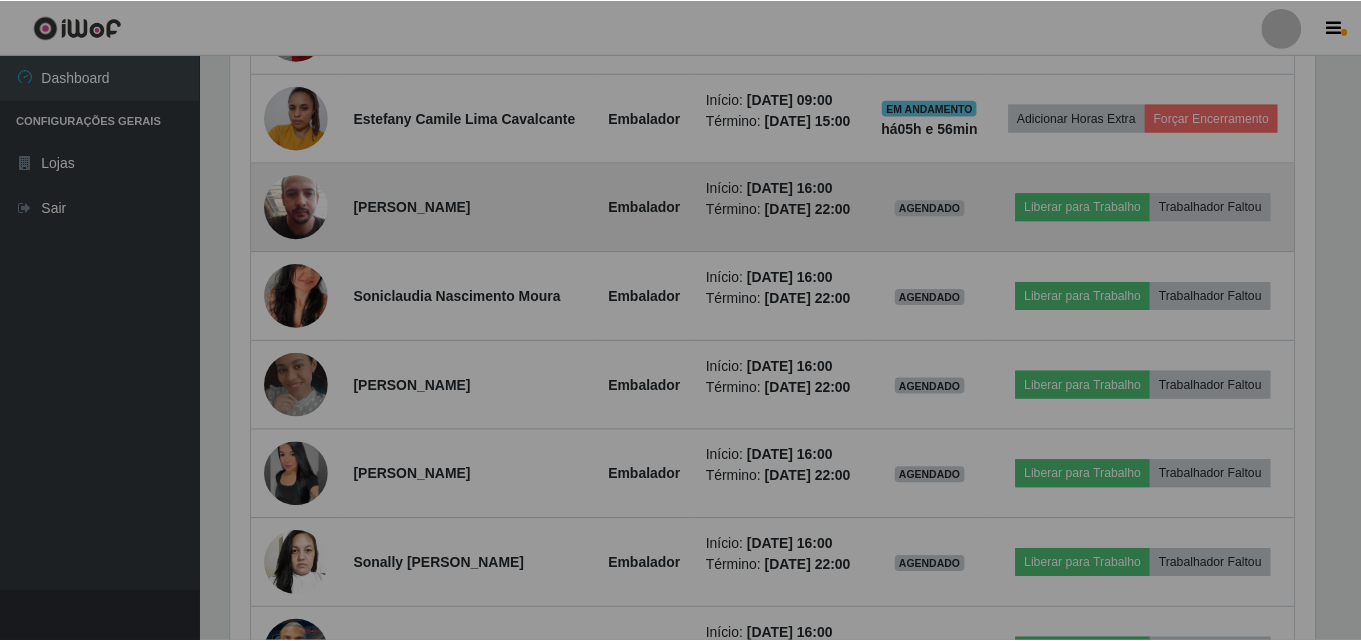scroll, scrollTop: 999585, scrollLeft: 998901, axis: both 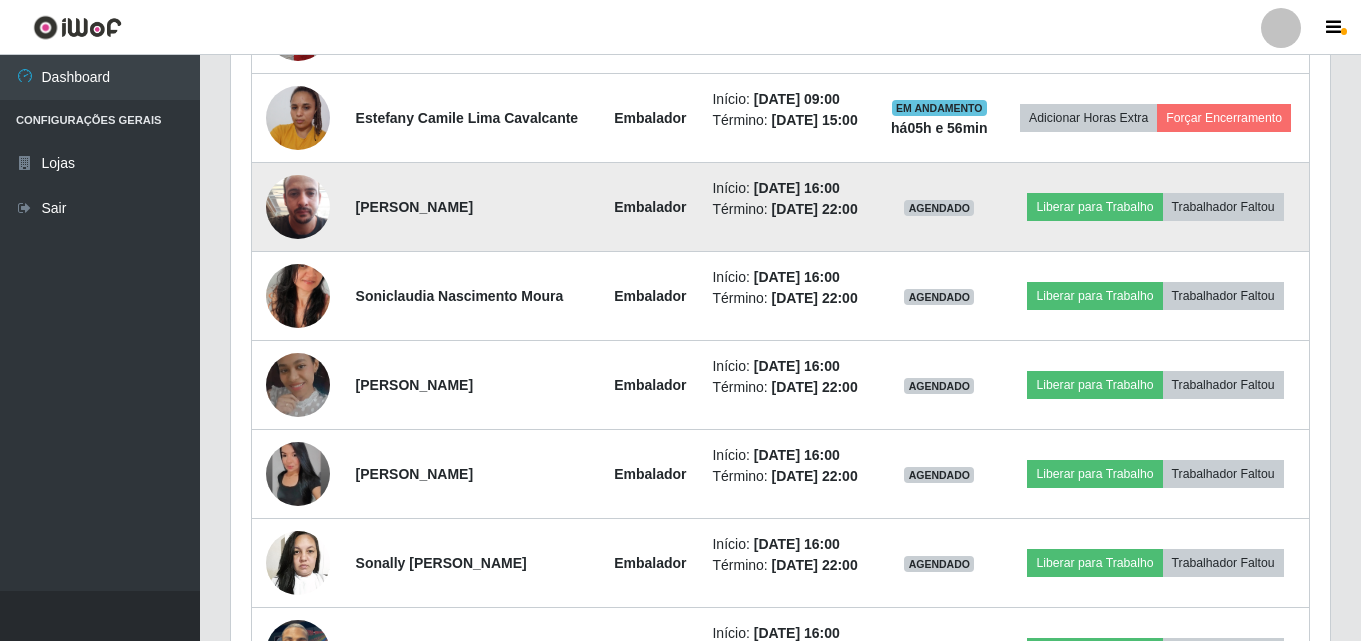 click at bounding box center [298, 207] 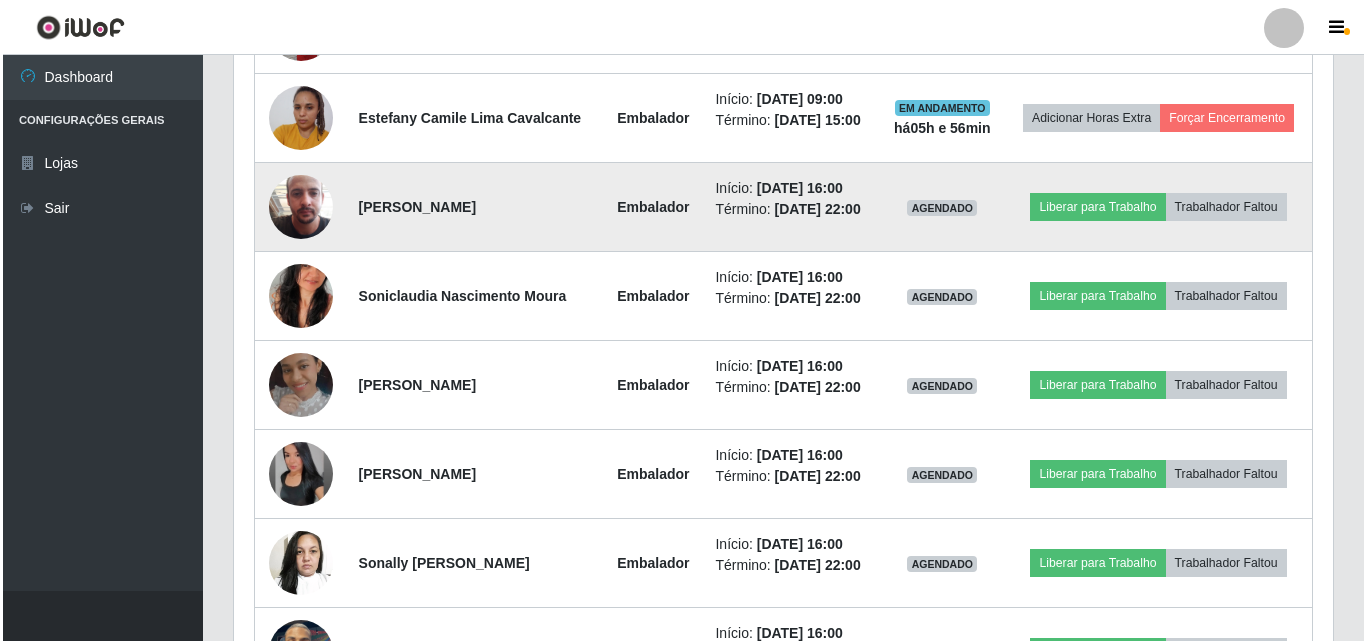 scroll, scrollTop: 1196, scrollLeft: 0, axis: vertical 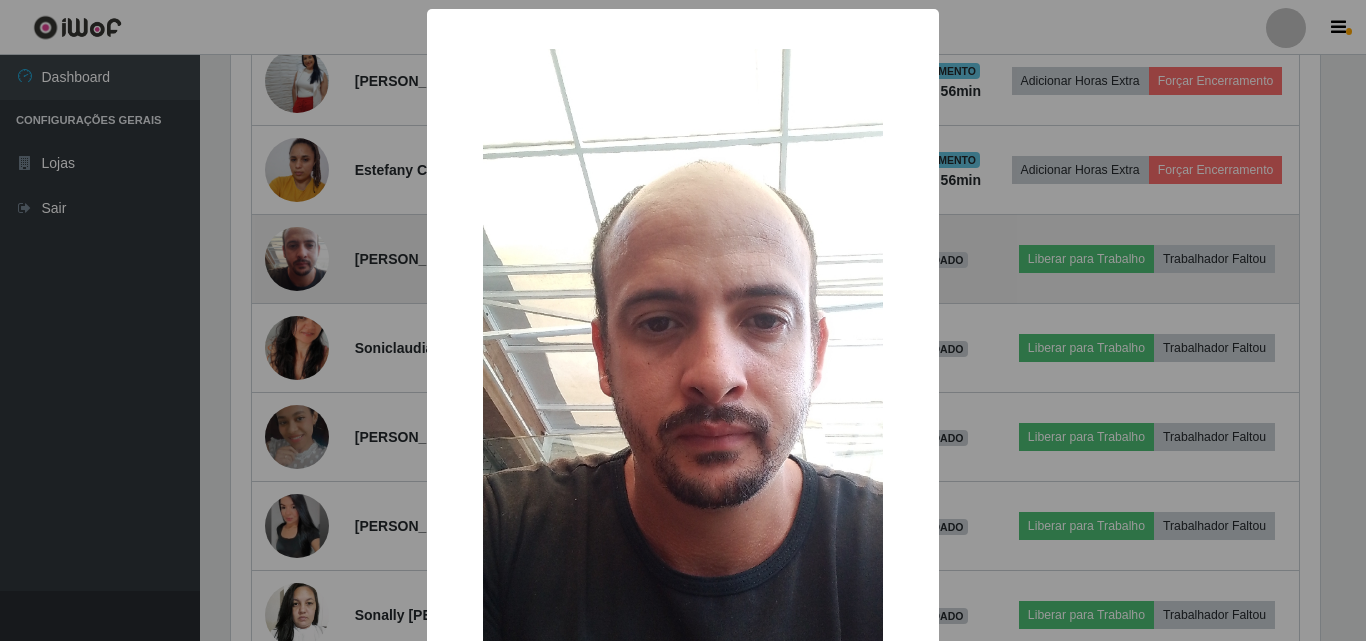 click on "× OK Cancel" at bounding box center [683, 320] 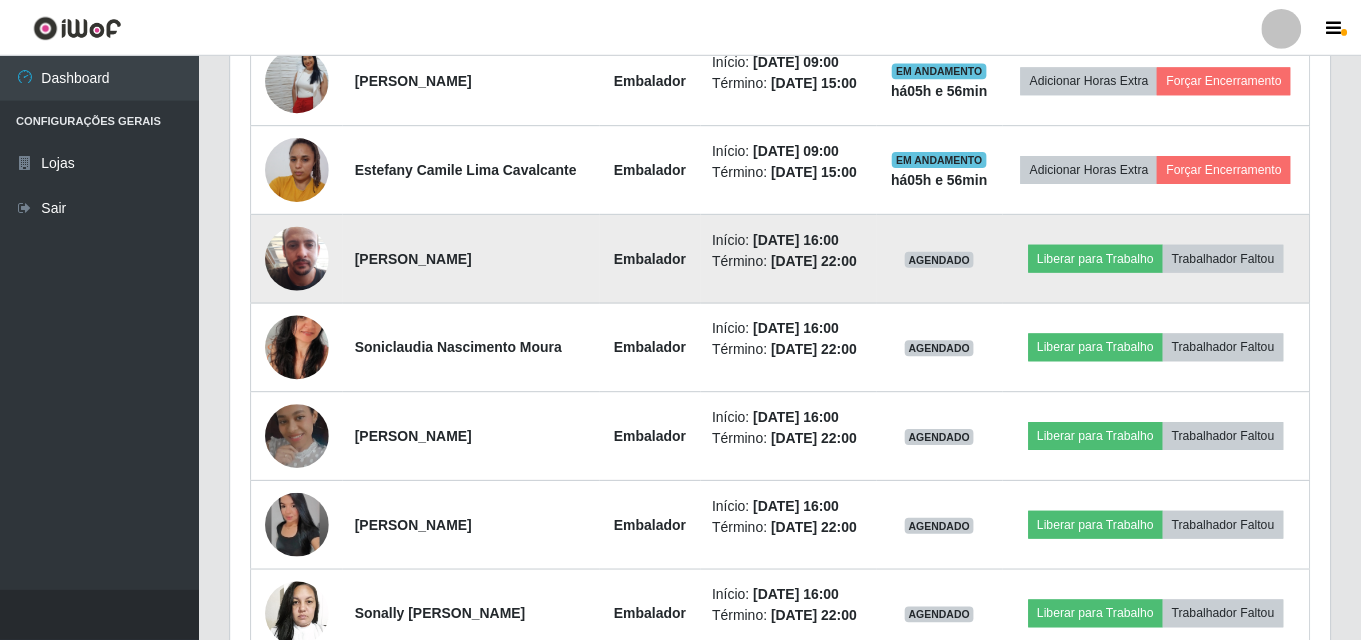 scroll, scrollTop: 999585, scrollLeft: 998901, axis: both 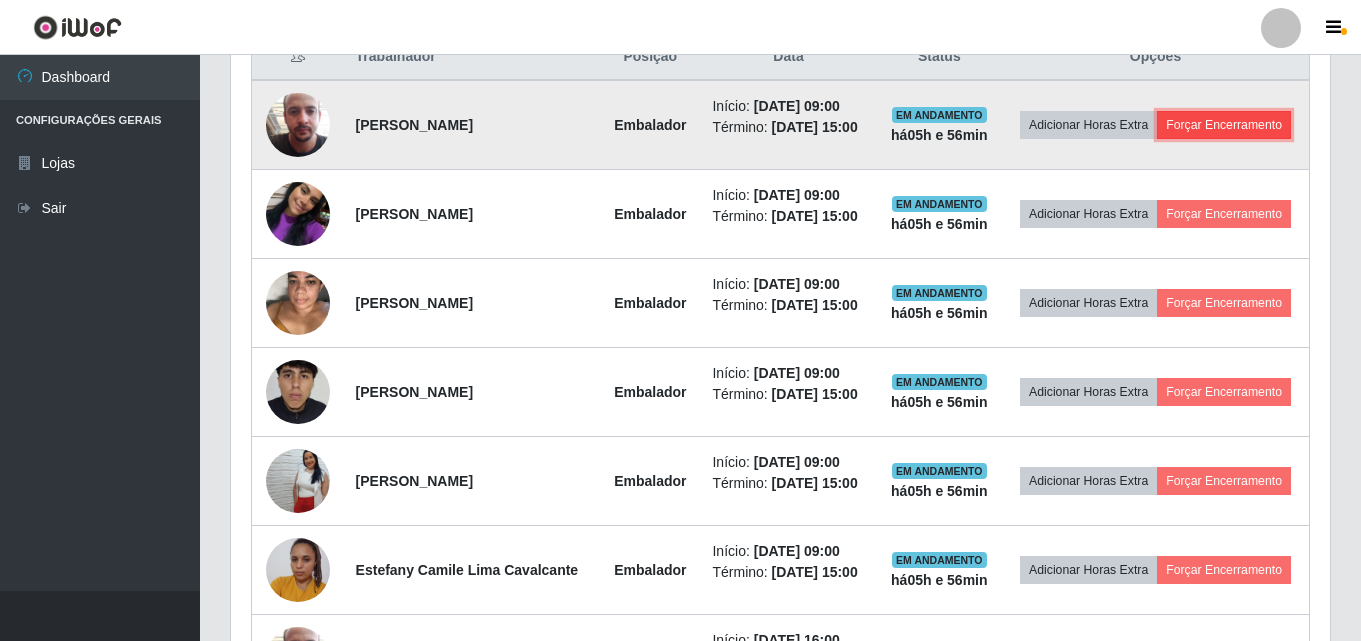 click on "Forçar Encerramento" at bounding box center (1224, 125) 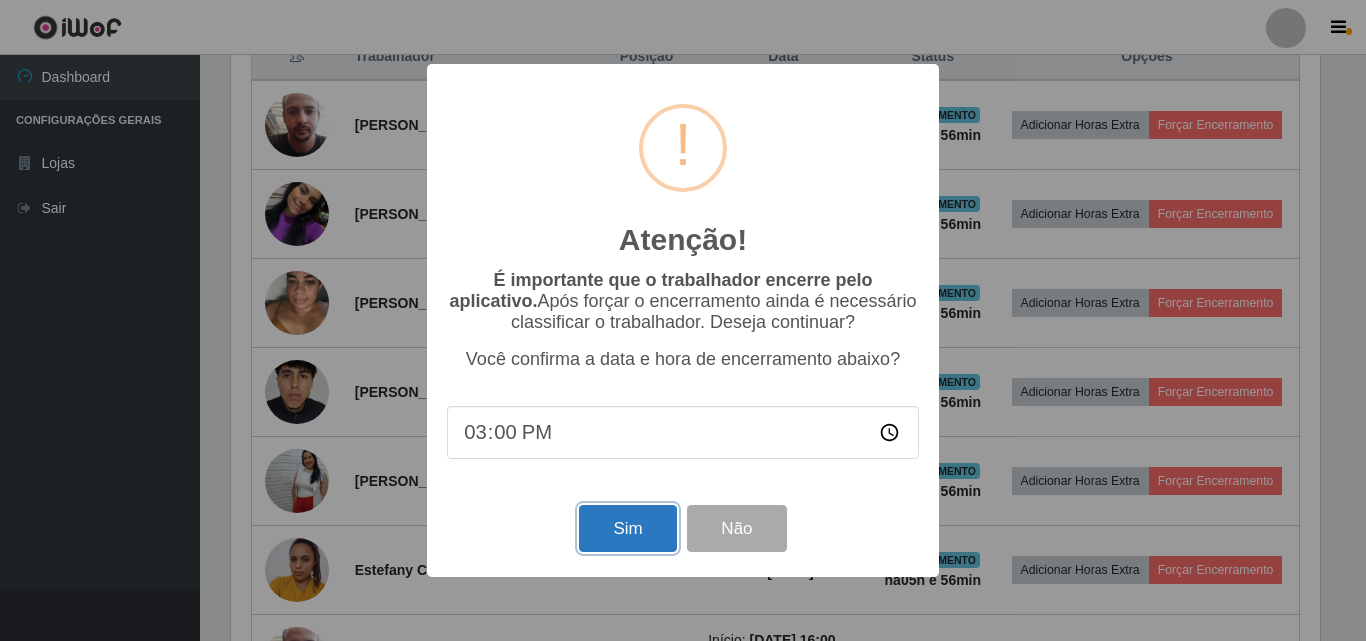 click on "Sim" at bounding box center [627, 528] 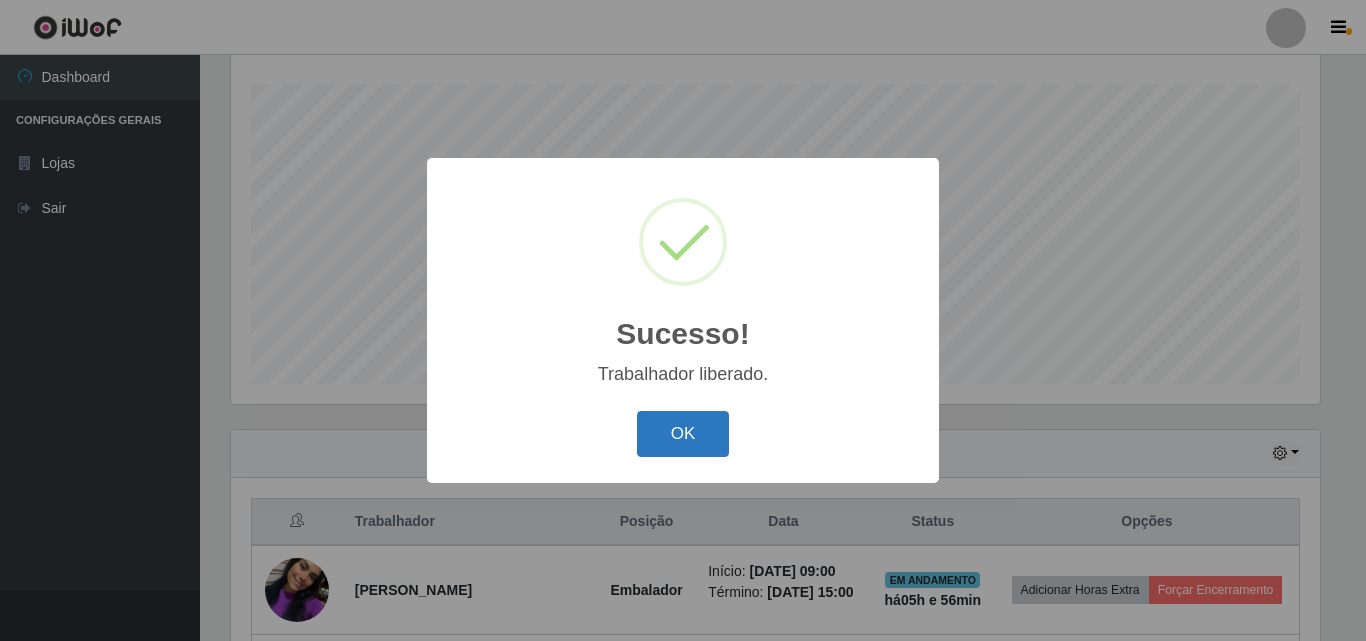 click on "OK" at bounding box center (683, 434) 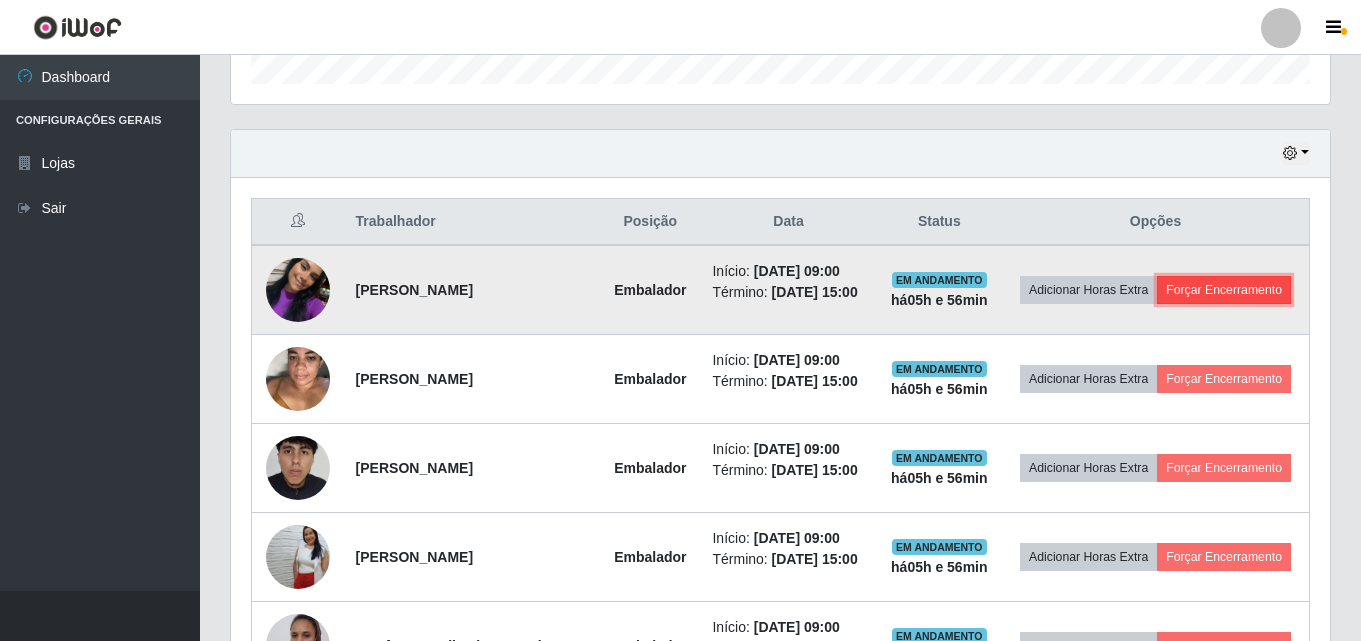 click on "Forçar Encerramento" at bounding box center (1224, 290) 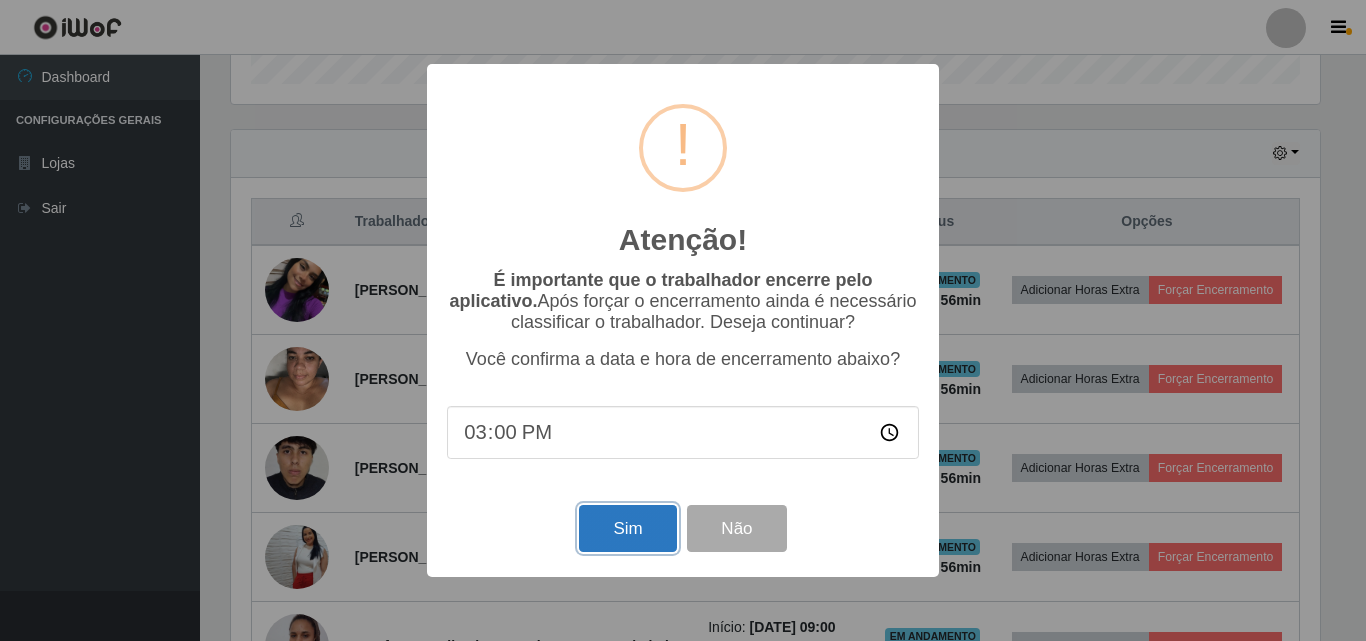 click on "Sim" at bounding box center (627, 528) 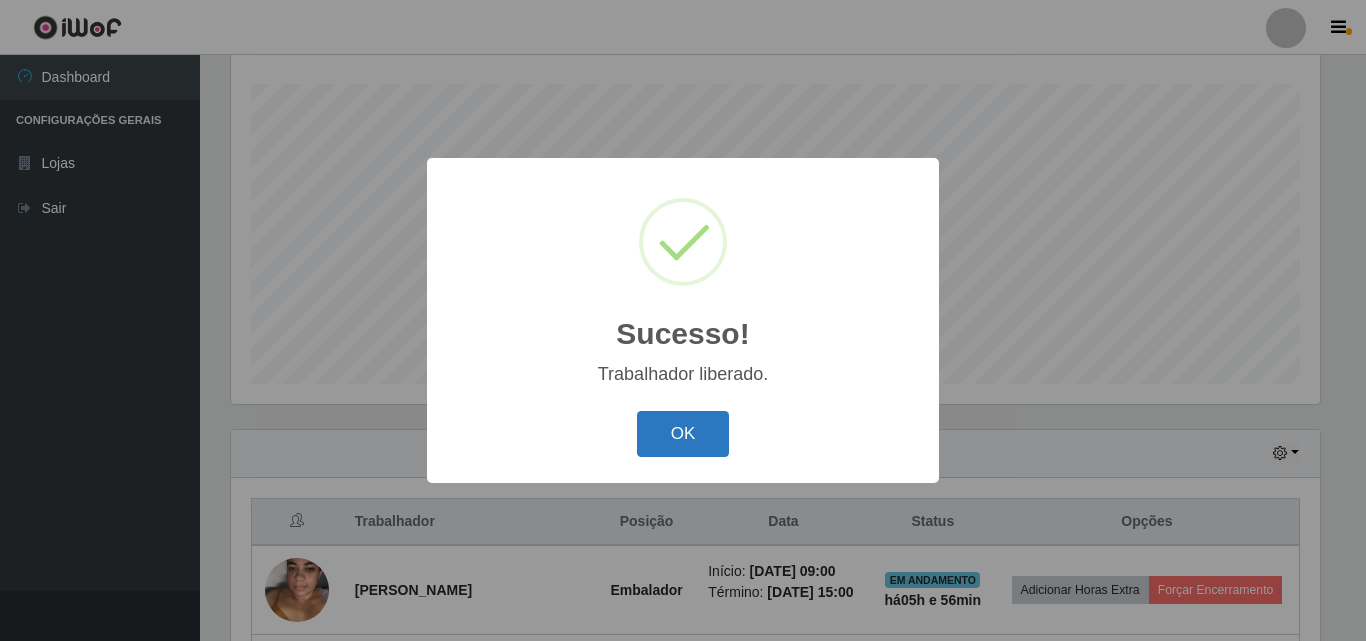 click on "OK" at bounding box center [683, 434] 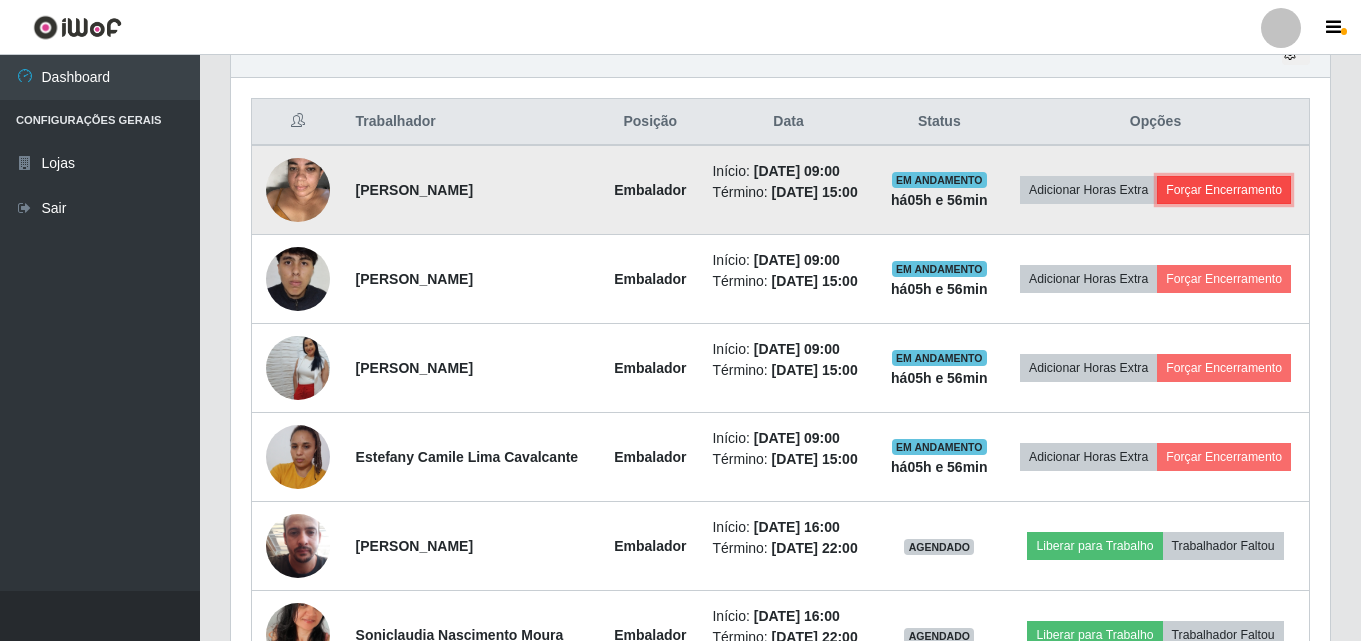 click on "Forçar Encerramento" at bounding box center [1224, 190] 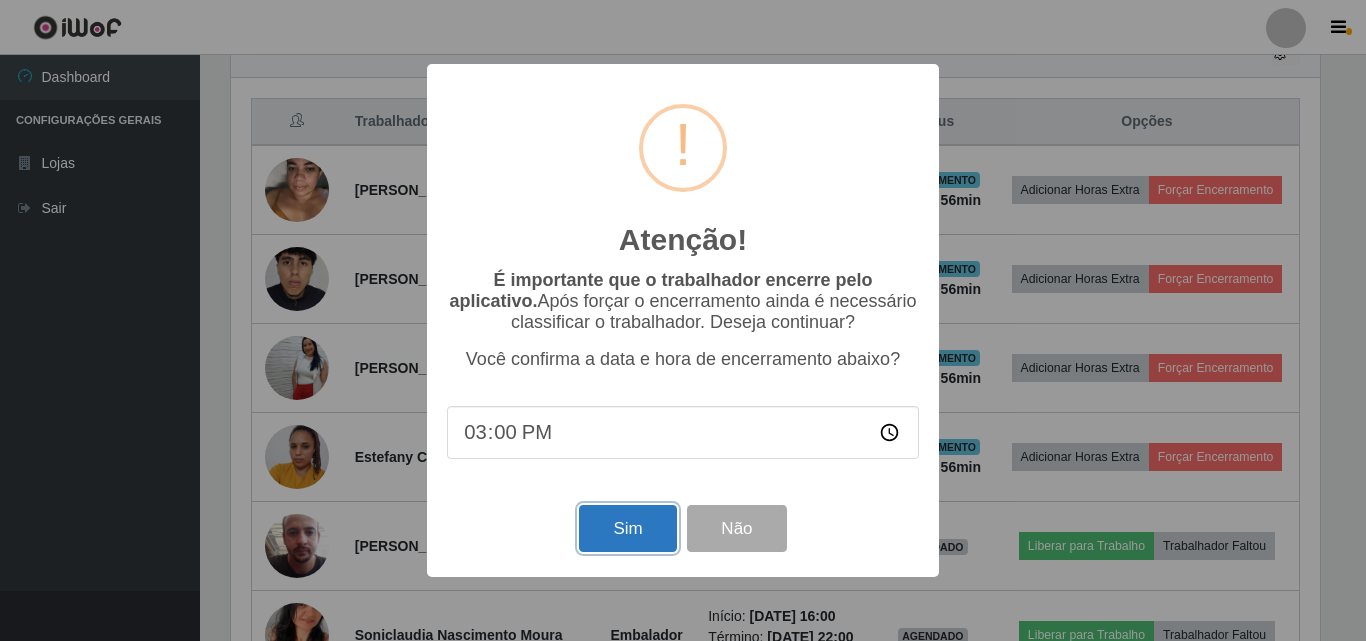 click on "Sim" at bounding box center [627, 528] 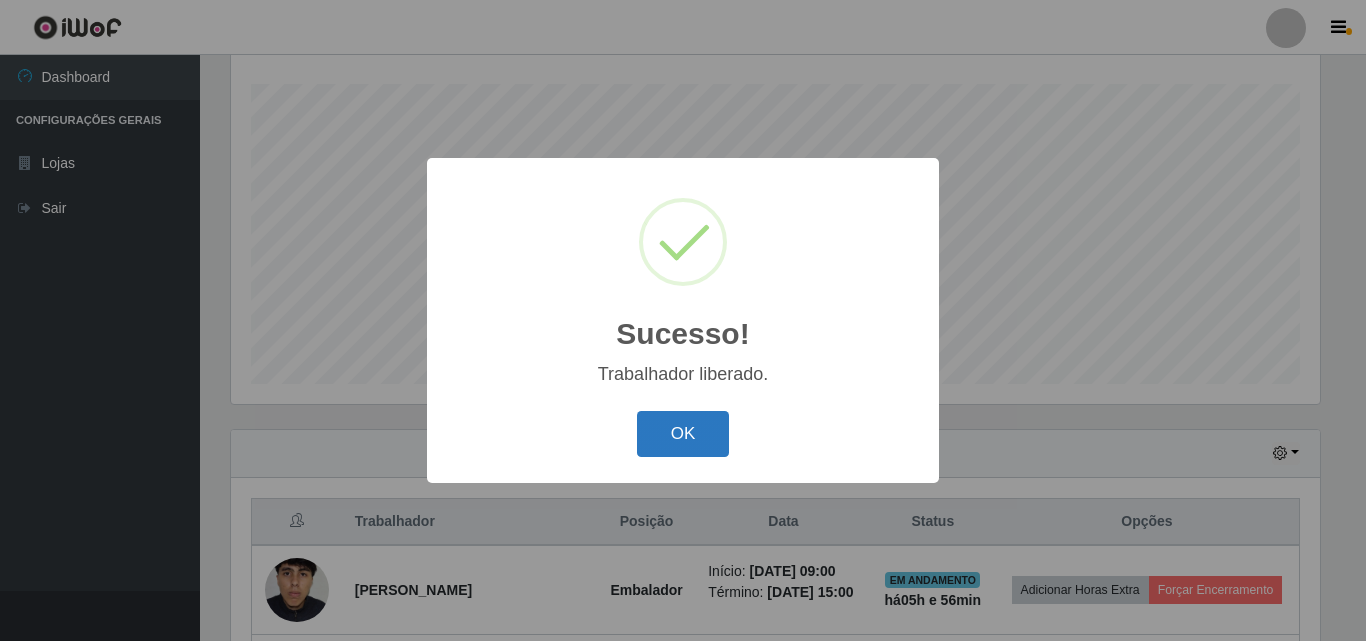 click on "OK" at bounding box center (683, 434) 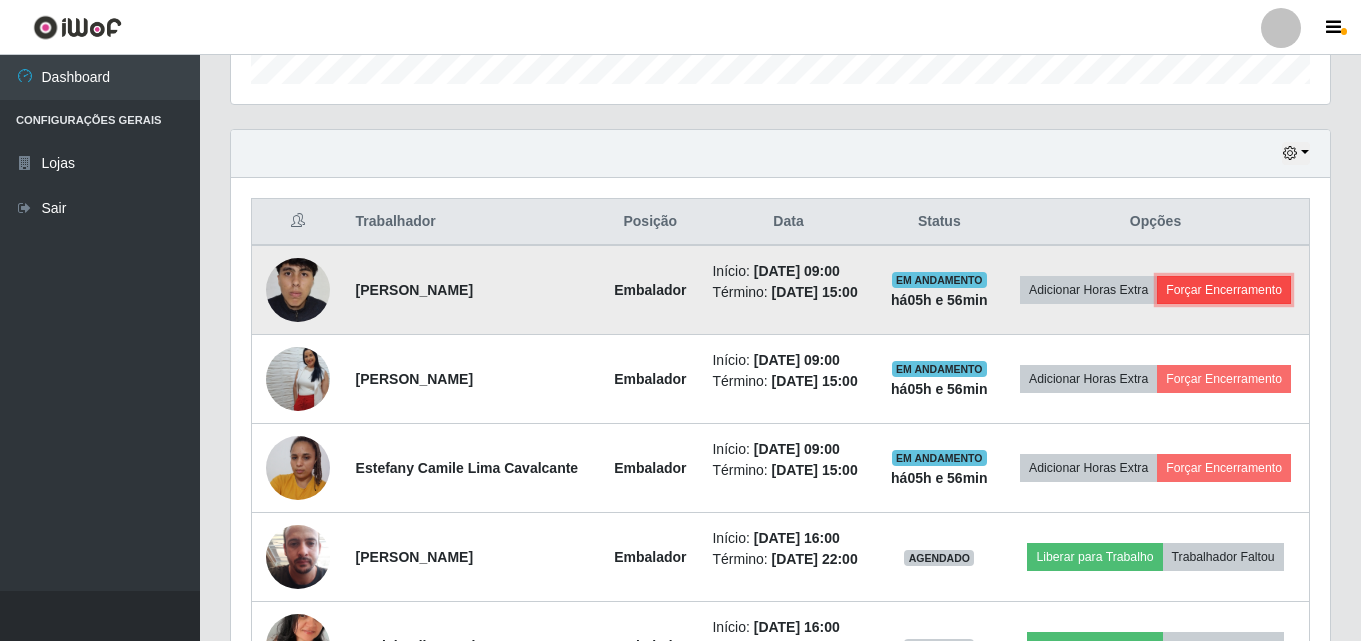 click on "Forçar Encerramento" at bounding box center [1224, 290] 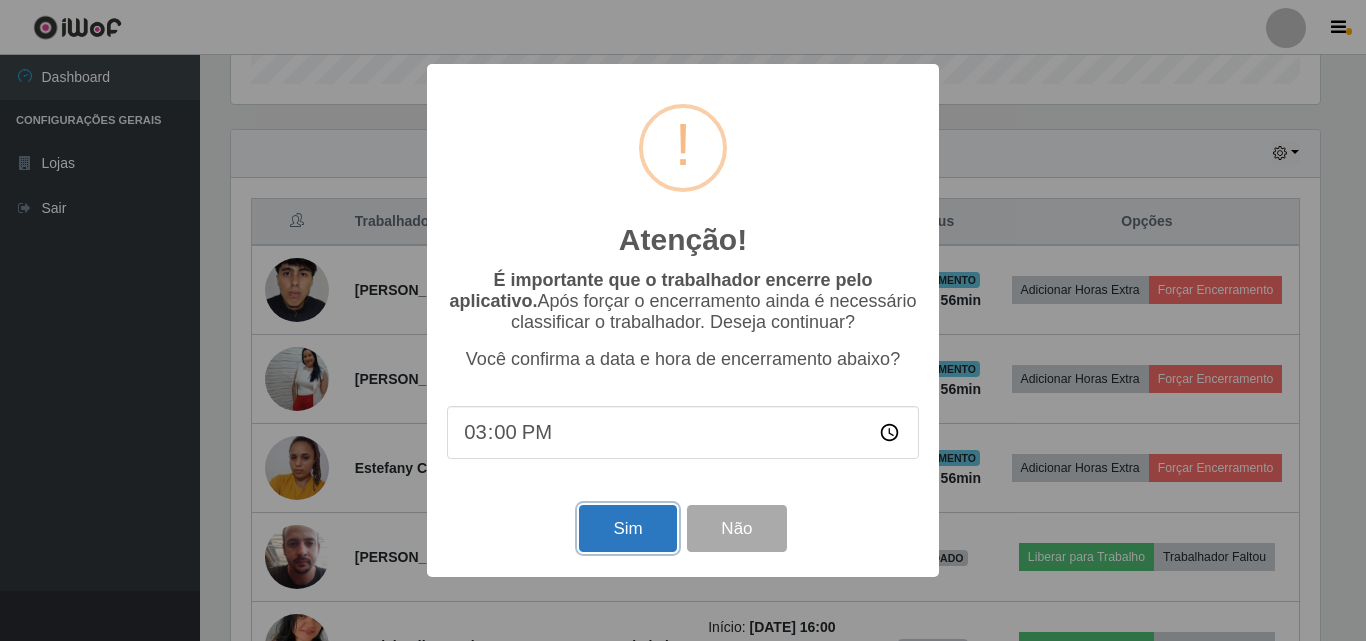 click on "Sim" at bounding box center [627, 528] 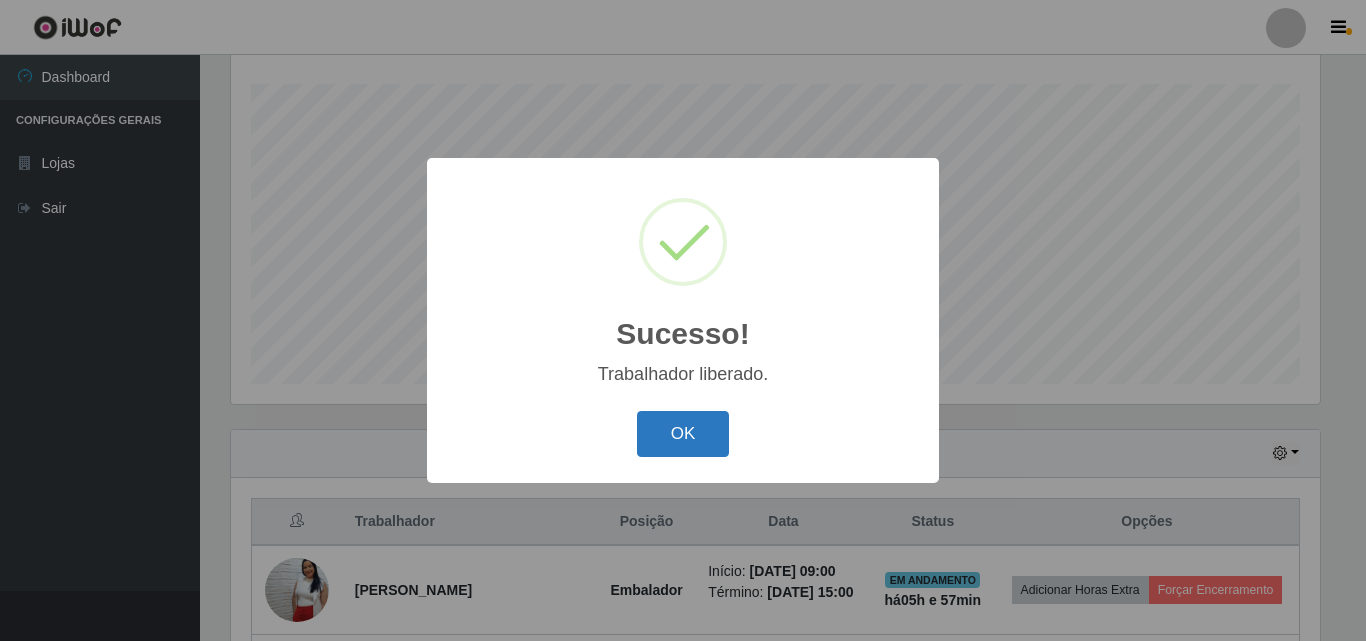 click on "OK" at bounding box center (683, 434) 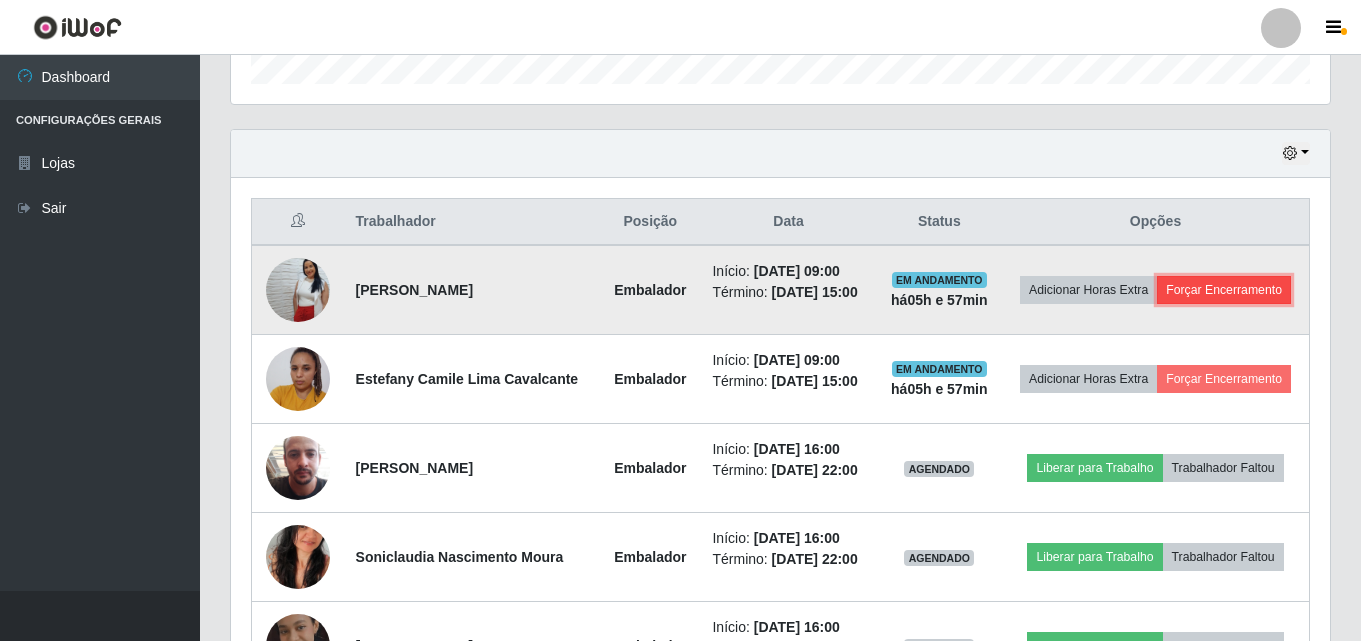 click on "Forçar Encerramento" at bounding box center [1224, 290] 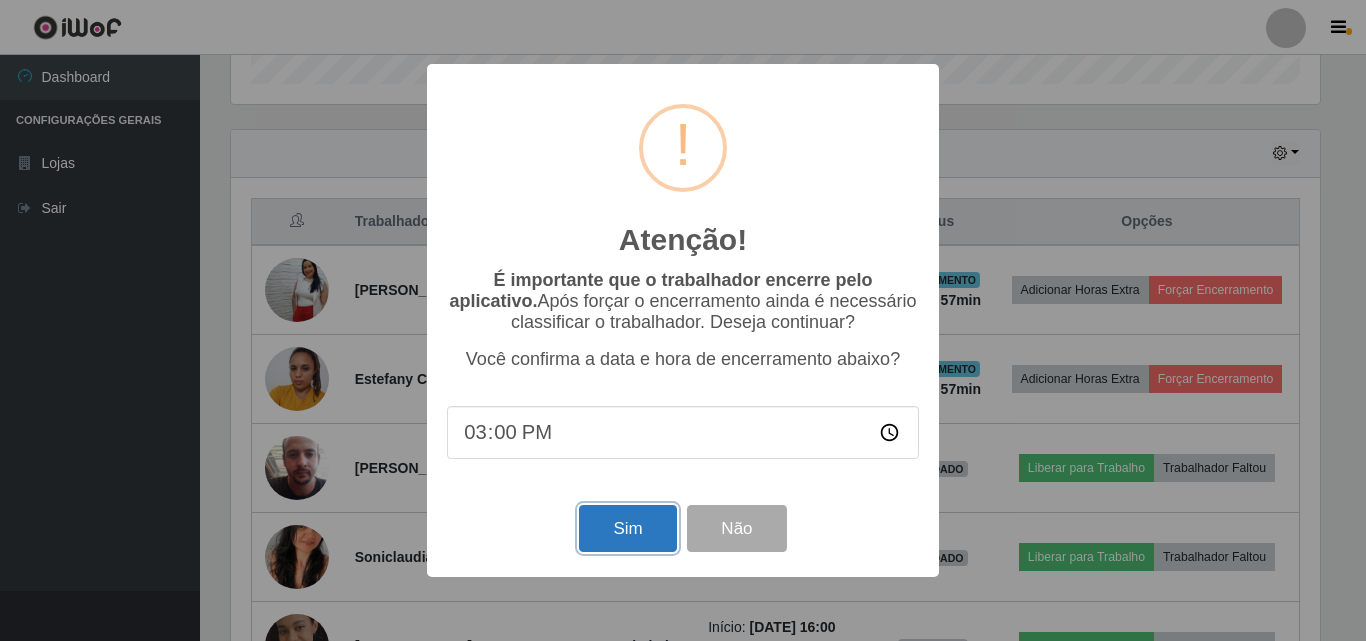 click on "Sim" at bounding box center (627, 528) 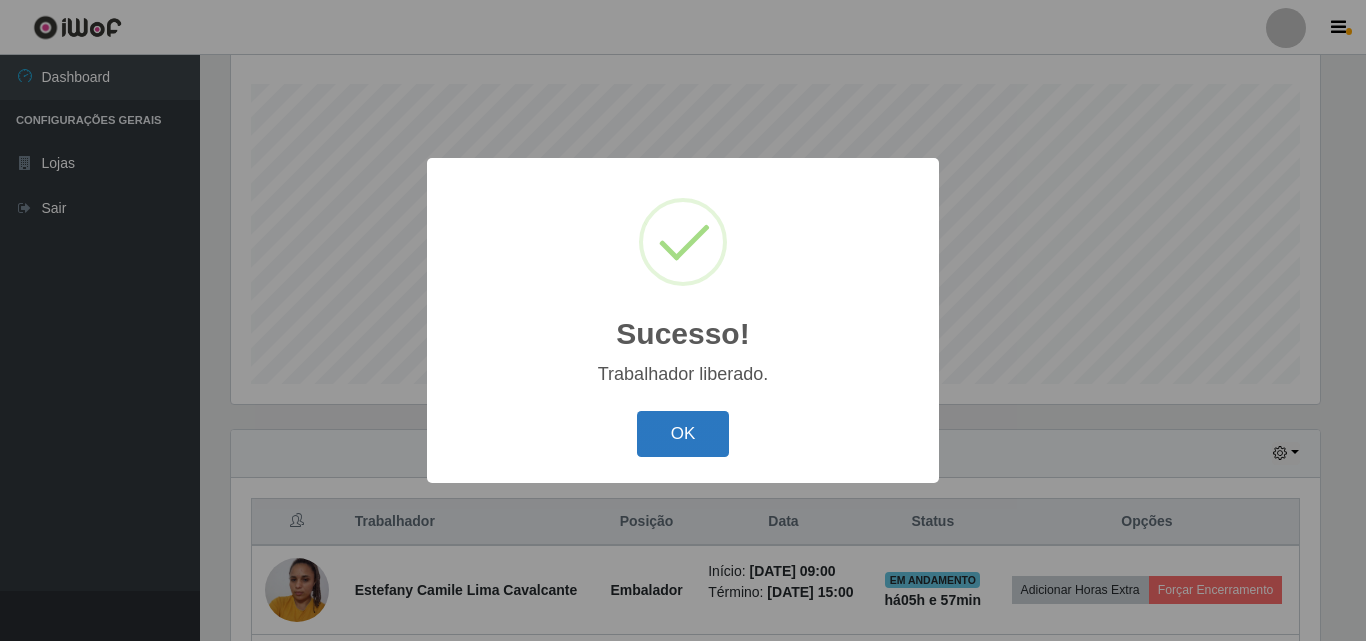 click on "OK" at bounding box center (683, 434) 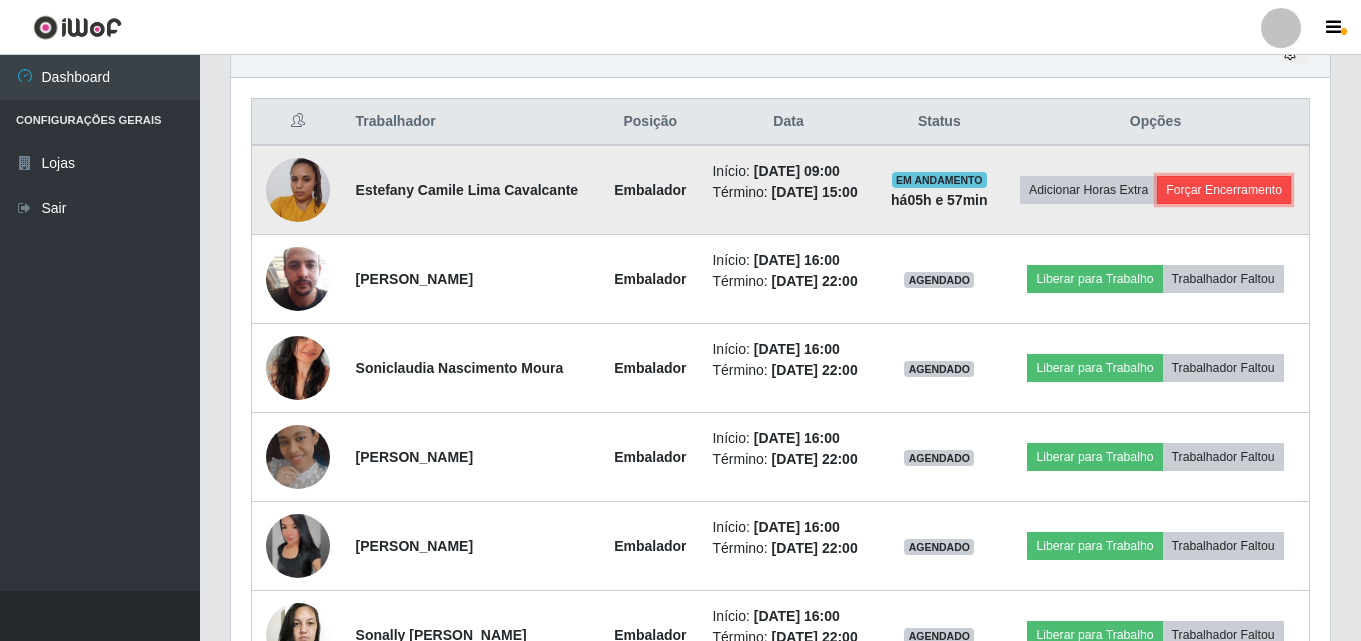 click on "Forçar Encerramento" at bounding box center (1224, 190) 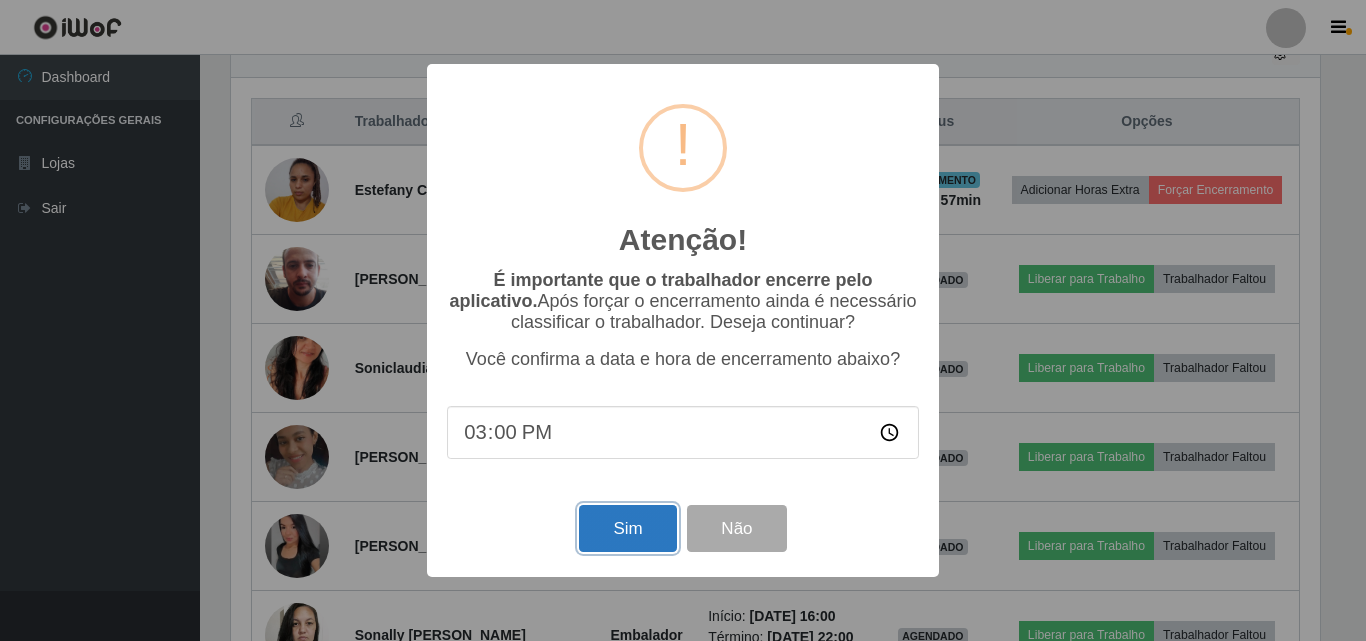 click on "Sim" at bounding box center (627, 528) 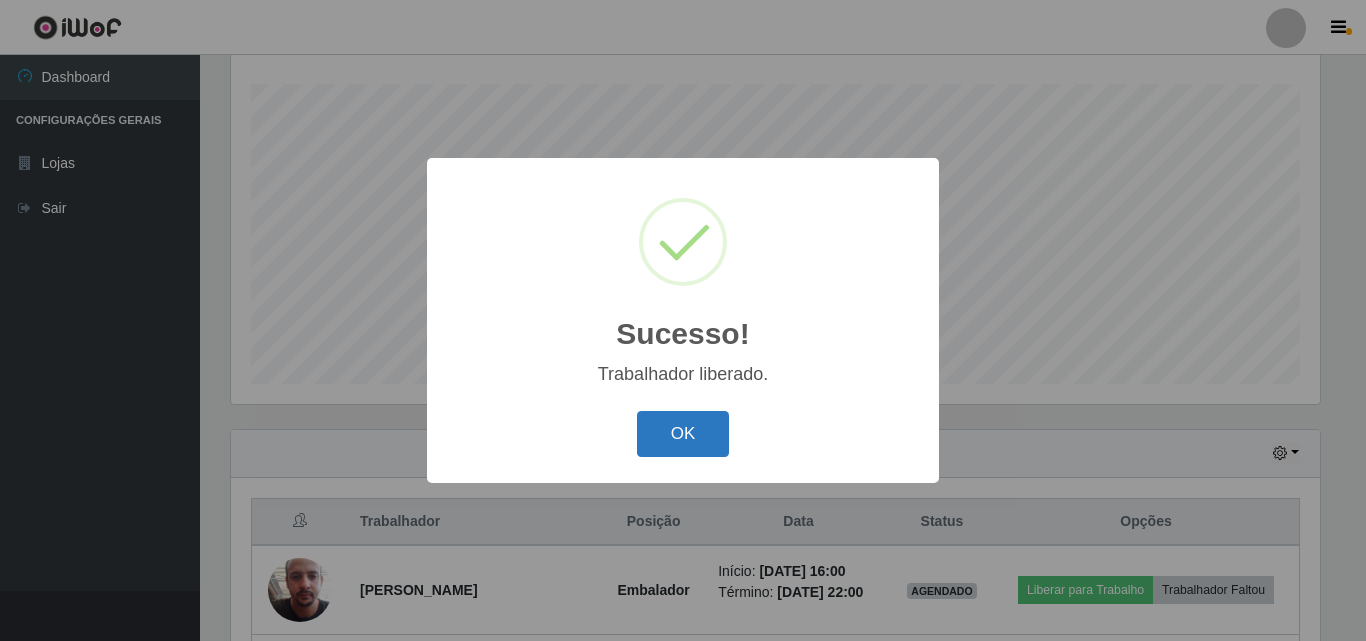click on "OK" at bounding box center [683, 434] 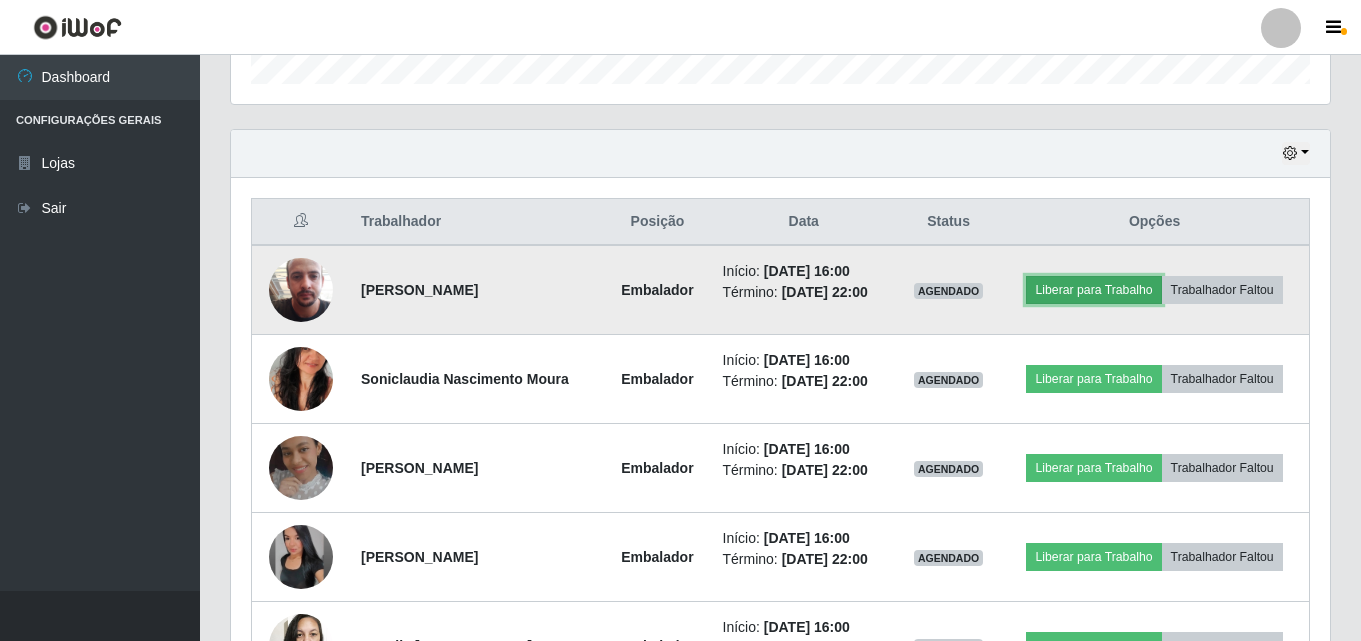 click on "Liberar para Trabalho" at bounding box center (1093, 290) 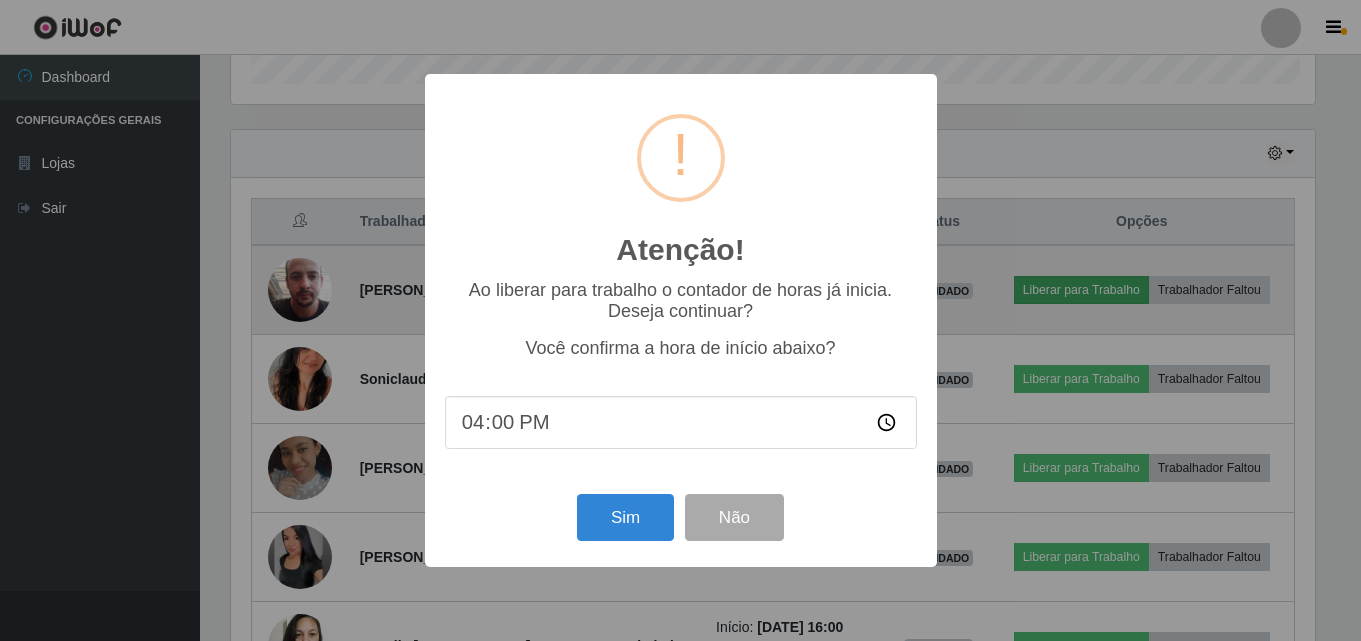 scroll, scrollTop: 999585, scrollLeft: 998911, axis: both 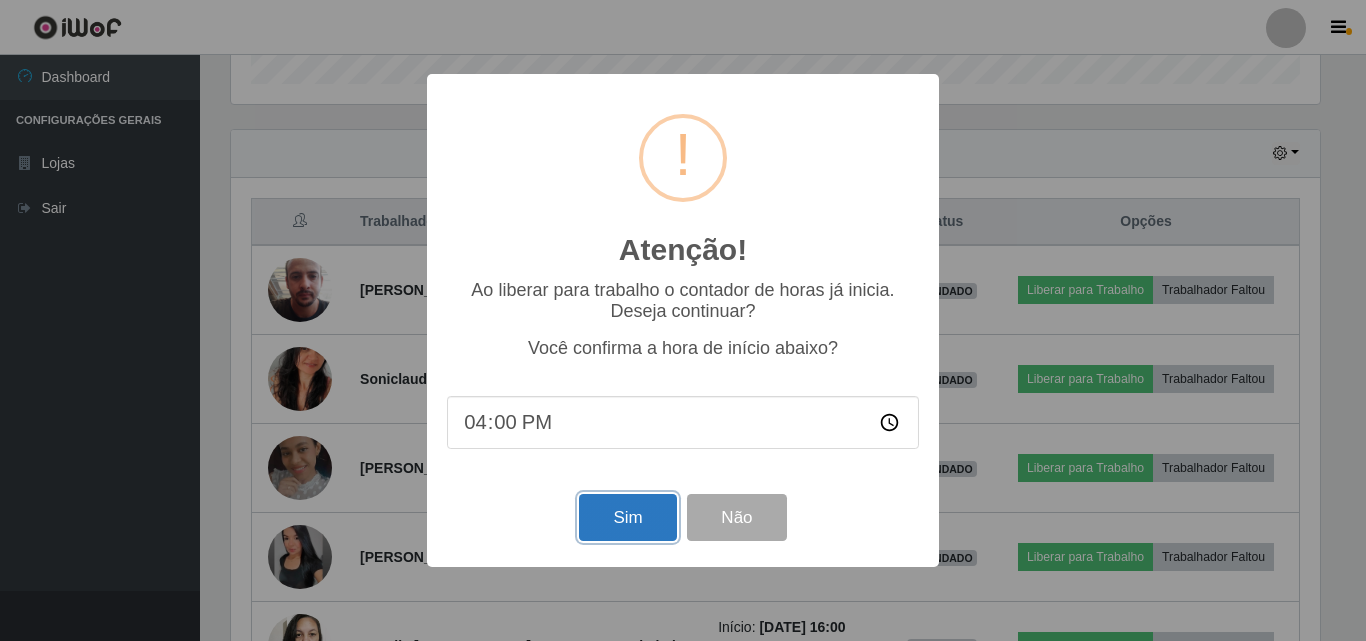 click on "Sim" at bounding box center (627, 517) 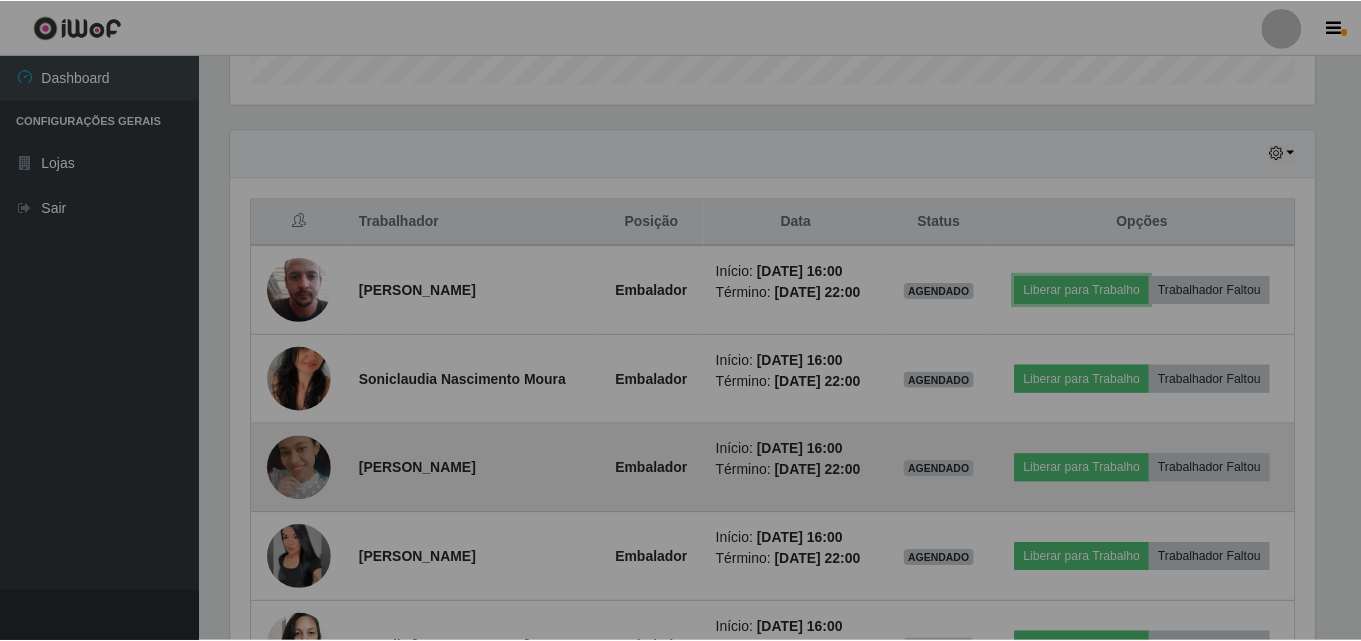 scroll, scrollTop: 999585, scrollLeft: 998901, axis: both 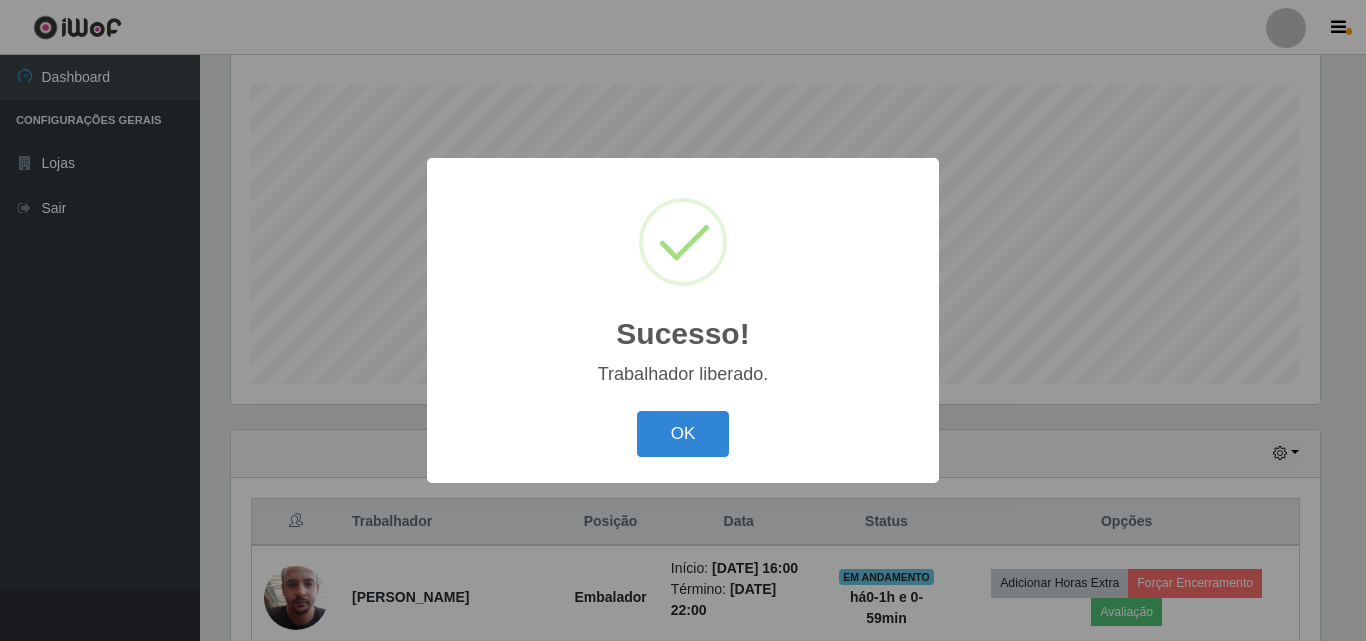 click on "OK Cancel" at bounding box center (683, 433) 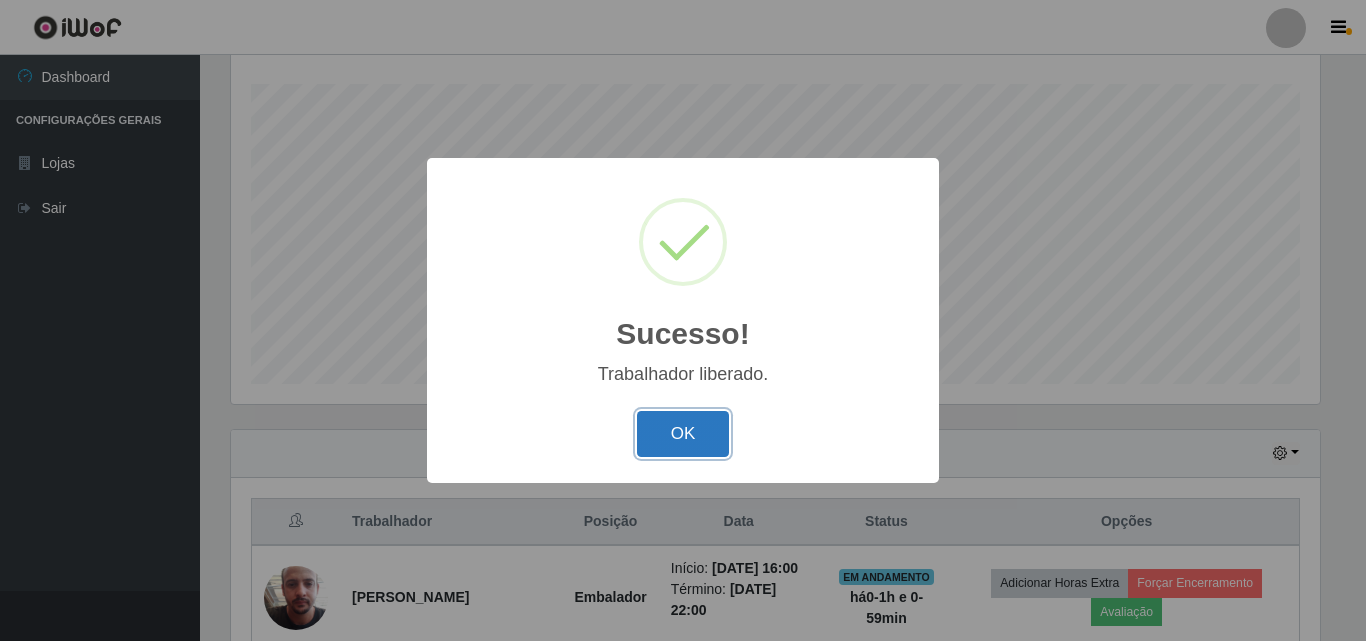 click on "OK" at bounding box center (683, 434) 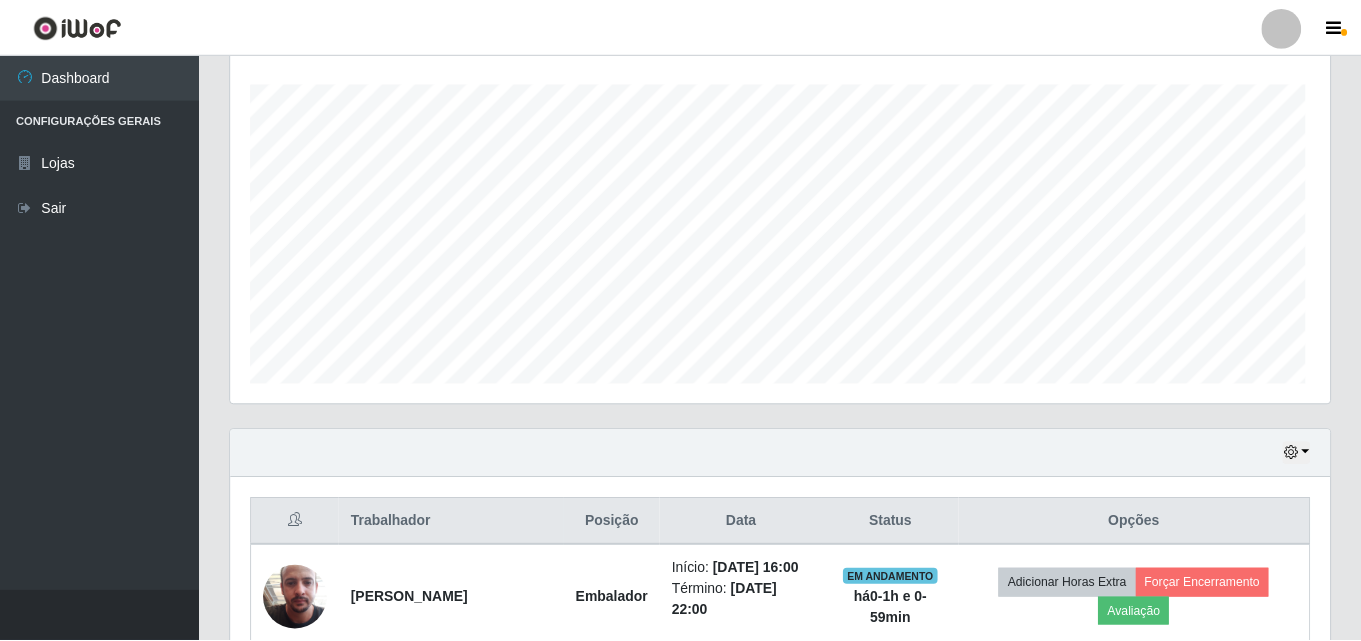 scroll, scrollTop: 999585, scrollLeft: 998901, axis: both 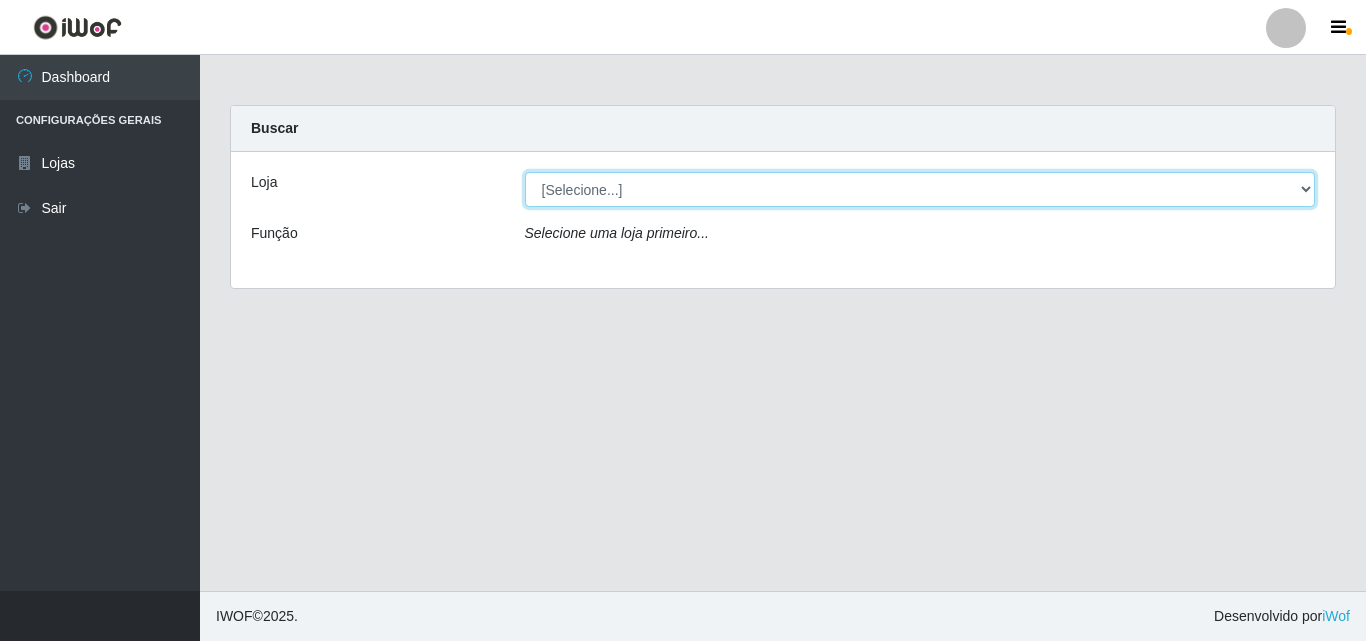 click on "[Selecione...] BomQueSó Agreste - Loja 3" at bounding box center (920, 189) 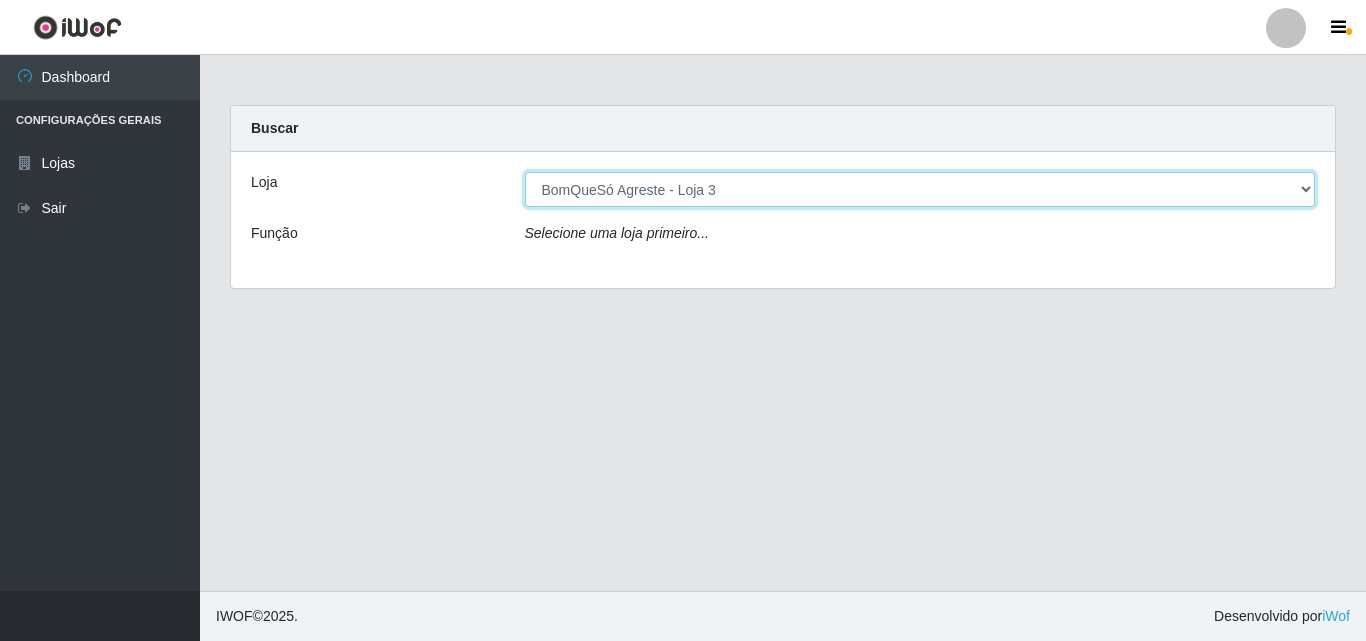 click on "[Selecione...] BomQueSó Agreste - Loja 3" at bounding box center [920, 189] 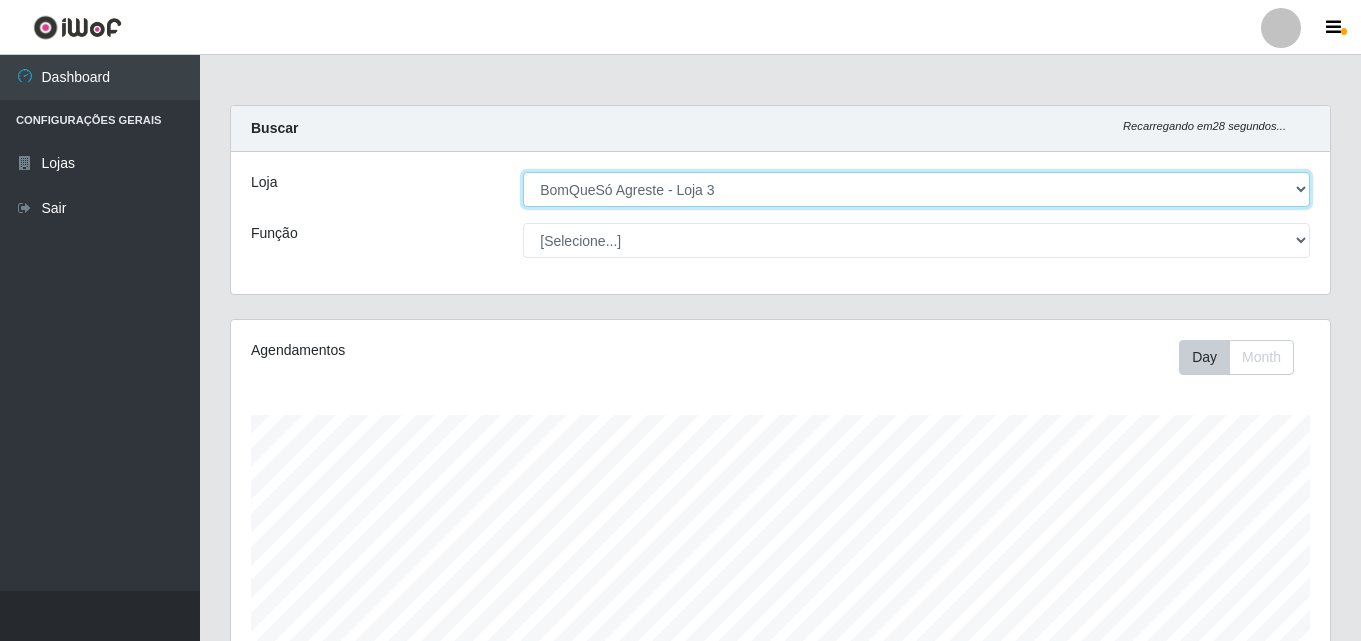 scroll, scrollTop: 999585, scrollLeft: 998901, axis: both 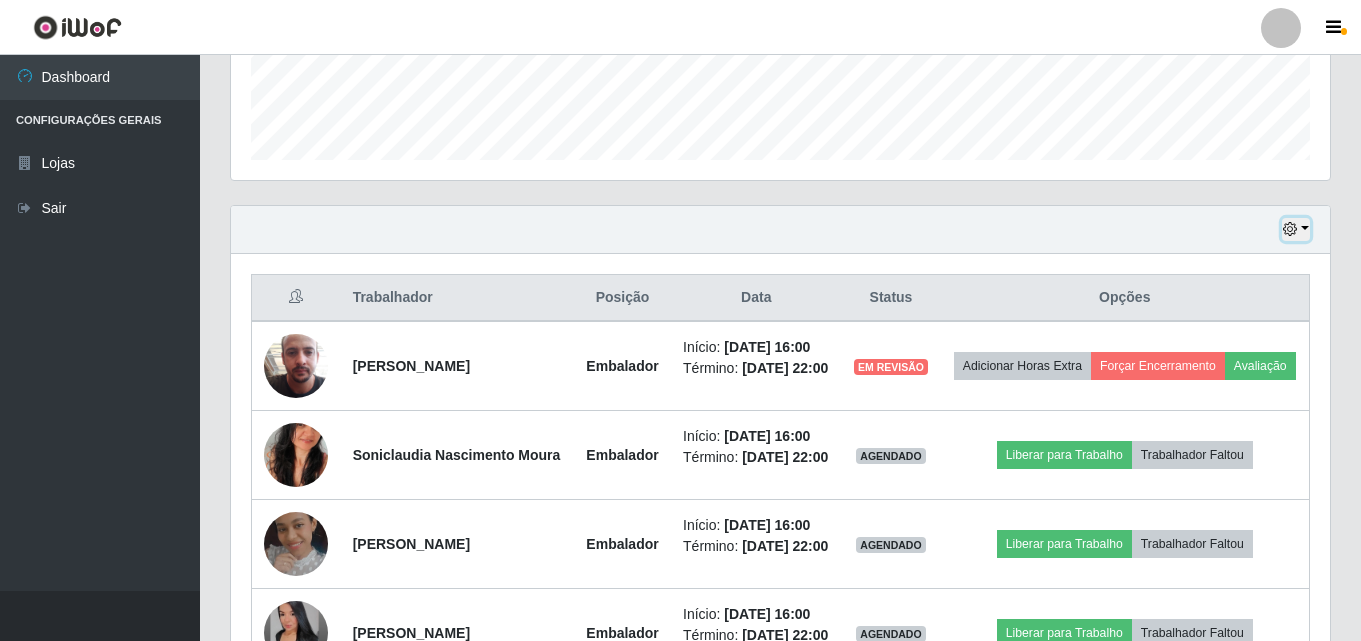 click at bounding box center [1296, 229] 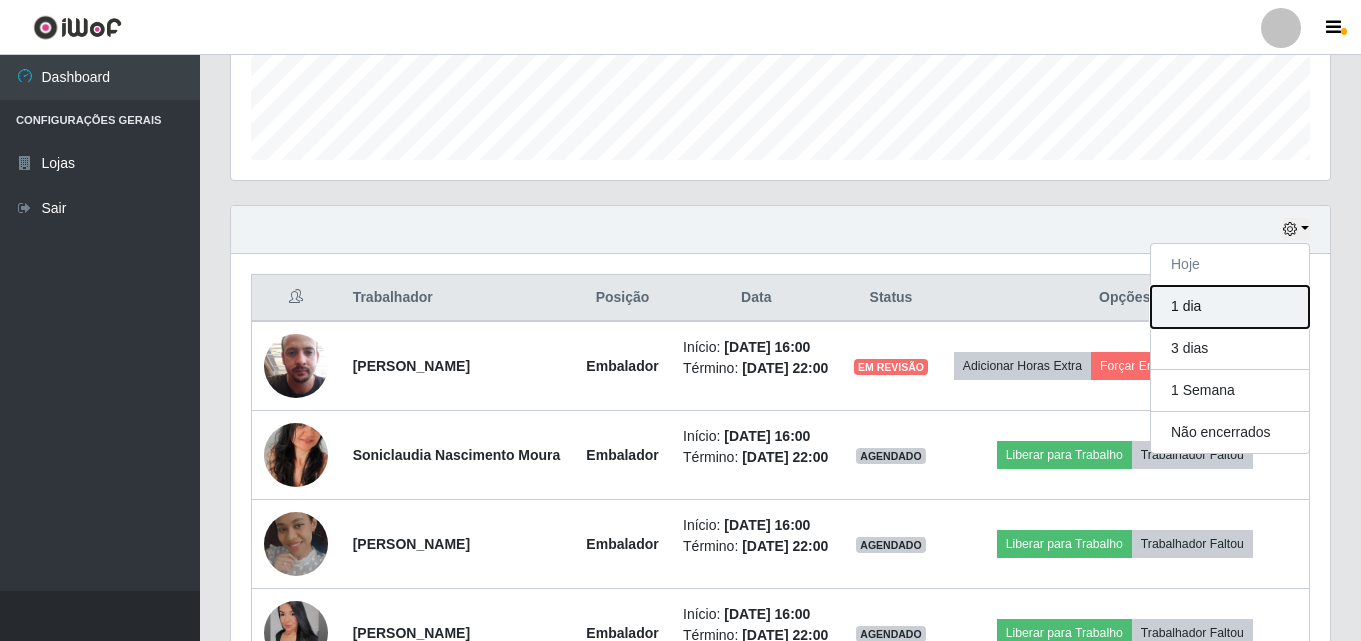 click on "1 dia" at bounding box center (1230, 307) 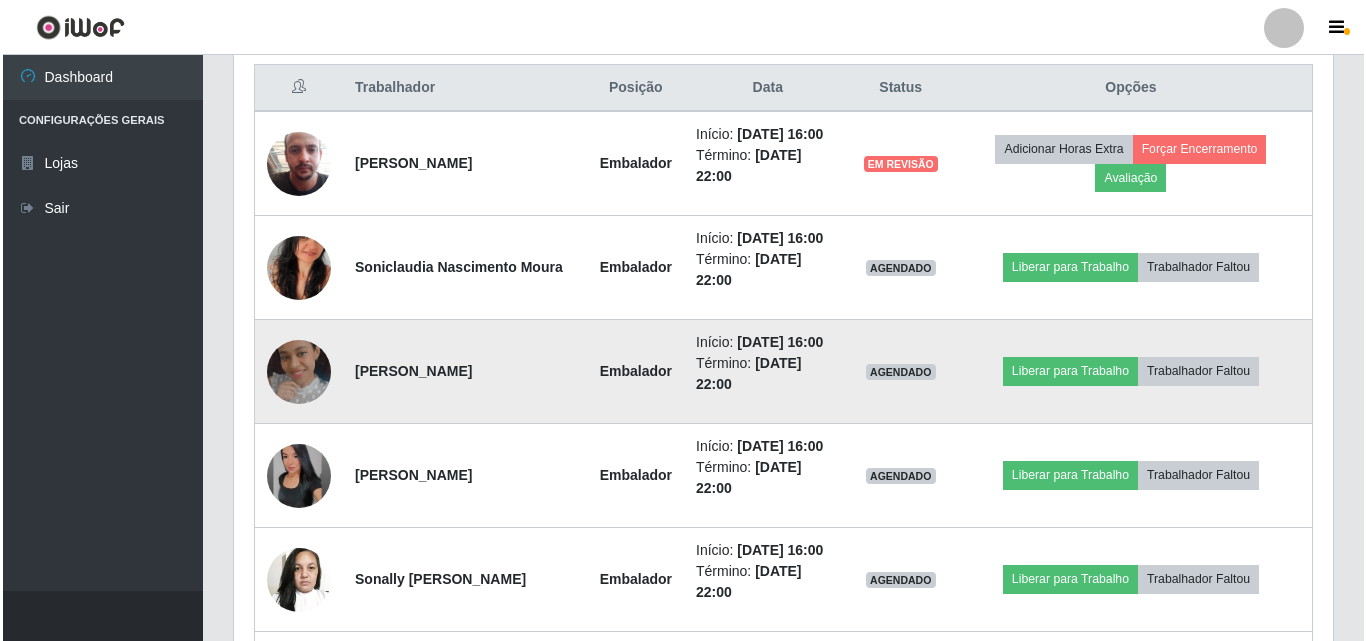 scroll, scrollTop: 800, scrollLeft: 0, axis: vertical 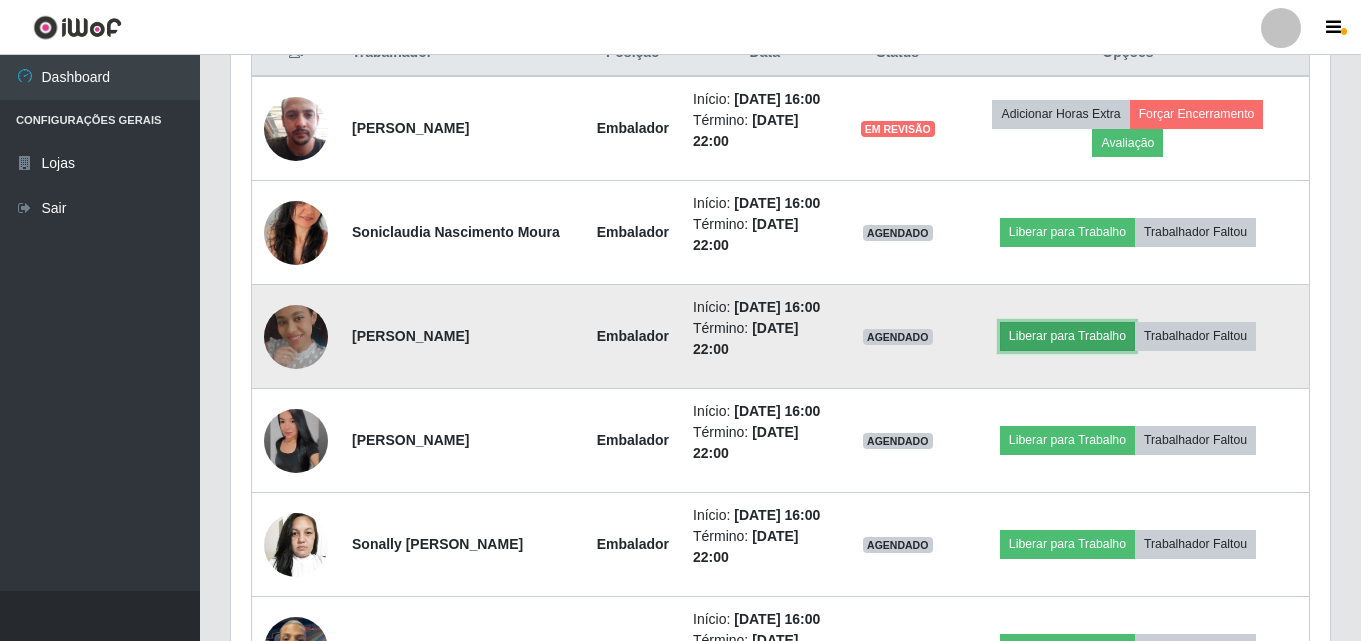 click on "Liberar para Trabalho" at bounding box center (1067, 336) 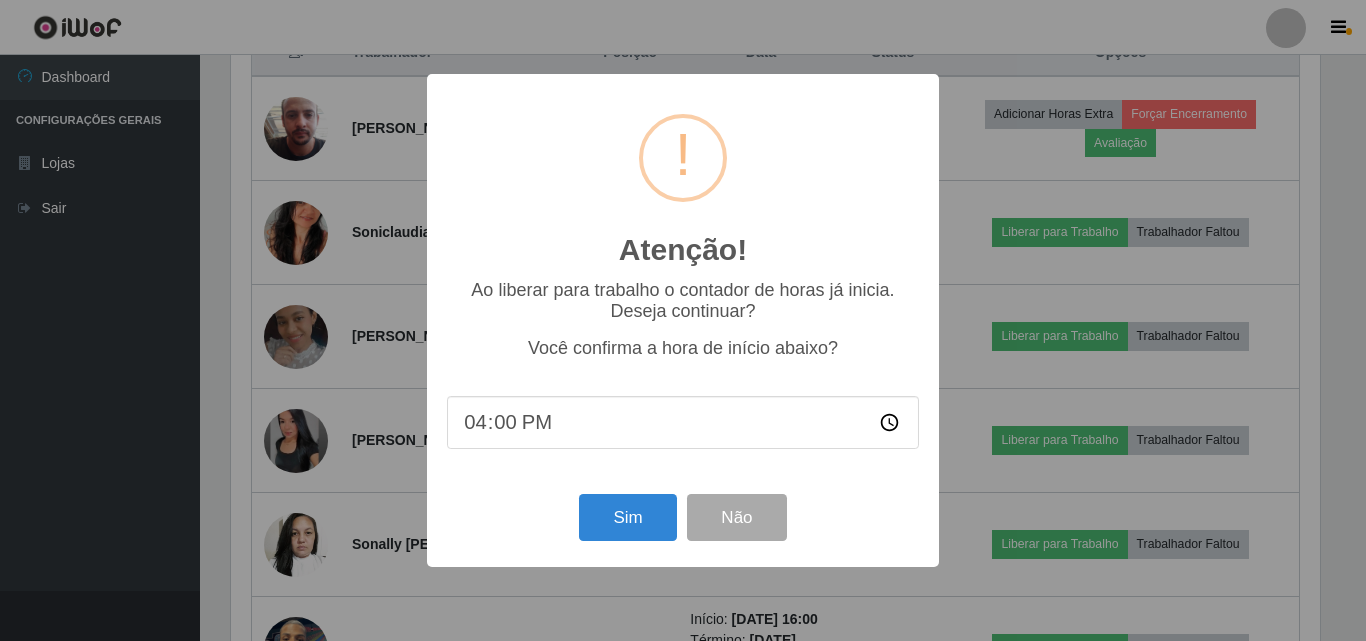 scroll, scrollTop: 999585, scrollLeft: 998911, axis: both 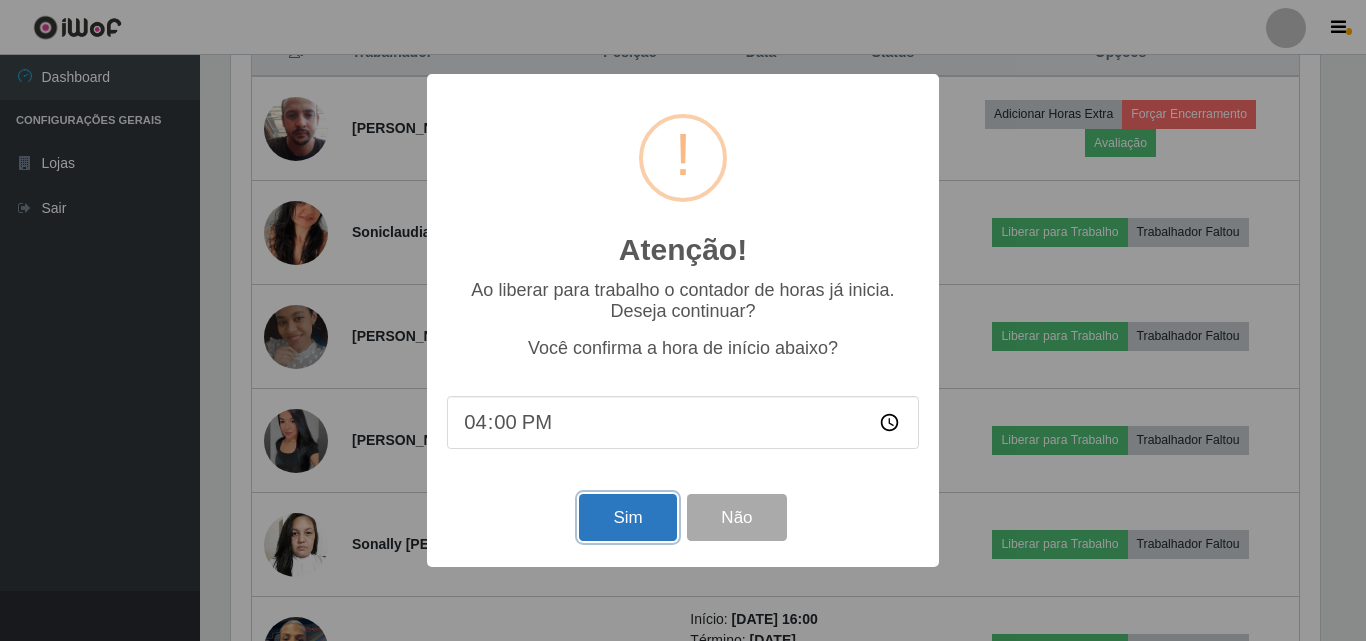 click on "Sim" at bounding box center (627, 517) 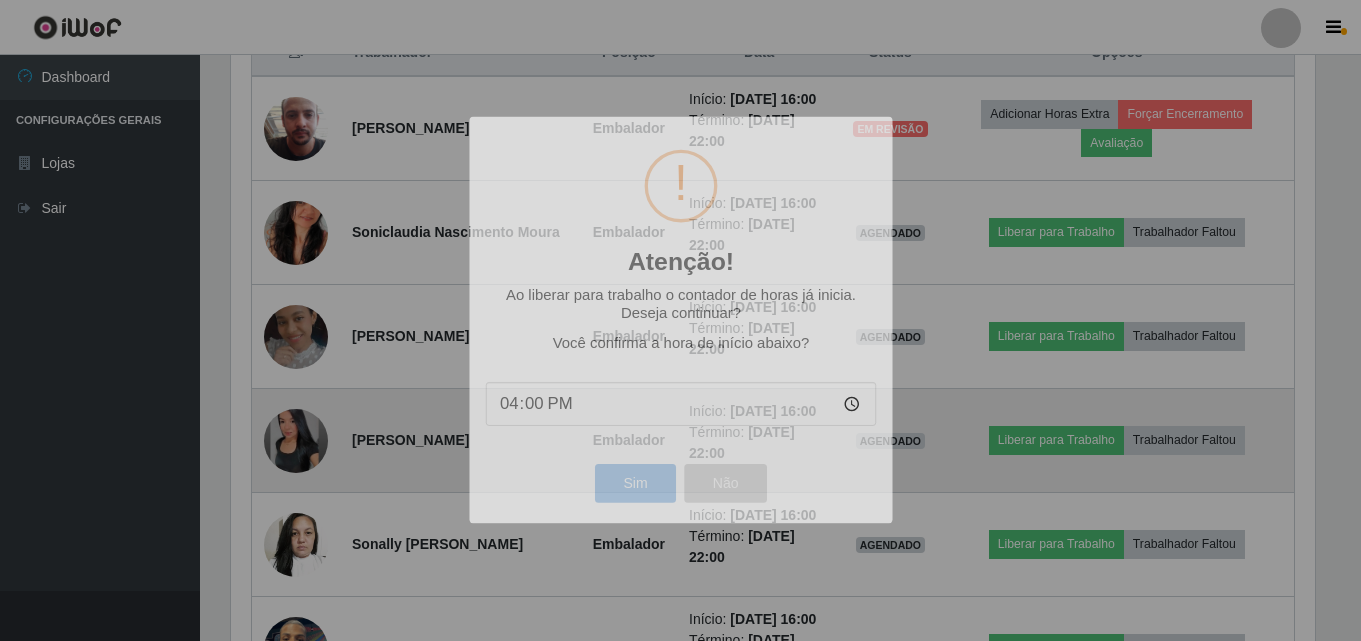 scroll, scrollTop: 999585, scrollLeft: 998901, axis: both 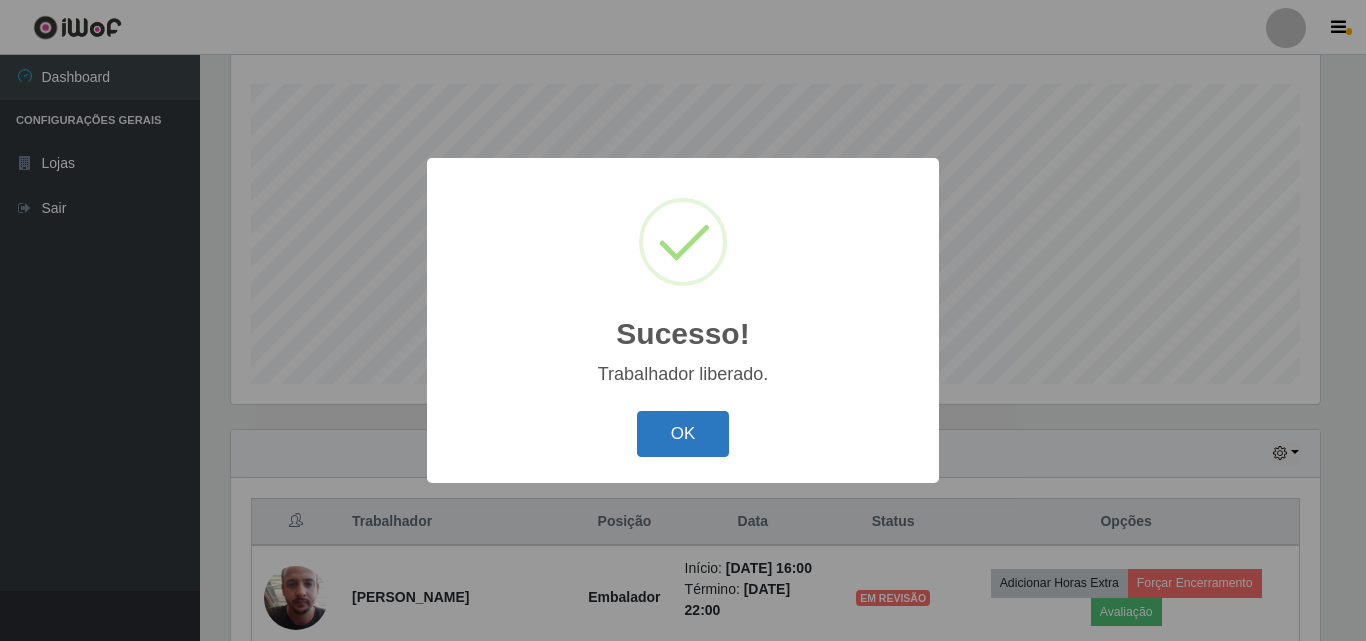 click on "OK" at bounding box center (683, 434) 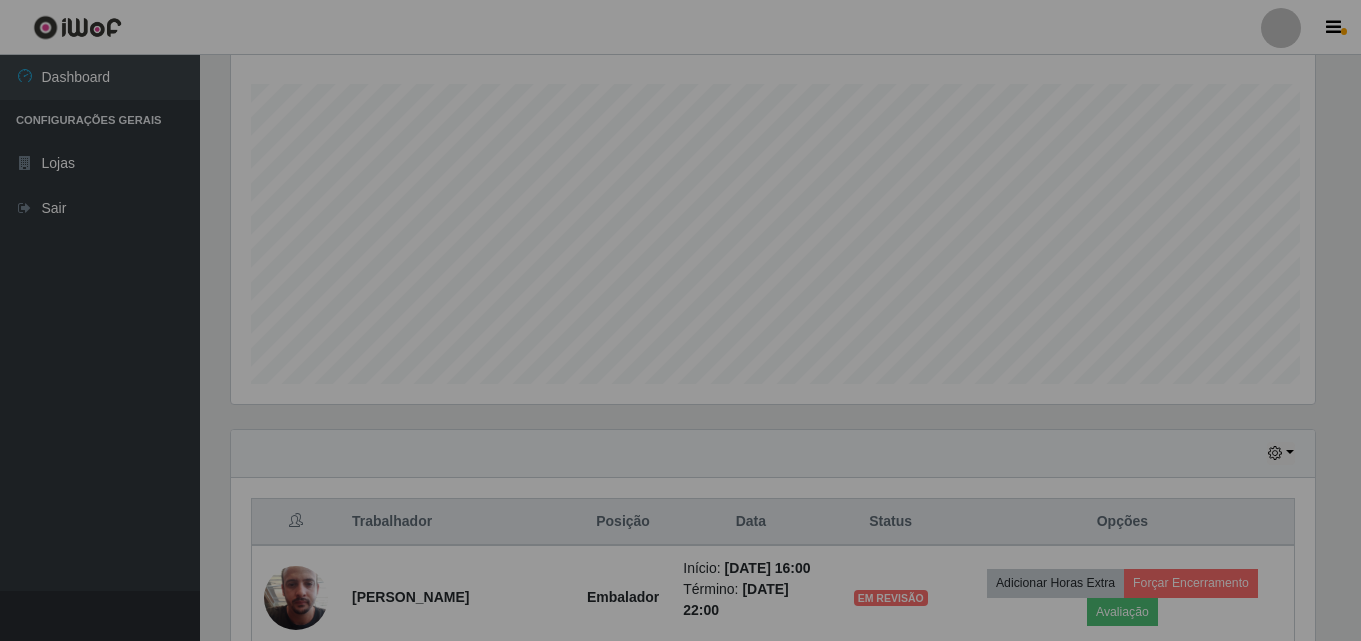 scroll, scrollTop: 371, scrollLeft: 0, axis: vertical 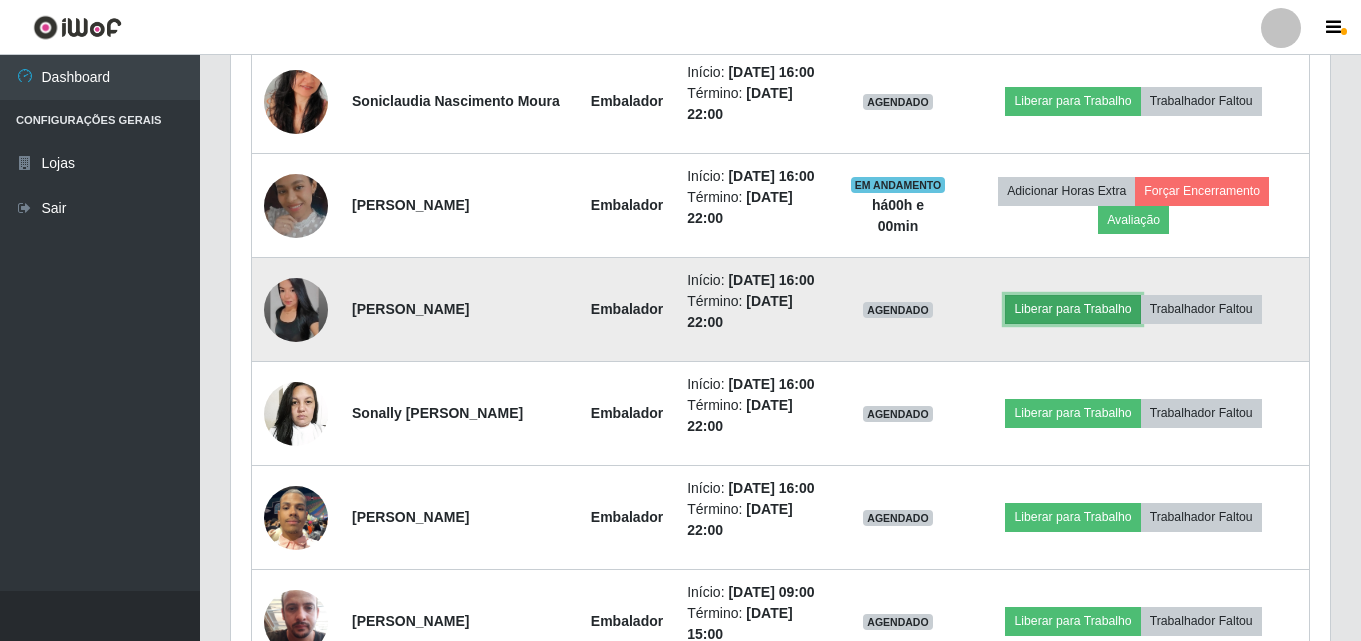 click on "Liberar para Trabalho" at bounding box center (1072, 309) 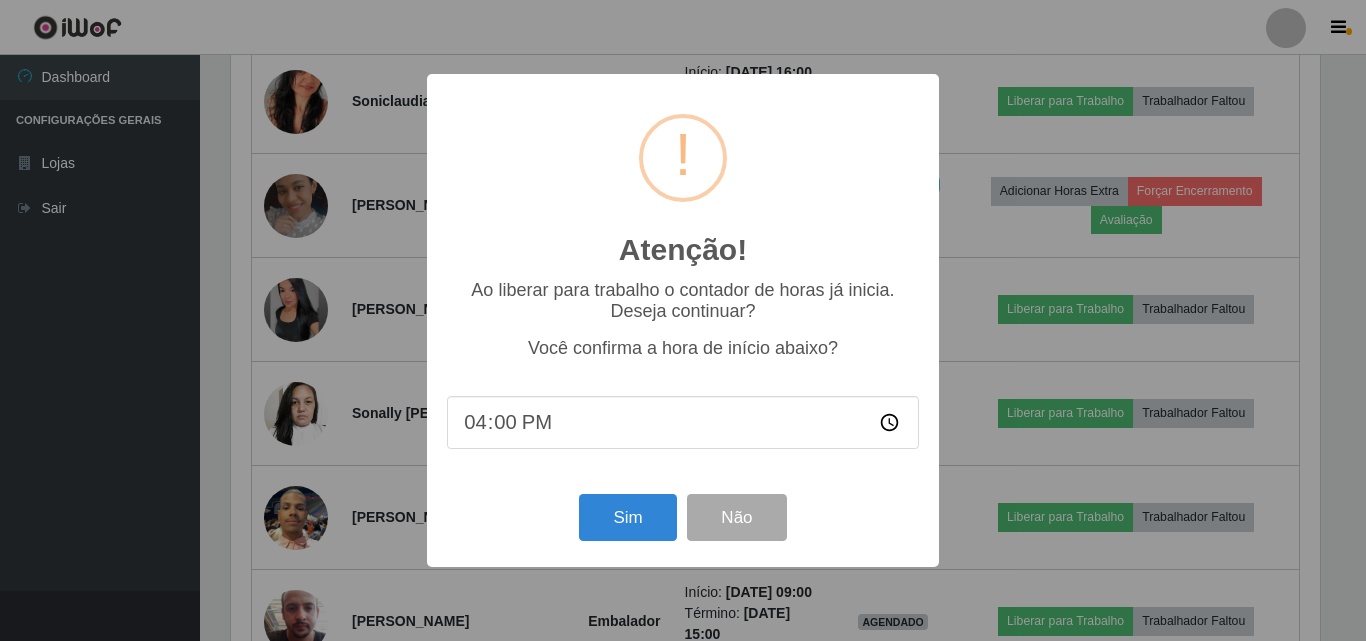 scroll, scrollTop: 999585, scrollLeft: 998911, axis: both 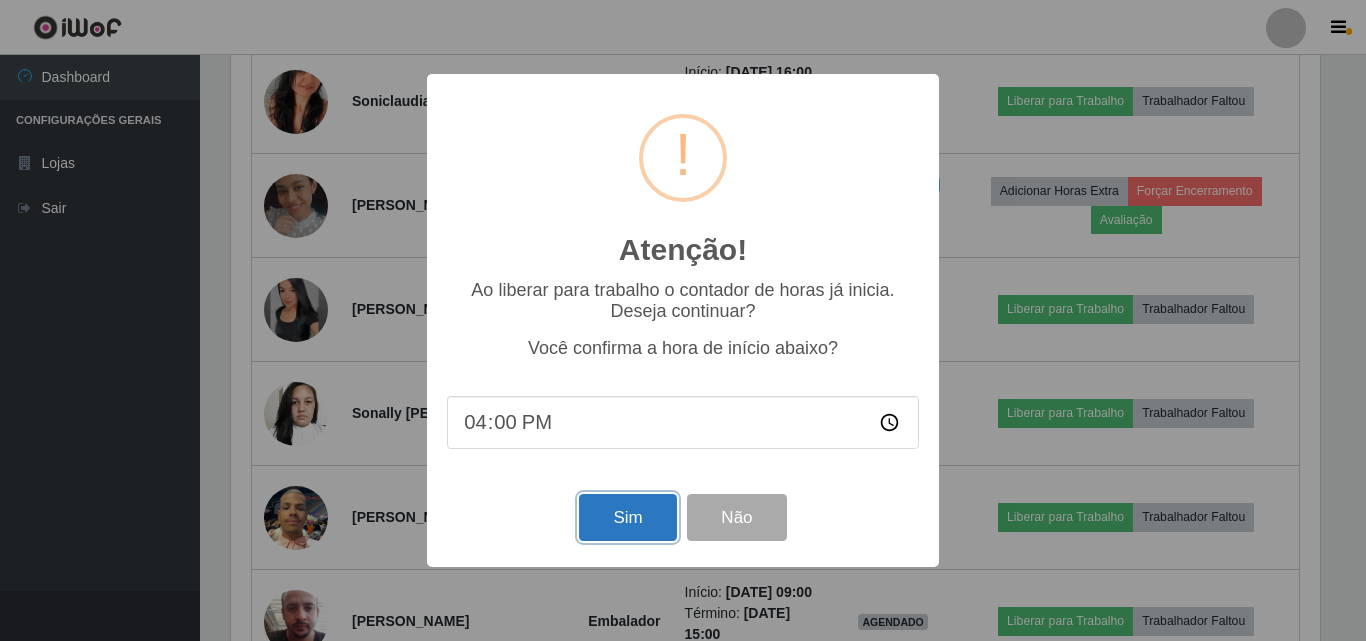 click on "Sim" at bounding box center (627, 517) 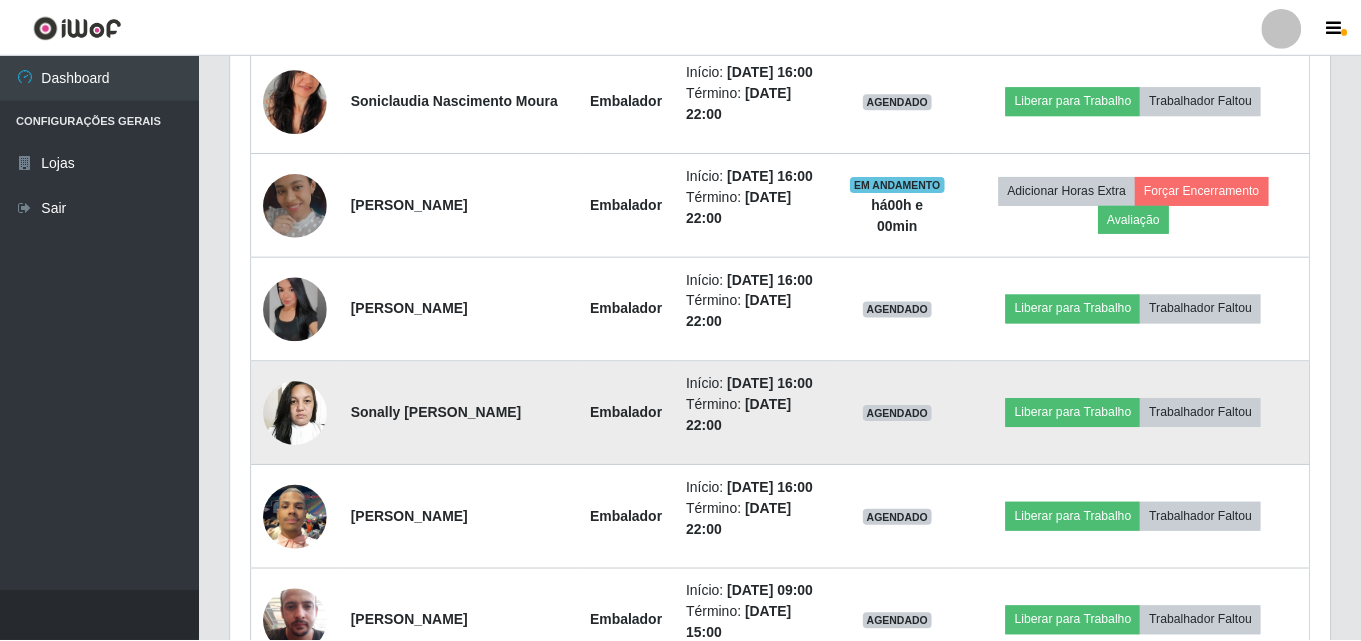 scroll, scrollTop: 999585, scrollLeft: 998901, axis: both 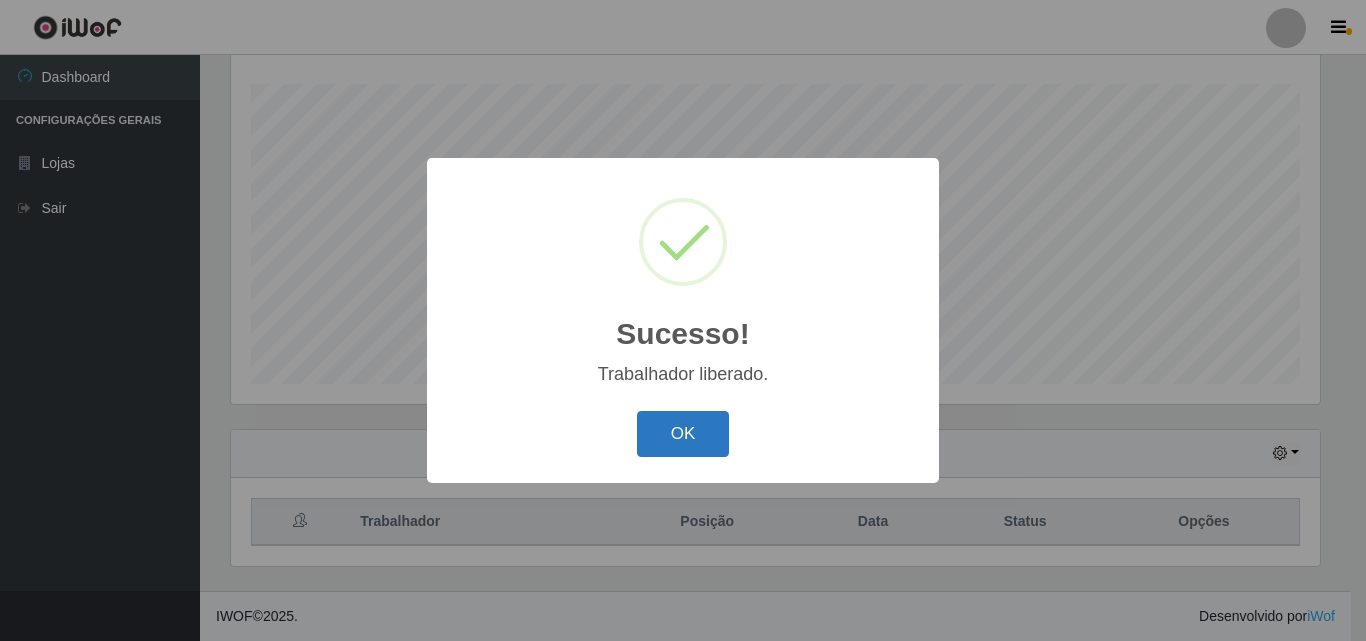 click on "OK" at bounding box center [683, 434] 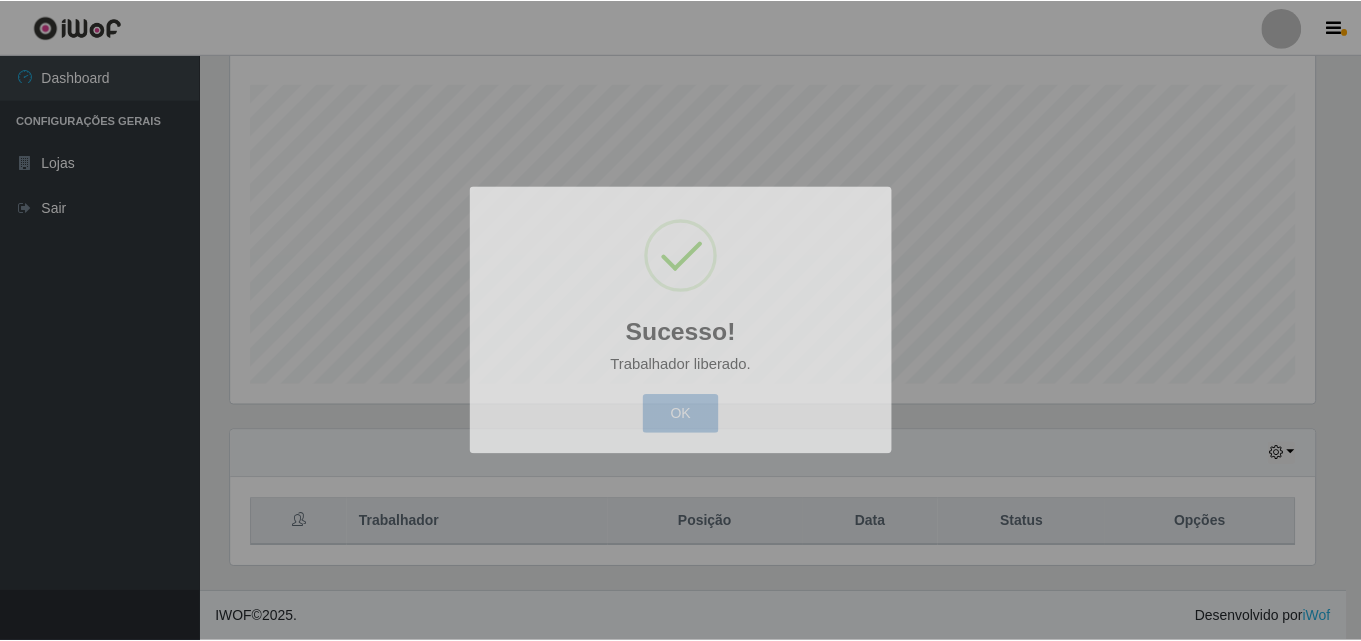 scroll 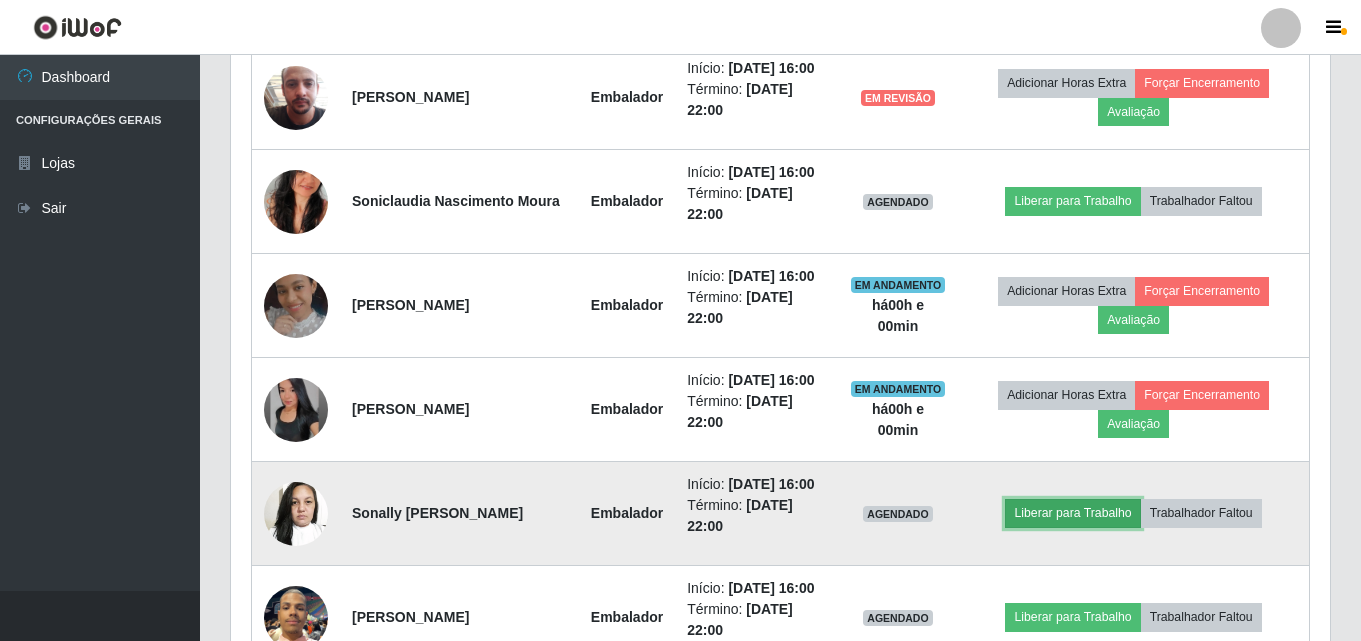 click on "Liberar para Trabalho" at bounding box center (1072, 513) 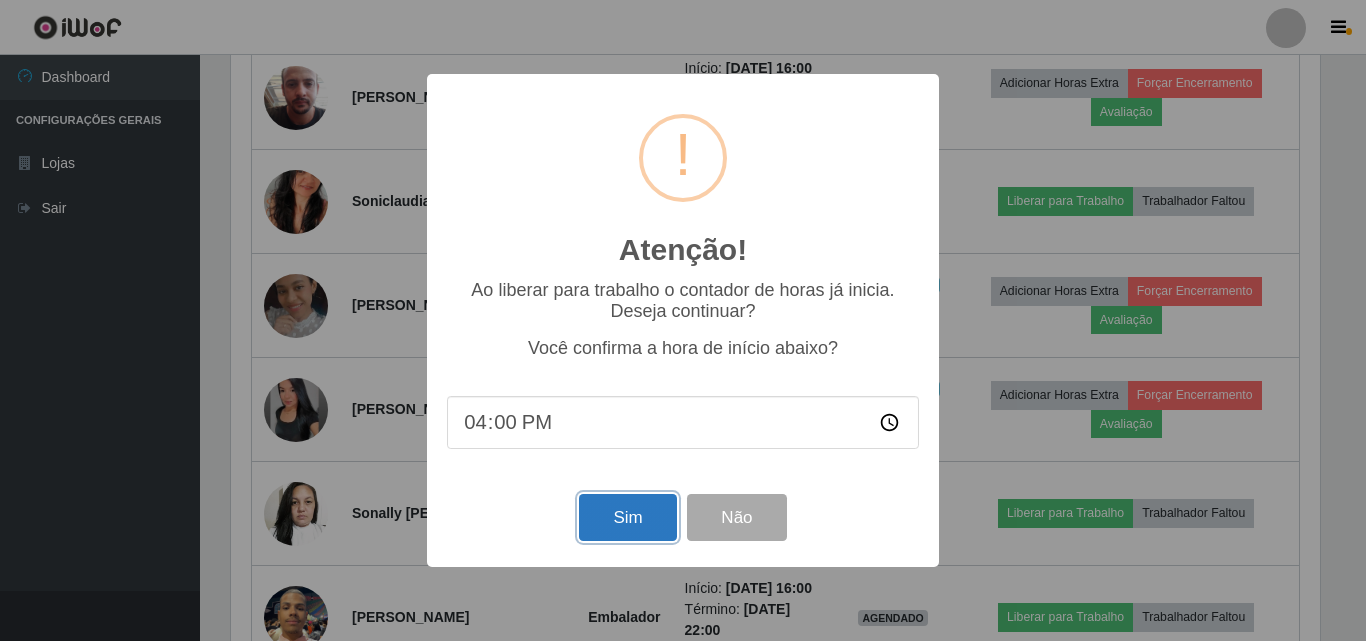 click on "Sim" at bounding box center [627, 517] 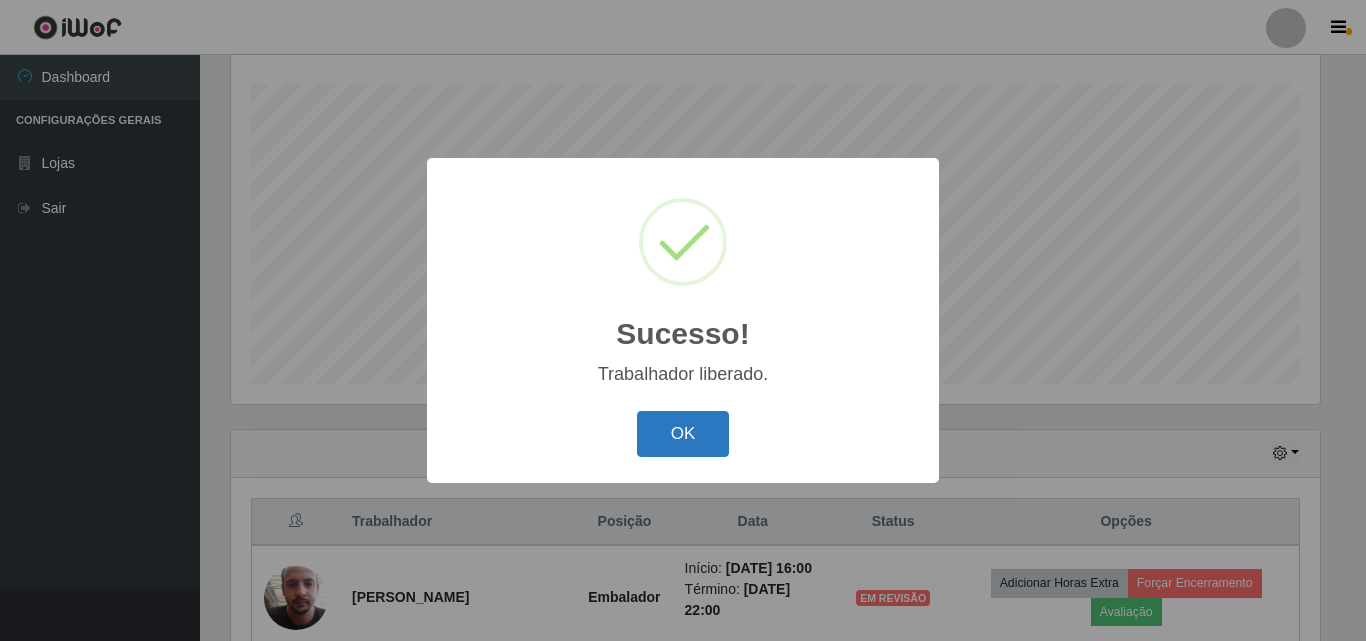 click on "OK" at bounding box center (683, 434) 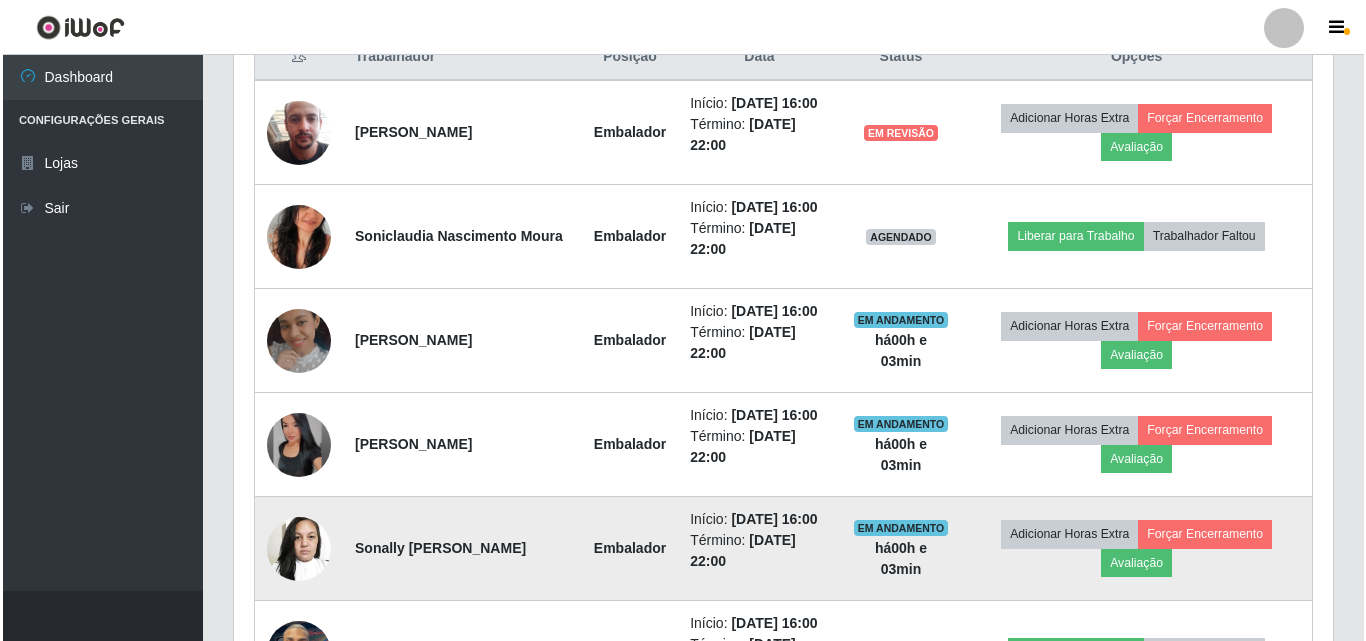scroll, scrollTop: 831, scrollLeft: 0, axis: vertical 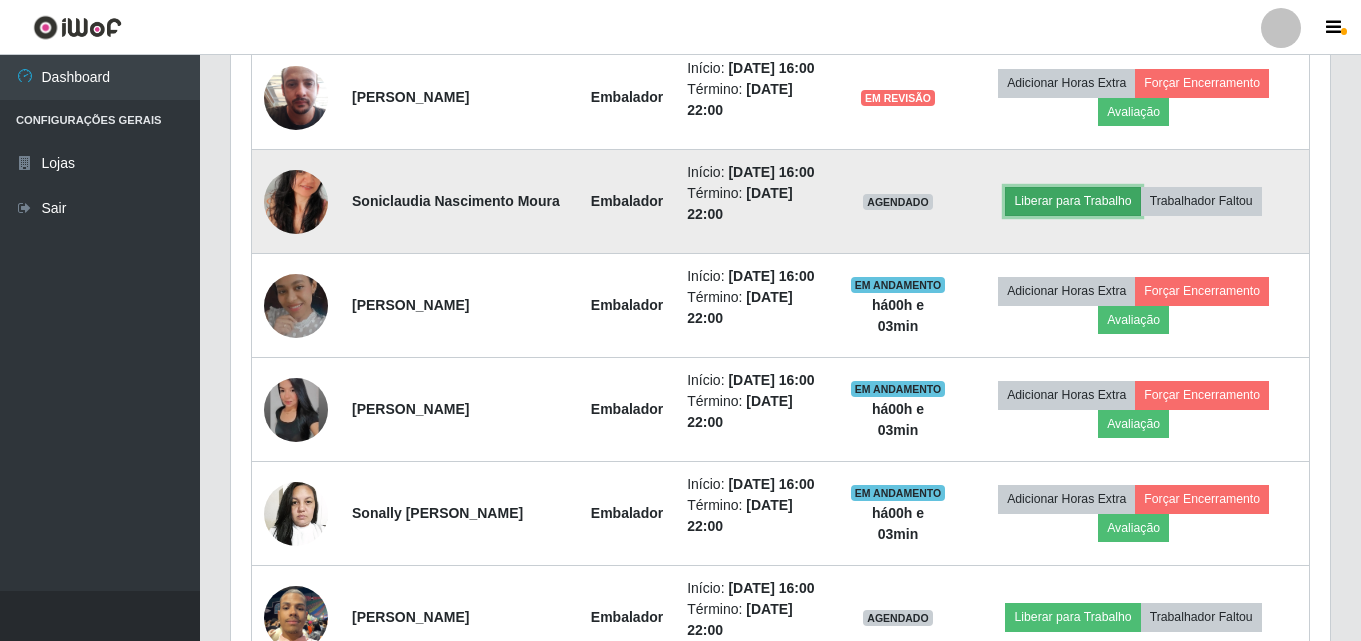 click on "Liberar para Trabalho" at bounding box center (1072, 201) 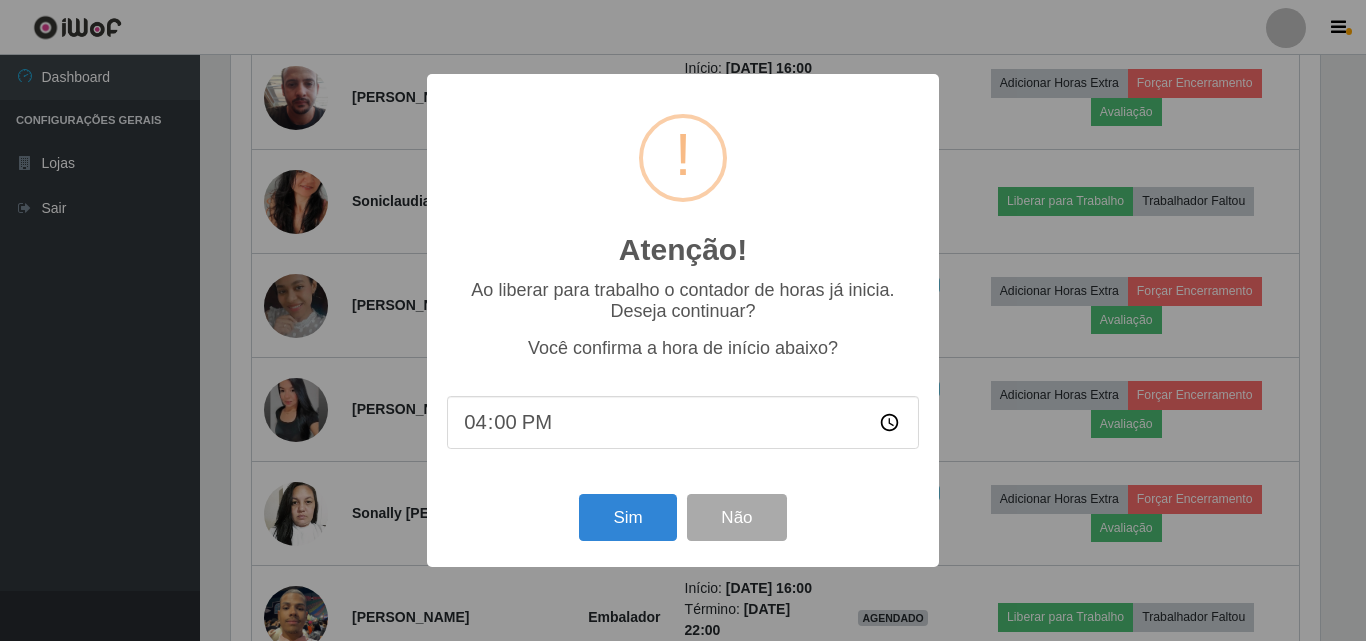scroll, scrollTop: 999585, scrollLeft: 998911, axis: both 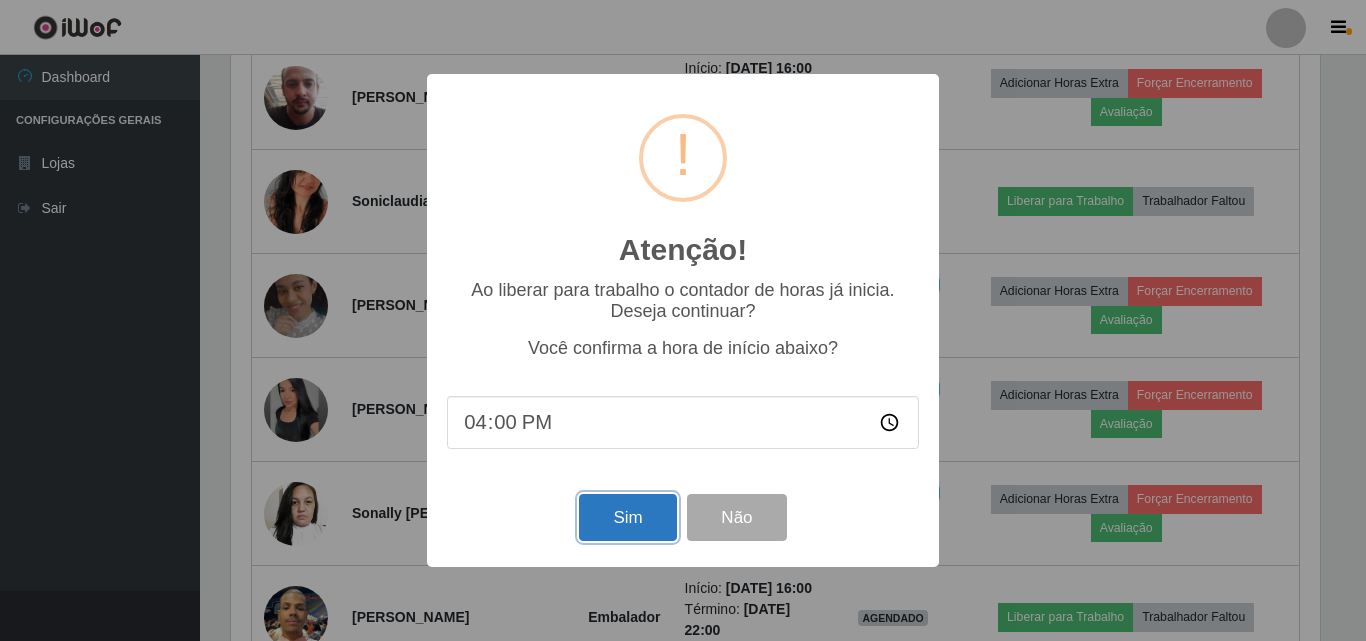 click on "Sim" at bounding box center [627, 517] 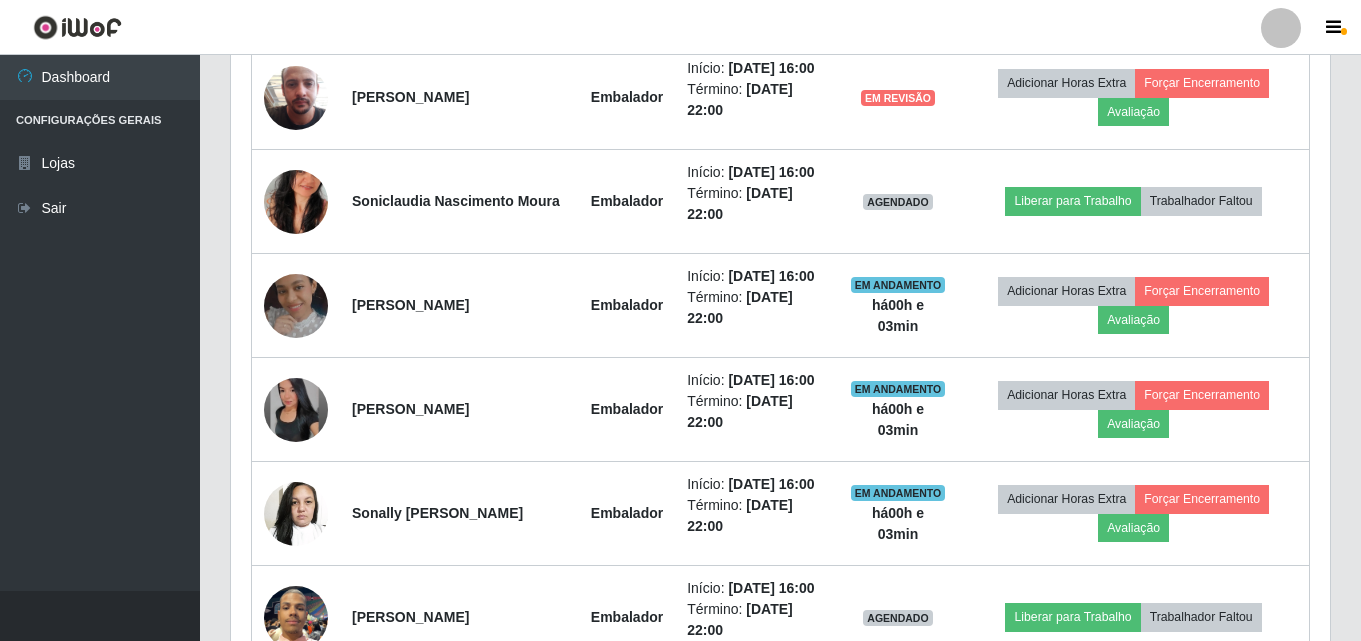 scroll, scrollTop: 999585, scrollLeft: 998901, axis: both 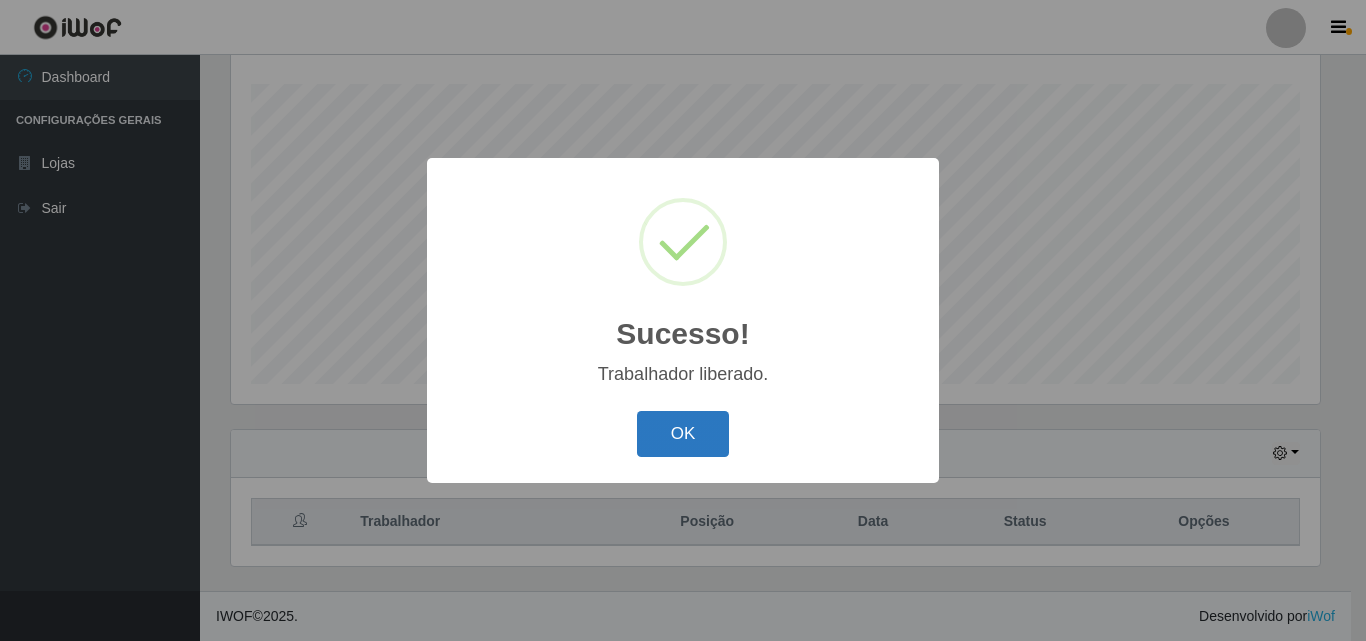 click on "OK" at bounding box center [683, 434] 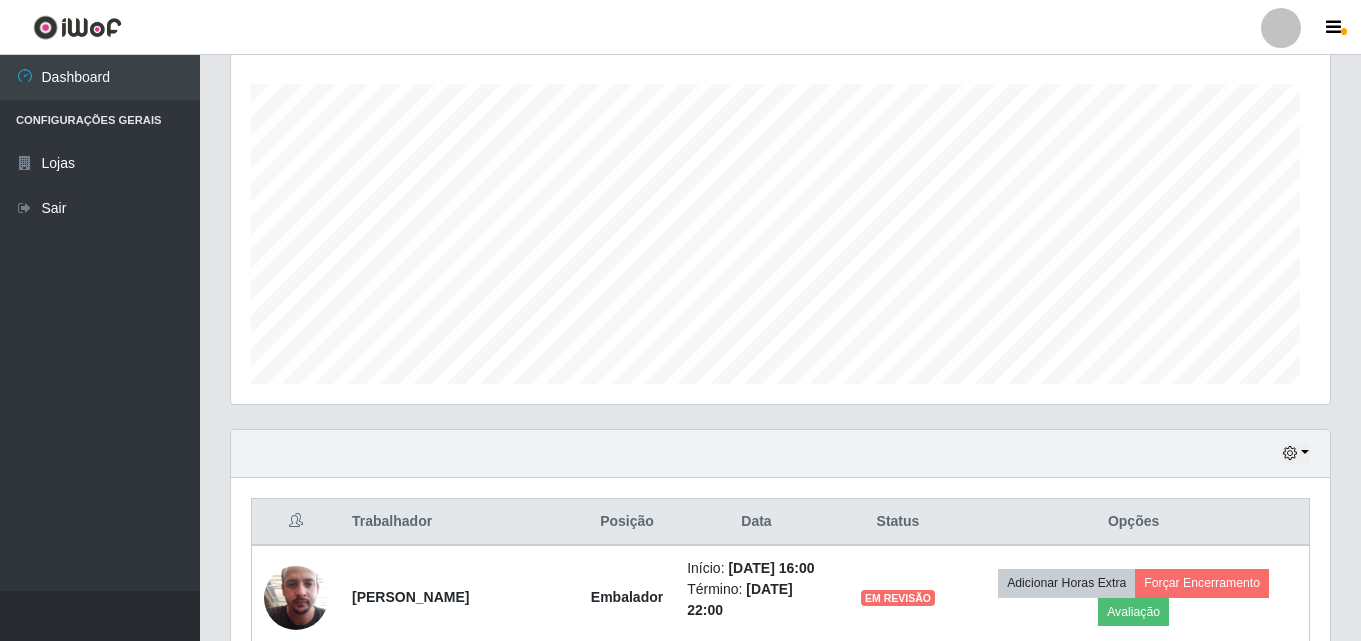 scroll, scrollTop: 999585, scrollLeft: 998901, axis: both 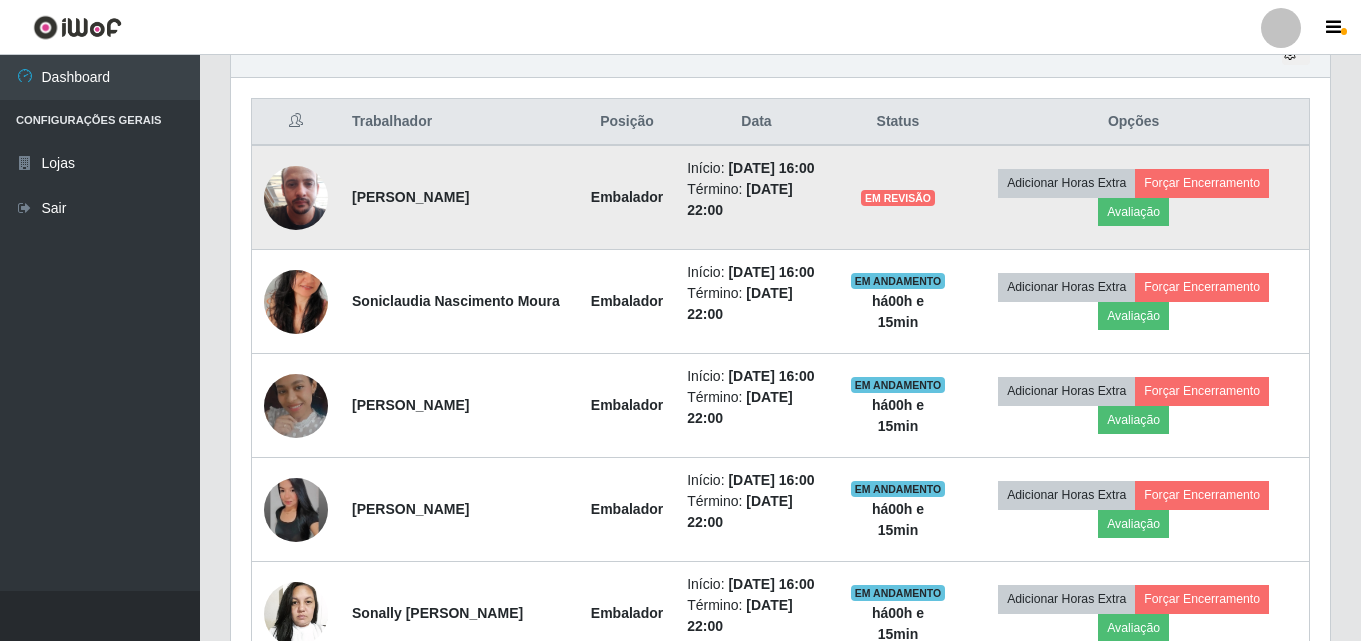 click on "EM REVISÃO" at bounding box center (898, 198) 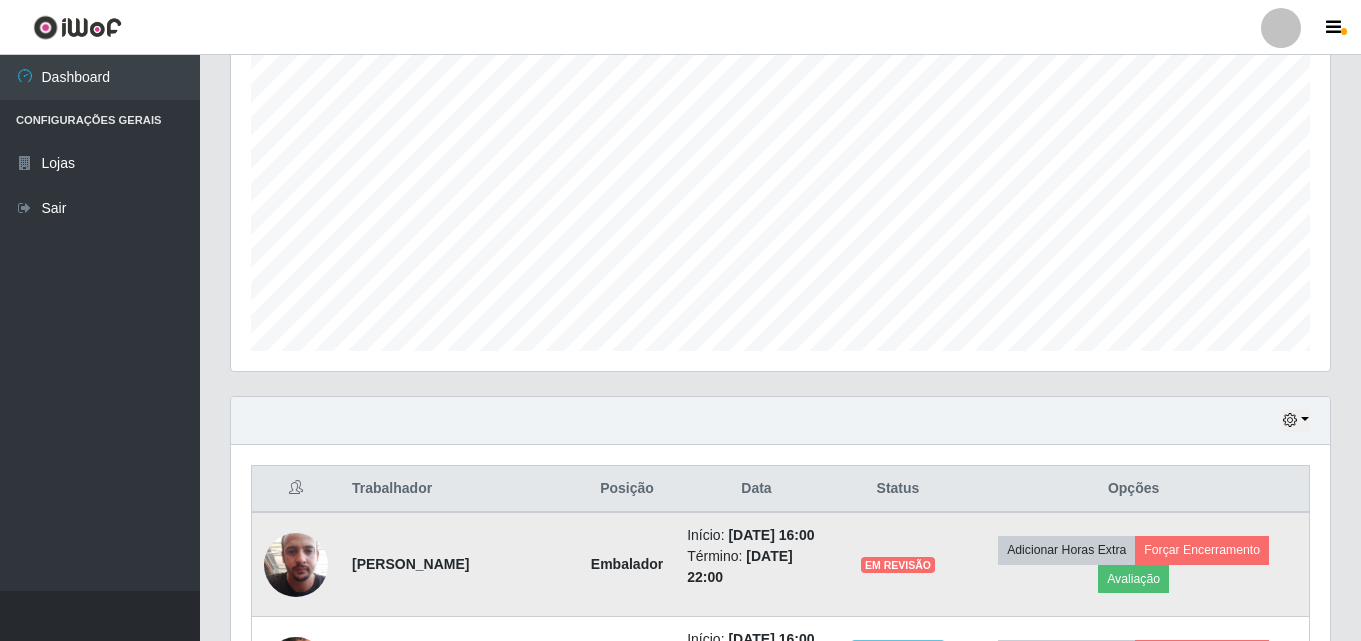 scroll, scrollTop: 331, scrollLeft: 0, axis: vertical 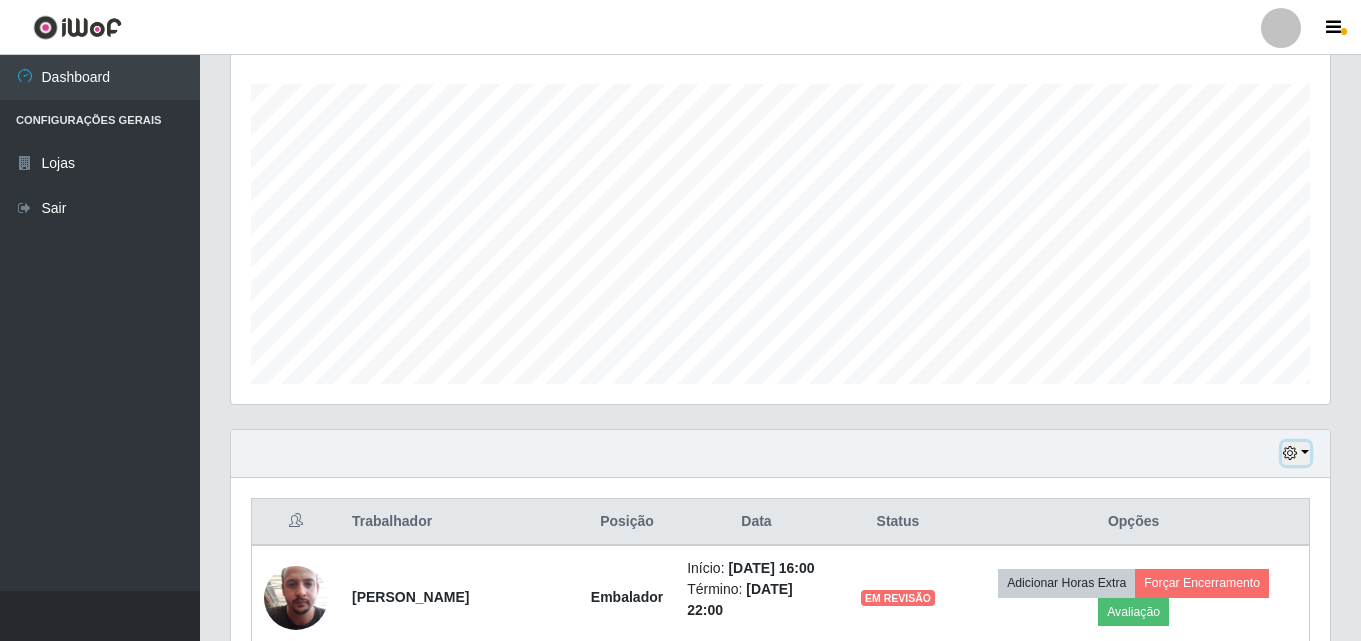 click at bounding box center [1296, 453] 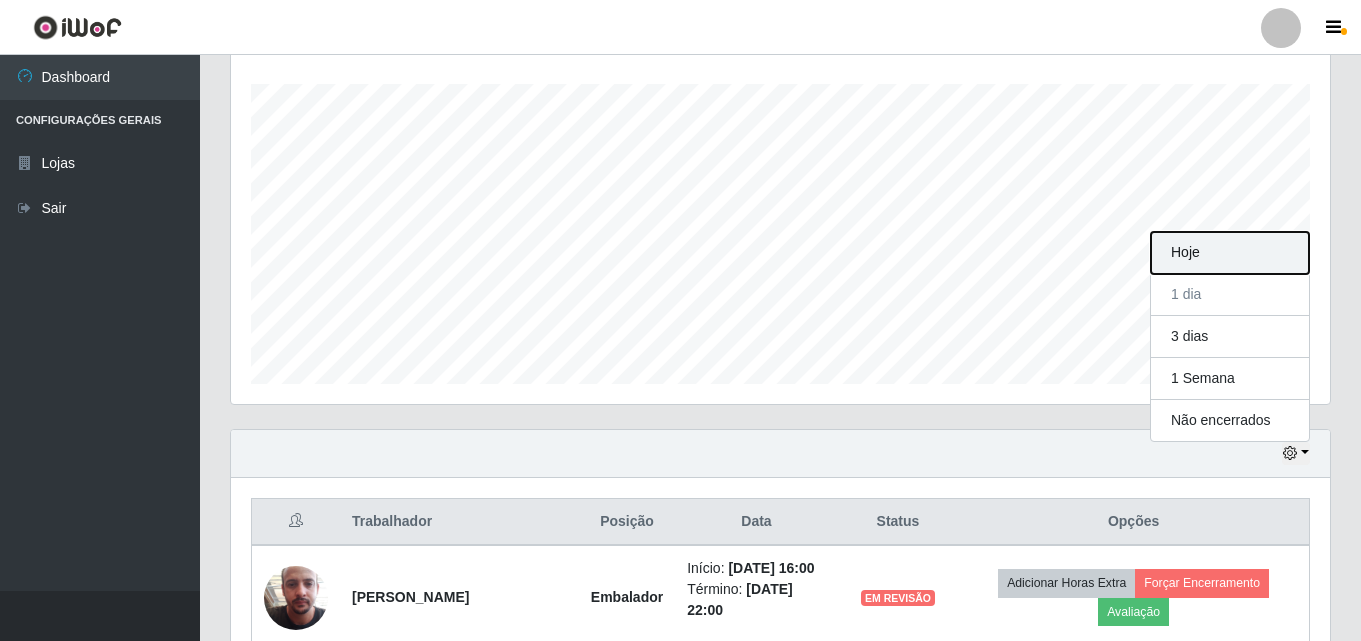 click on "Hoje" at bounding box center [1230, 253] 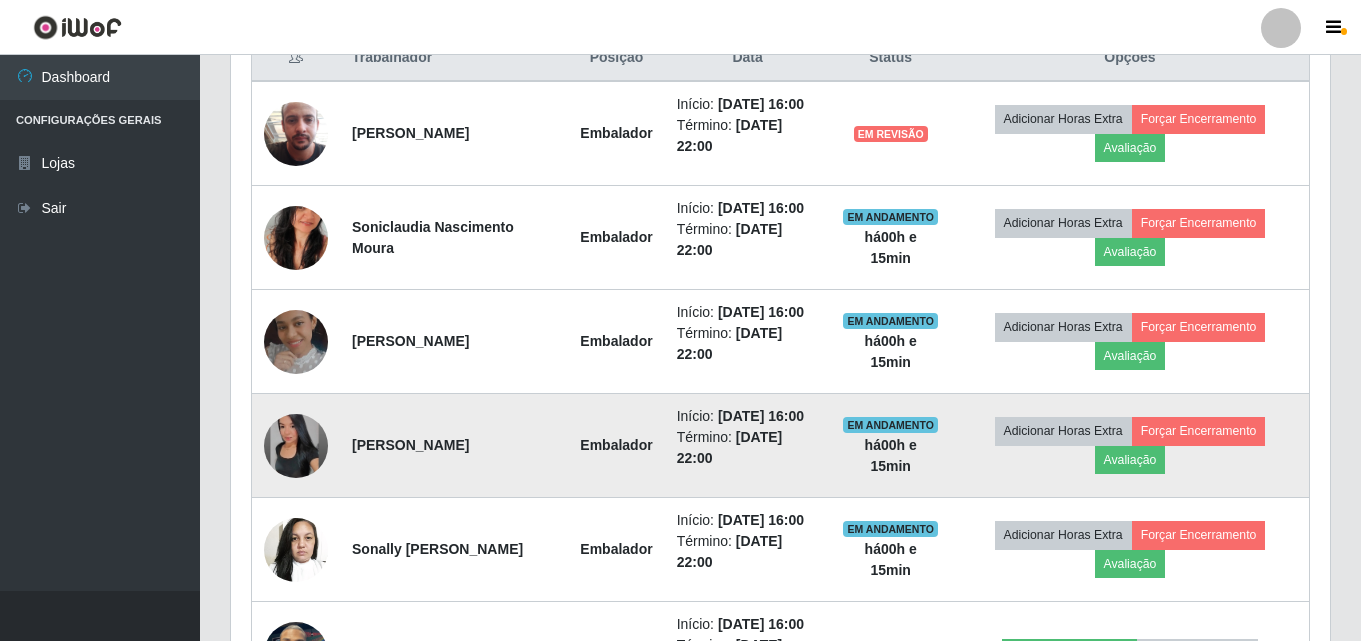 scroll, scrollTop: 831, scrollLeft: 0, axis: vertical 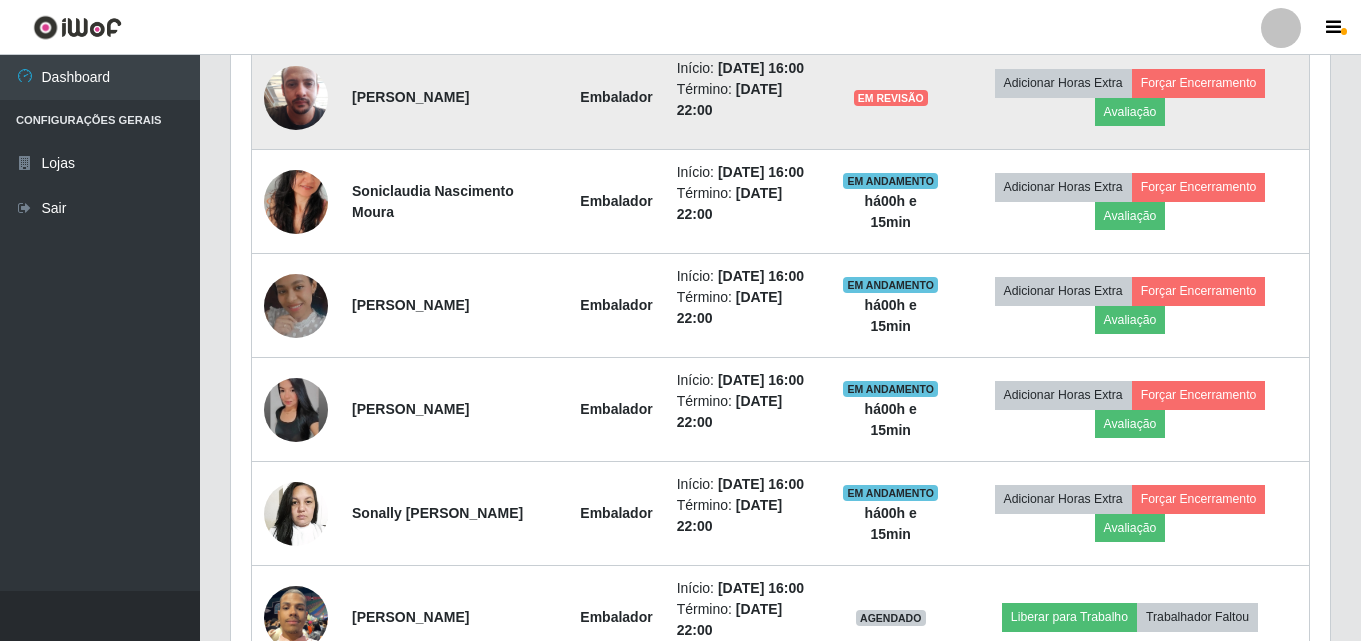 click on "EM REVISÃO" at bounding box center [891, 98] 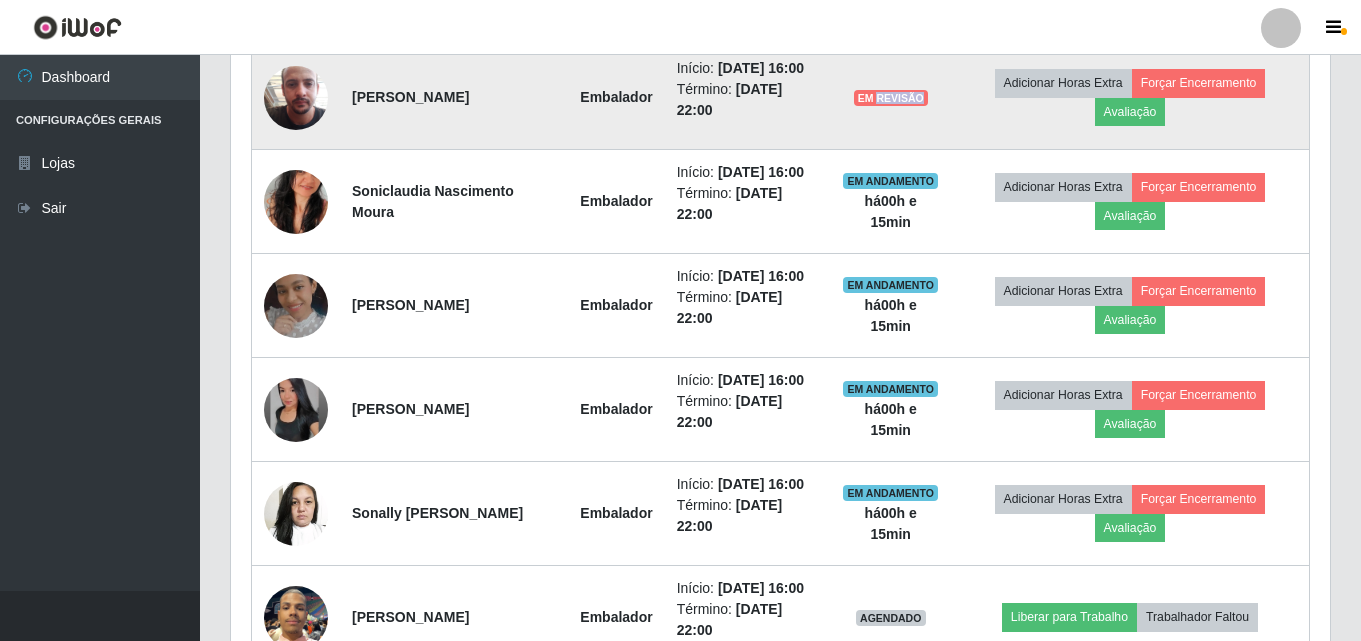 click on "EM REVISÃO" at bounding box center (891, 98) 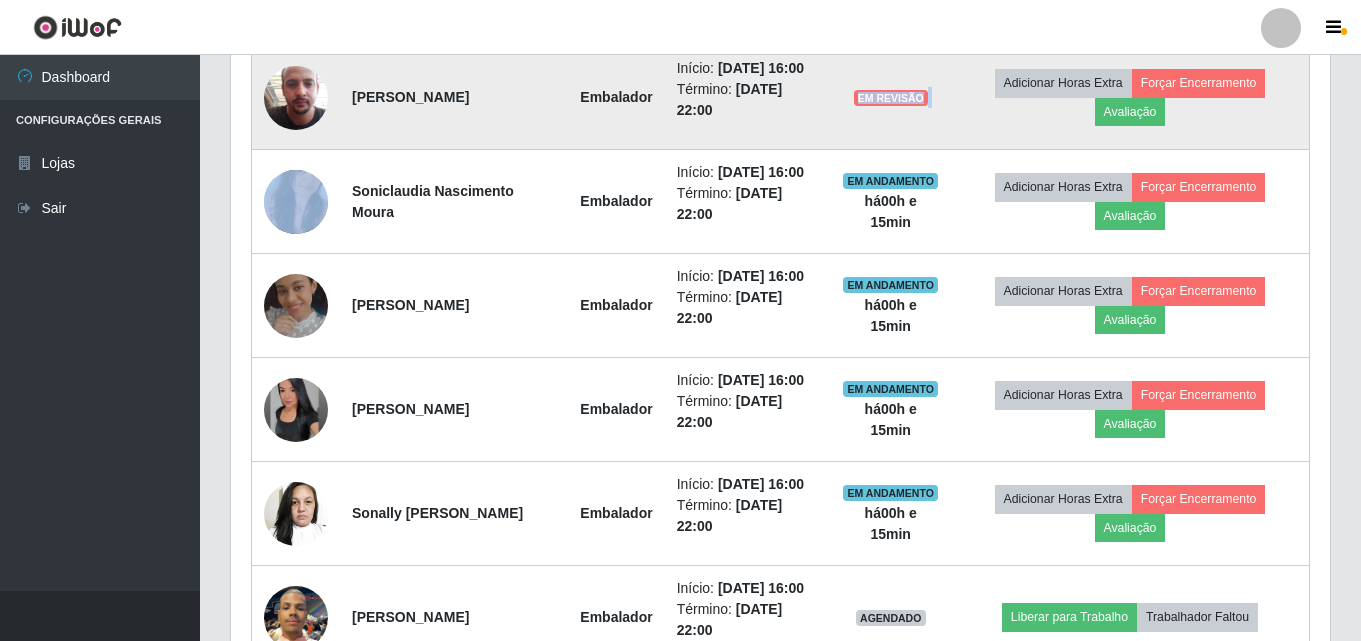 click on "EM REVISÃO" at bounding box center [891, 98] 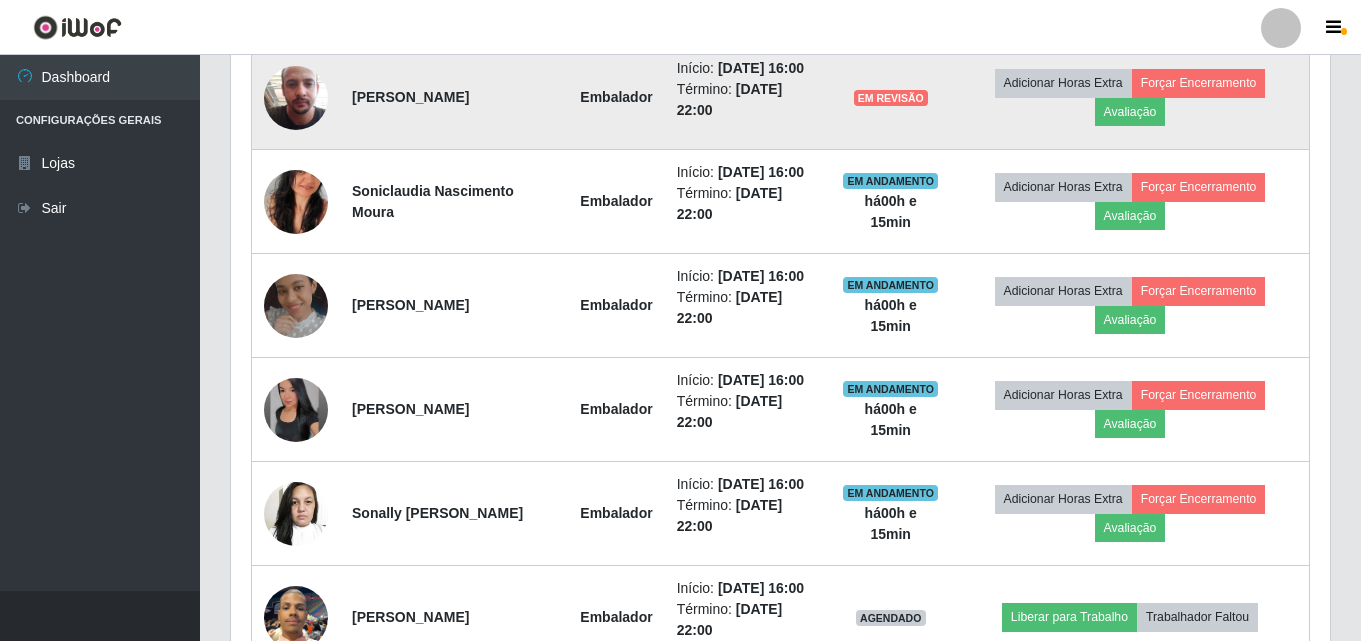 click on "[DATE] 22:00" at bounding box center [730, 99] 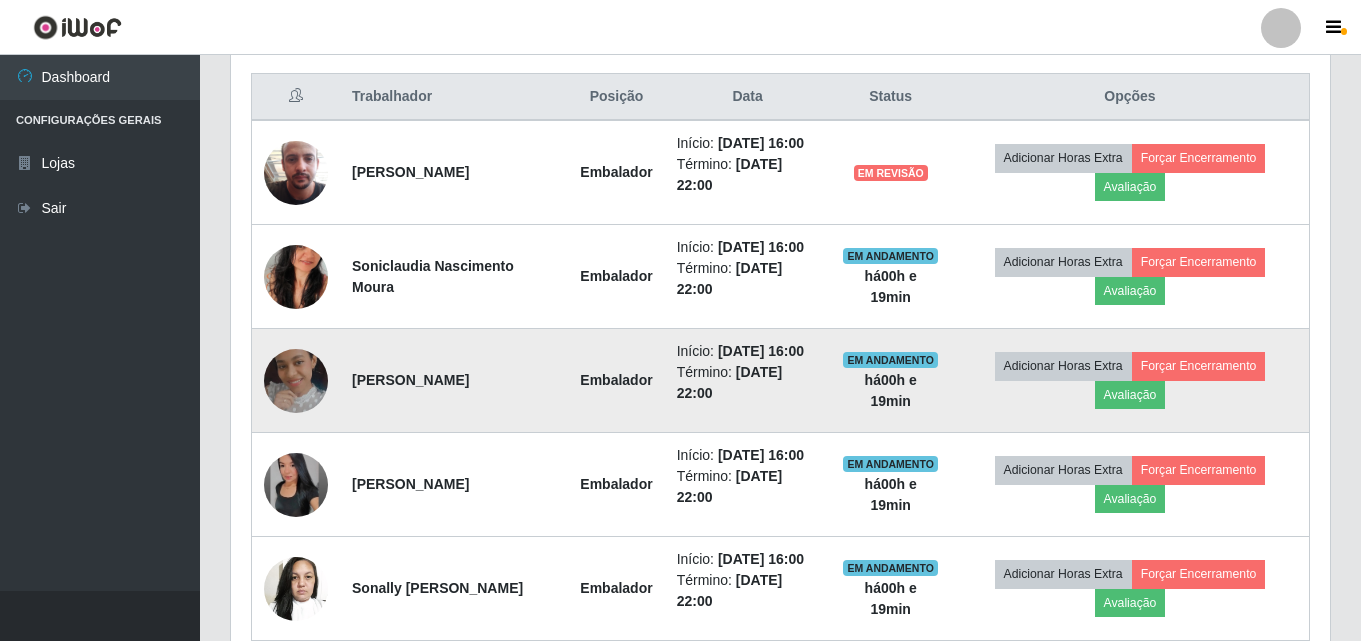 scroll, scrollTop: 755, scrollLeft: 0, axis: vertical 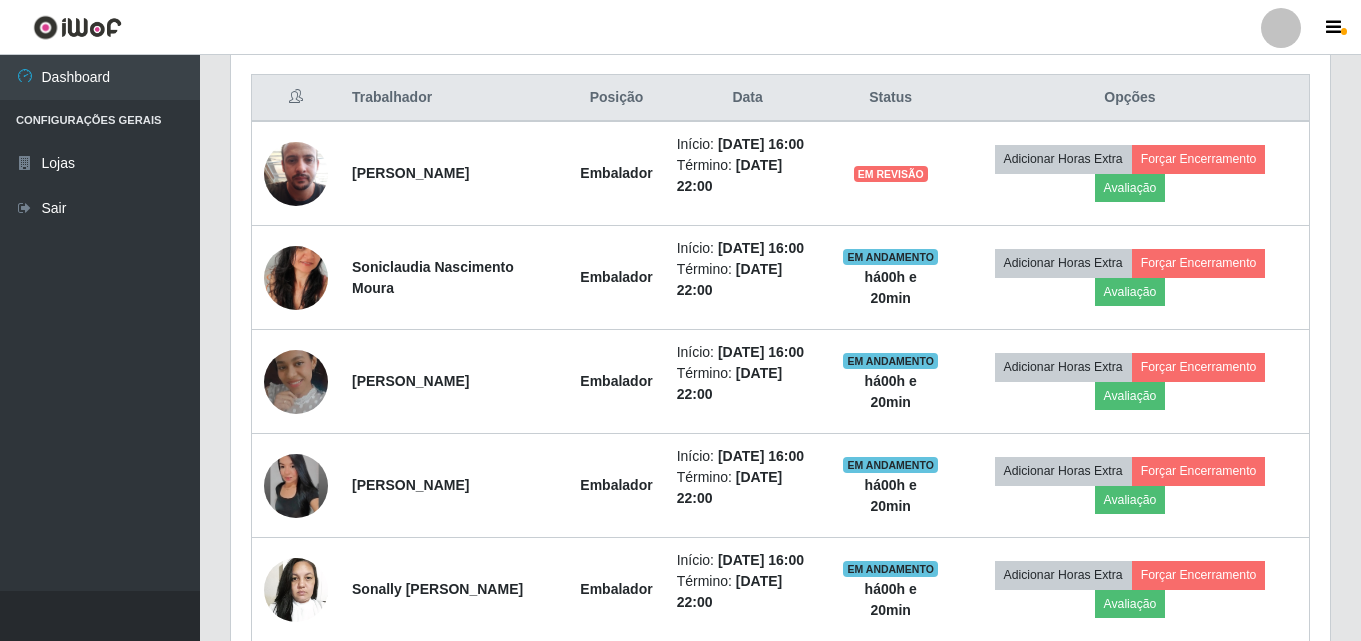 click on "Opções" at bounding box center [1130, 98] 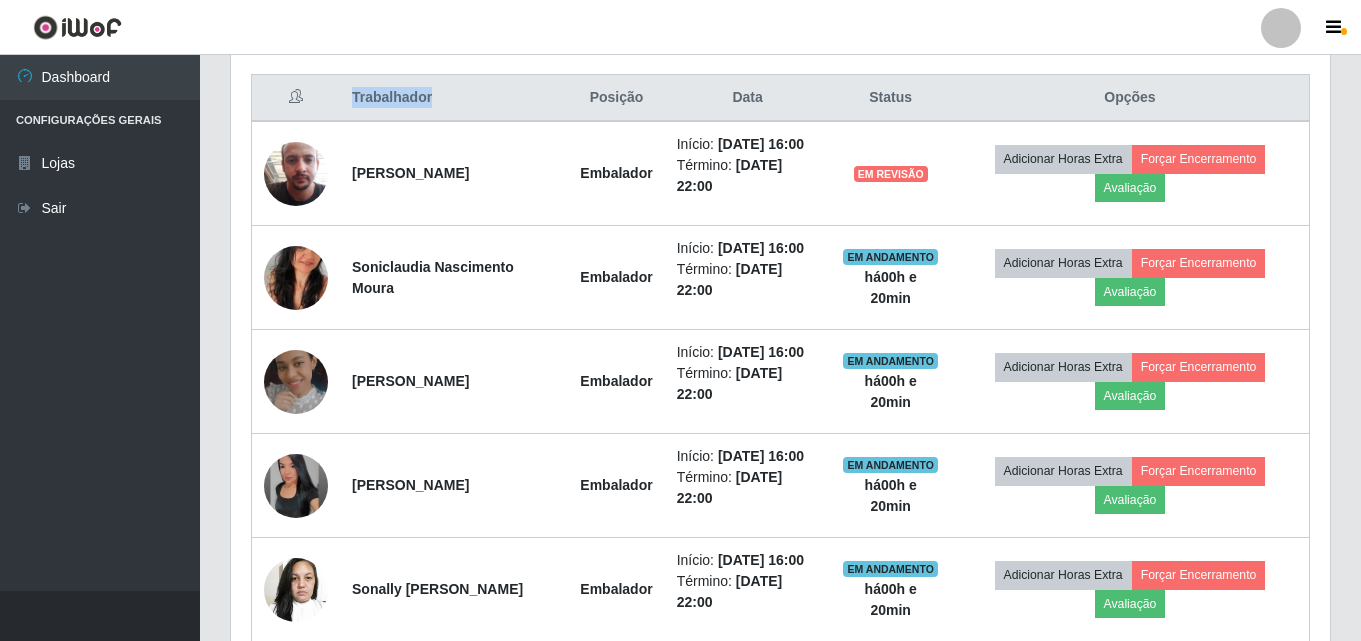 click on "Trabalhador" at bounding box center [454, 98] 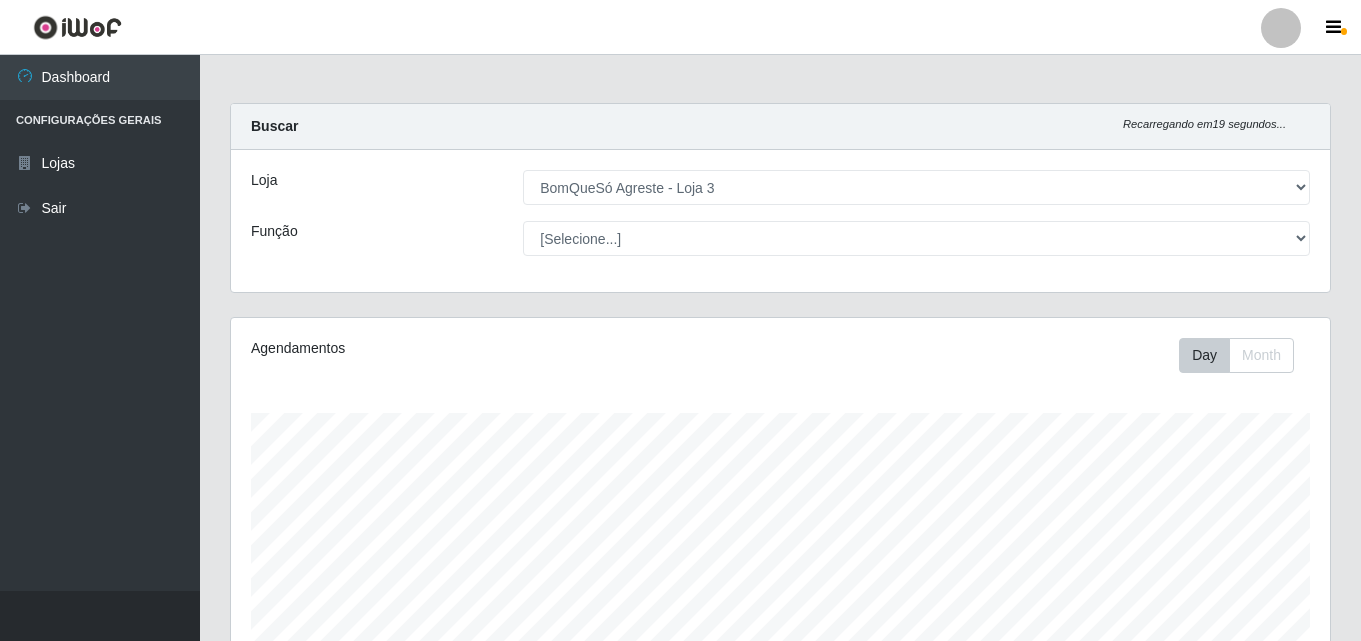 scroll, scrollTop: 0, scrollLeft: 0, axis: both 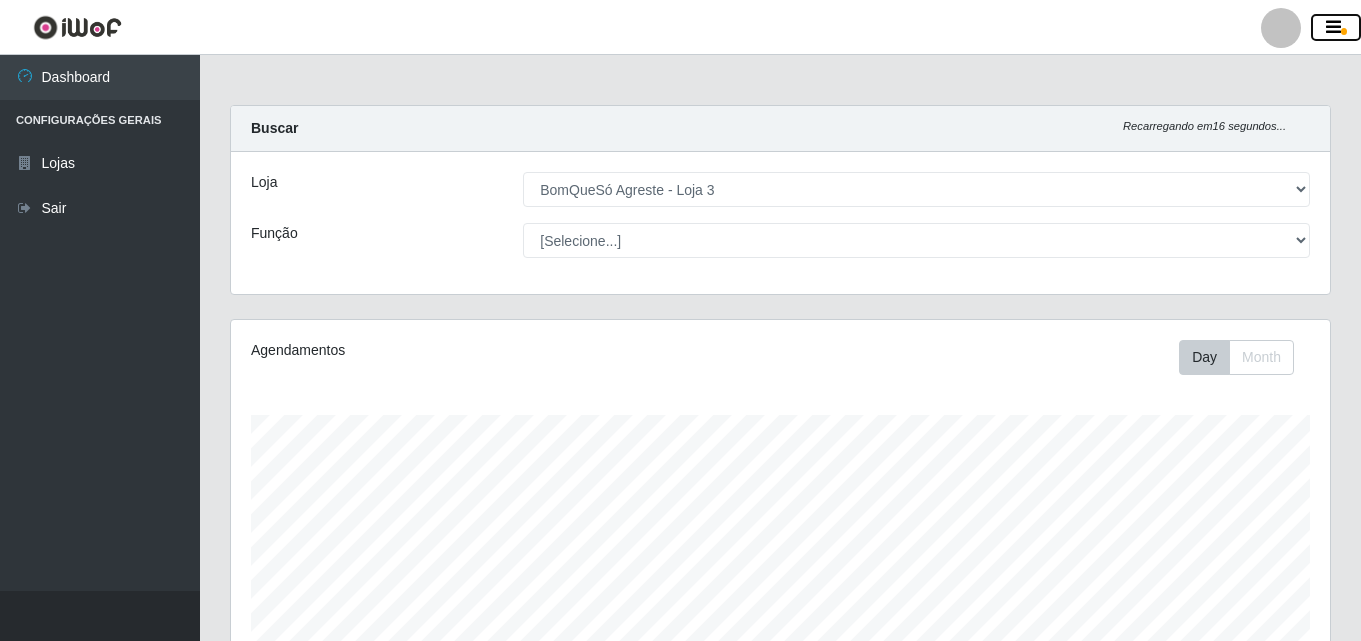 click at bounding box center [1333, 28] 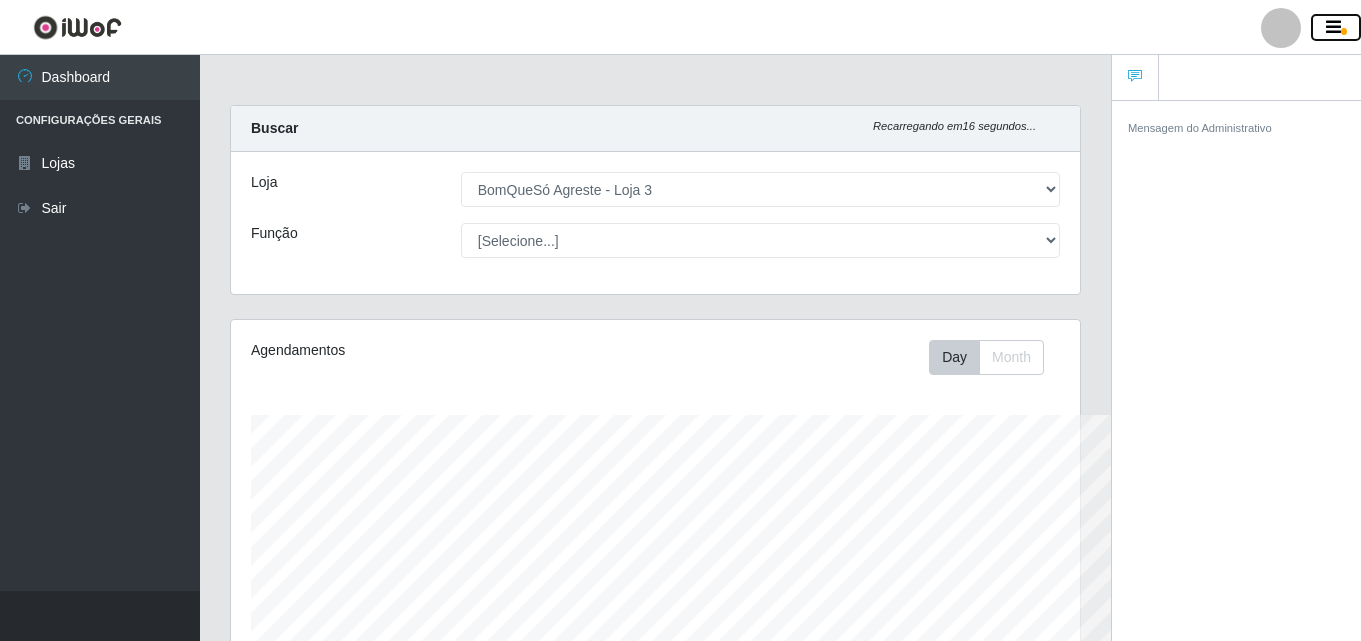 scroll, scrollTop: 415, scrollLeft: 890, axis: both 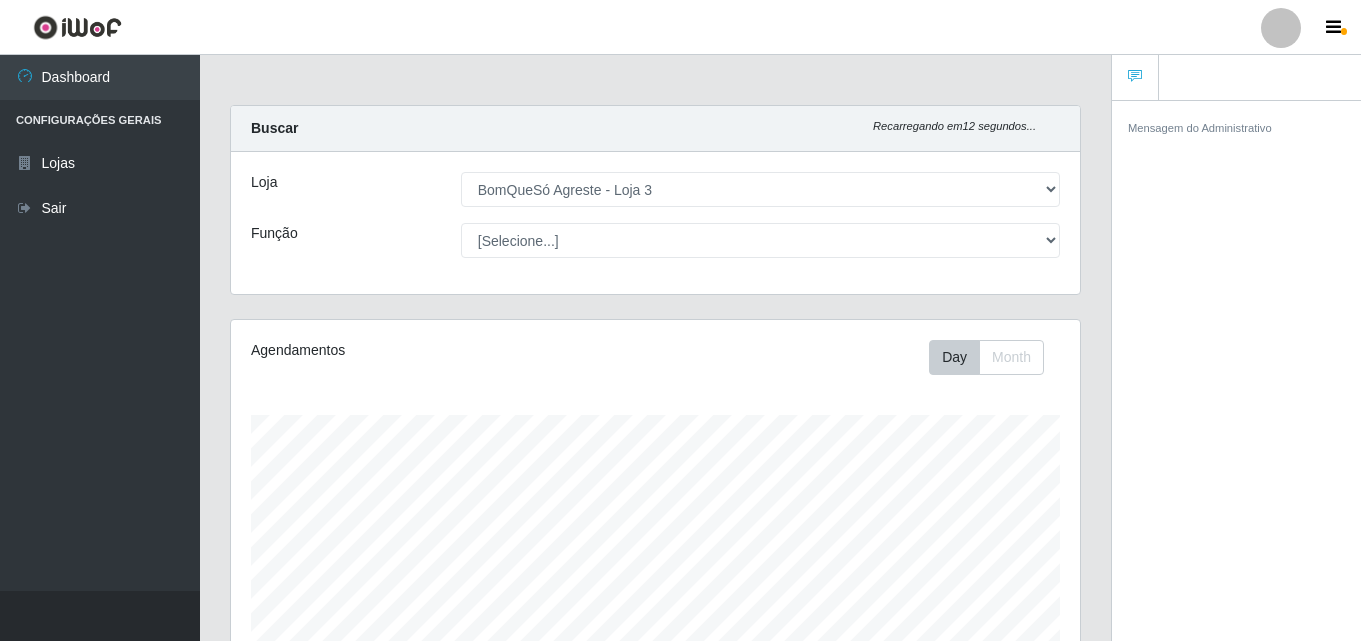 click at bounding box center (1135, 76) 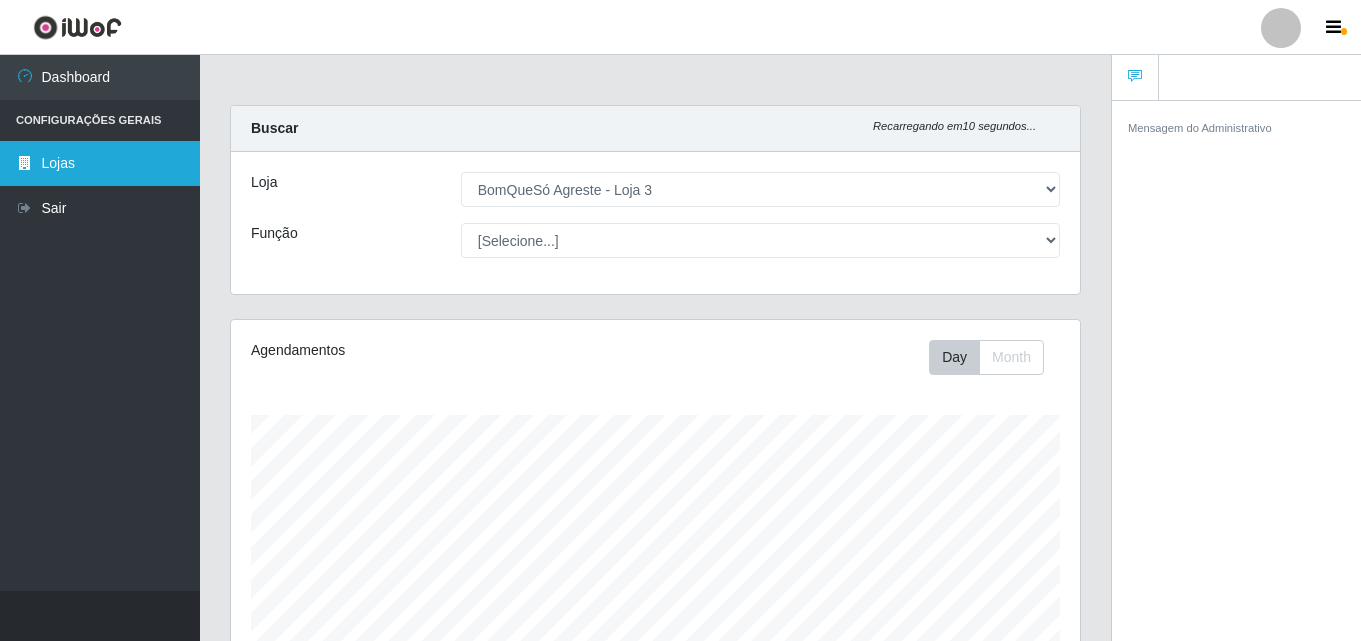 click on "Lojas" at bounding box center [100, 163] 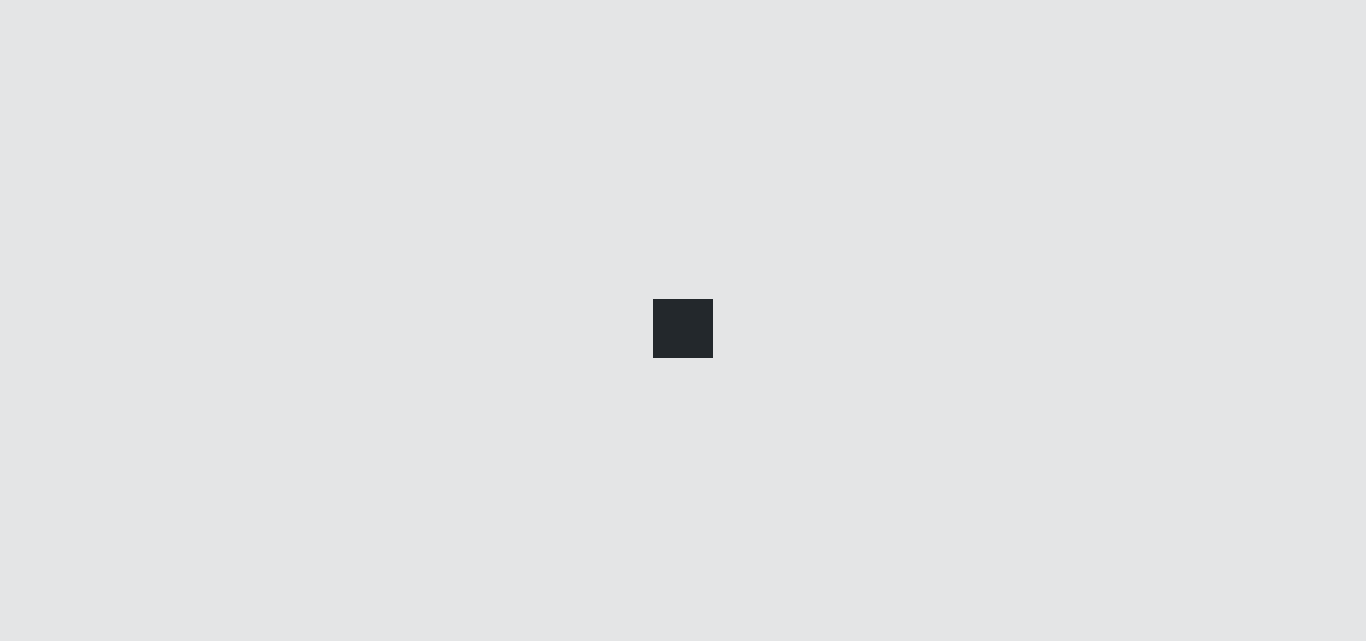 click at bounding box center [683, 320] 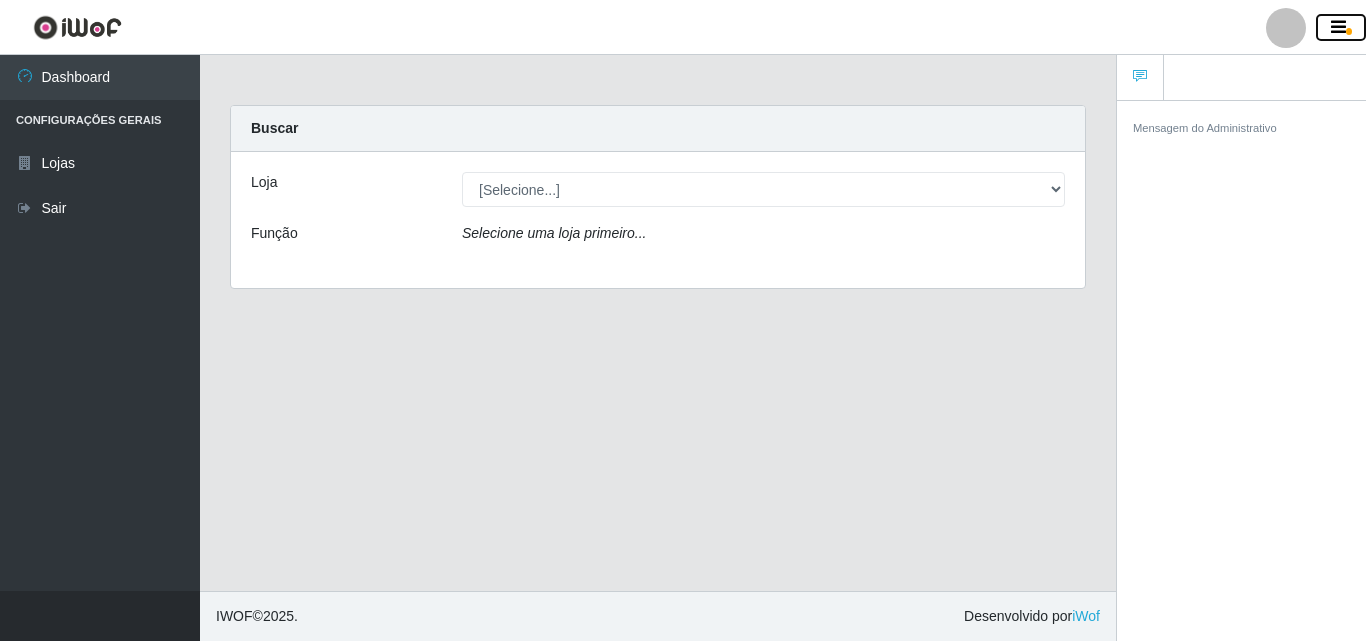 click at bounding box center (1338, 28) 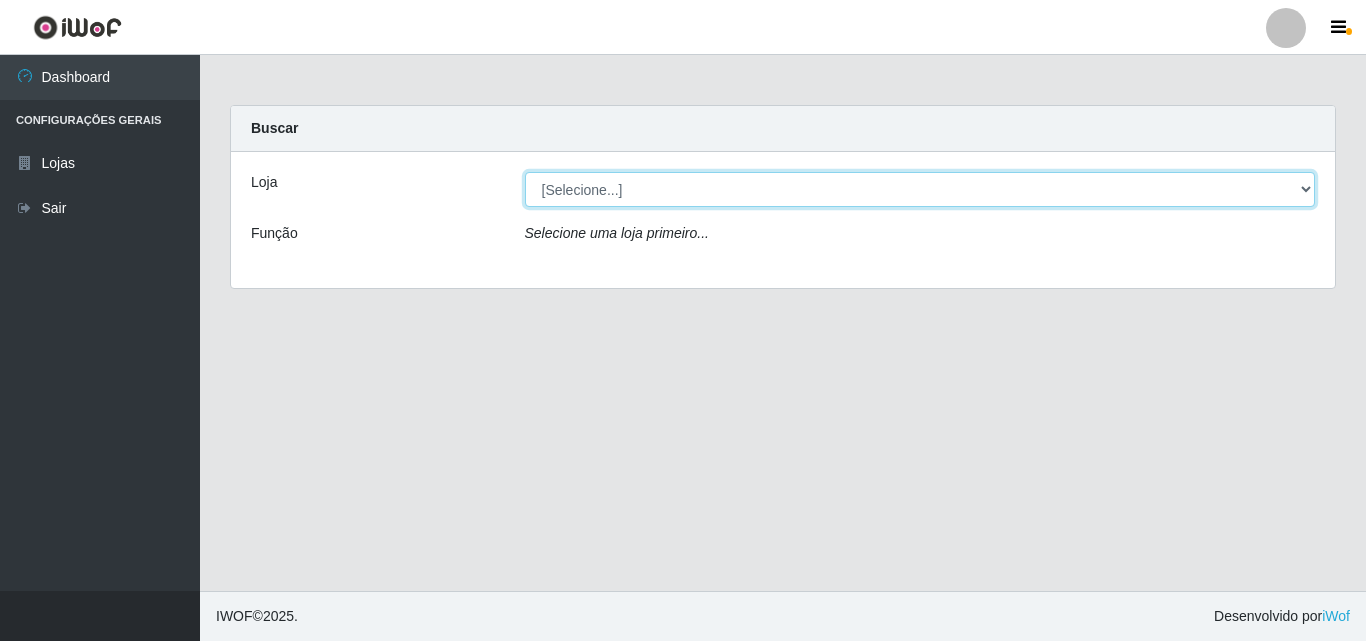 click on "[Selecione...] BomQueSó Agreste - Loja 3" at bounding box center [920, 189] 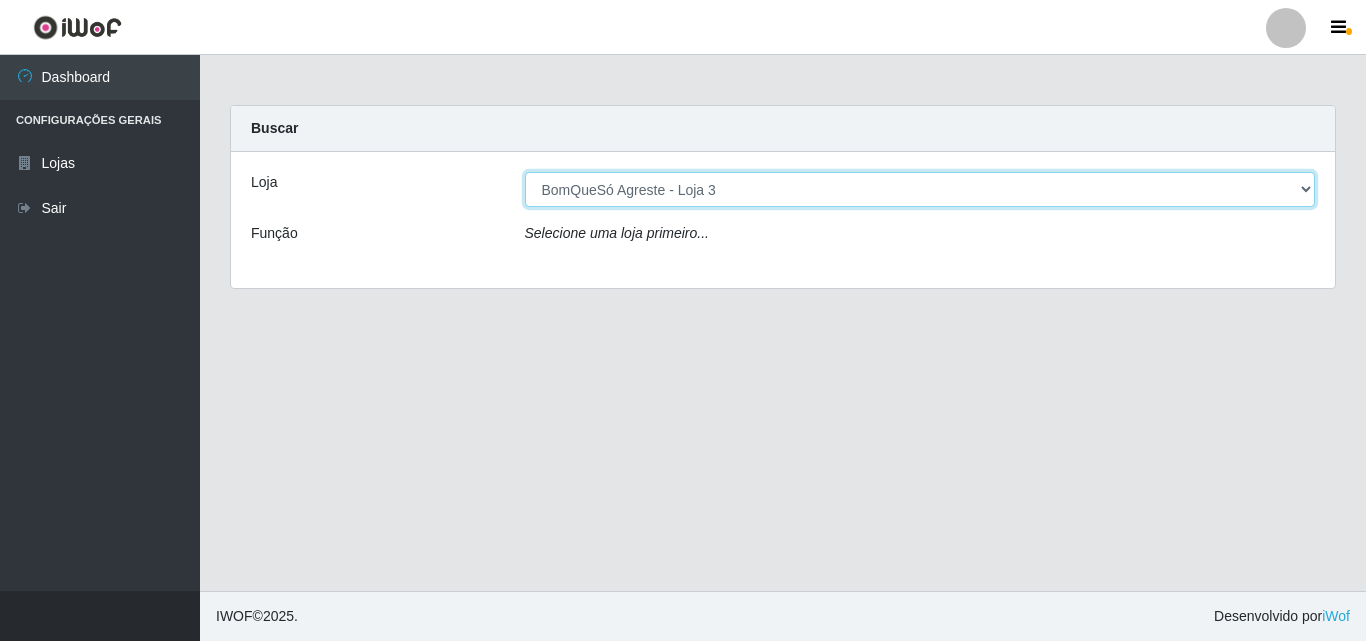 click on "[Selecione...] BomQueSó Agreste - Loja 3" at bounding box center (920, 189) 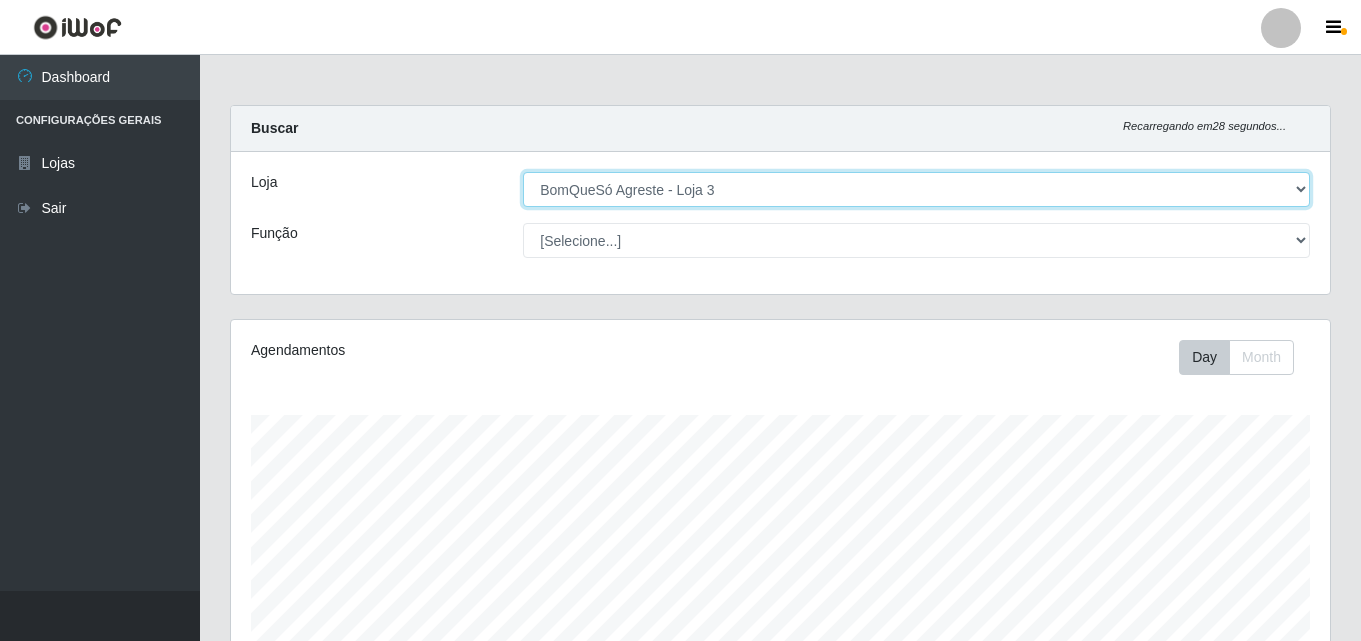 scroll, scrollTop: 999585, scrollLeft: 998901, axis: both 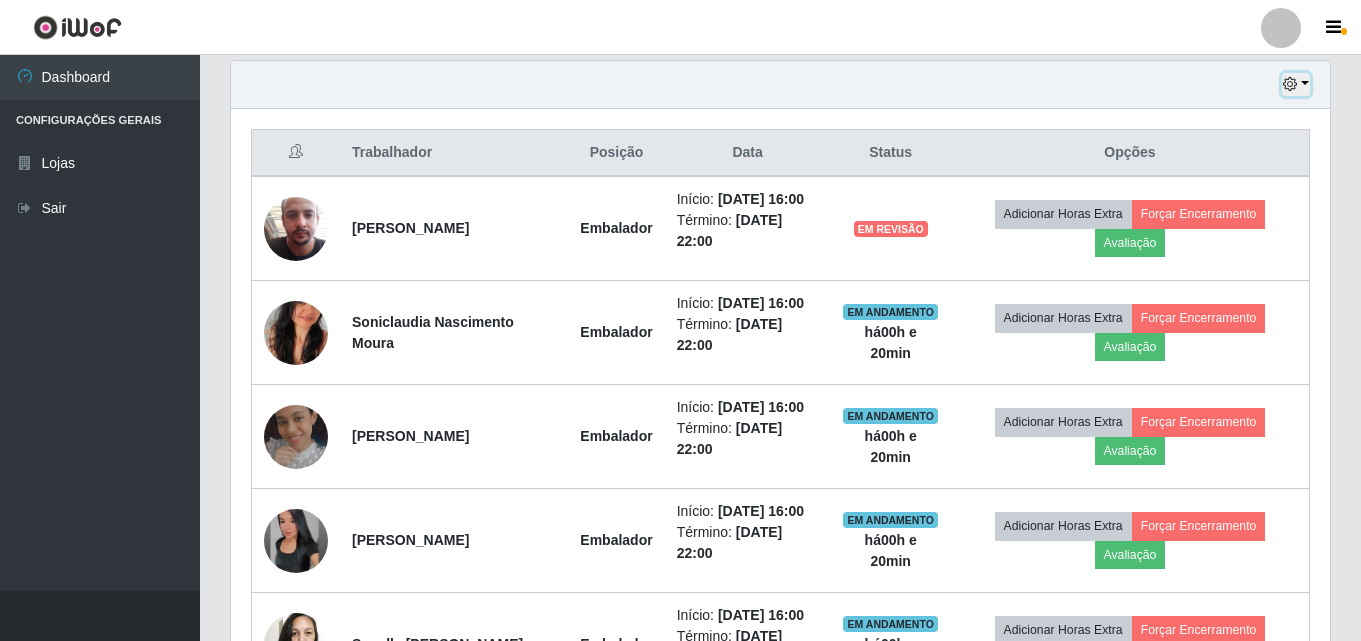click at bounding box center (1296, 84) 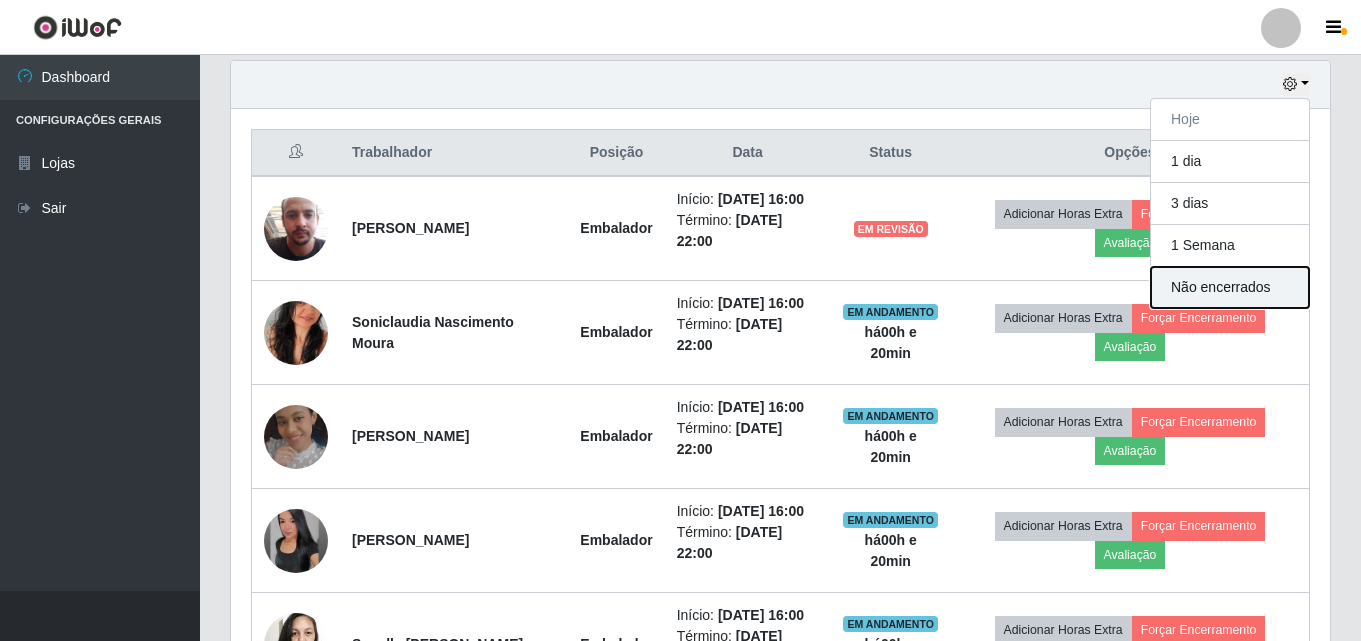 click on "Não encerrados" at bounding box center (1230, 287) 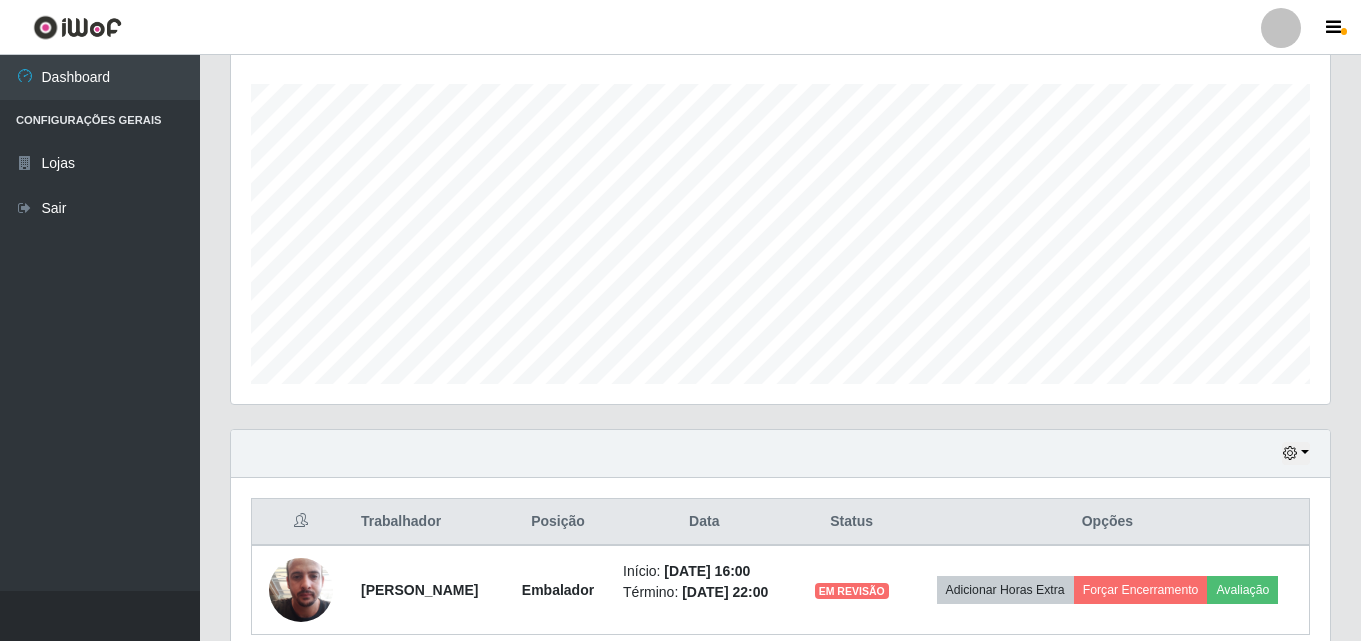 scroll, scrollTop: 420, scrollLeft: 0, axis: vertical 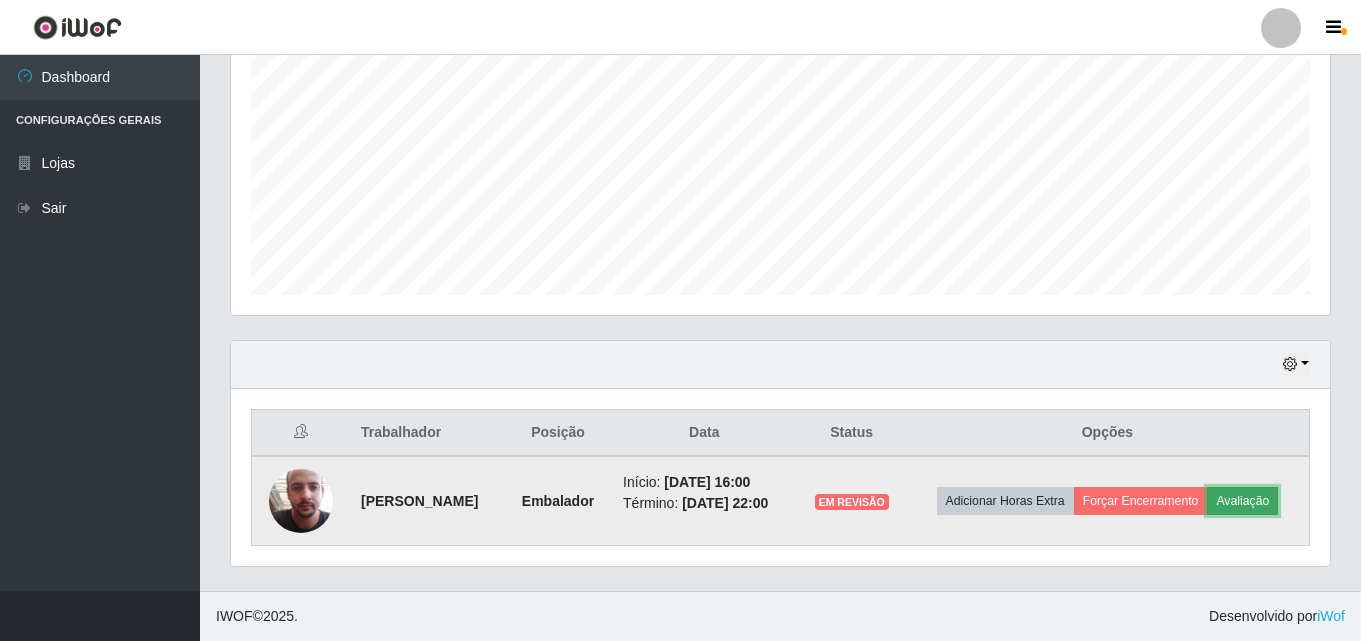 click on "Avaliação" at bounding box center [1242, 501] 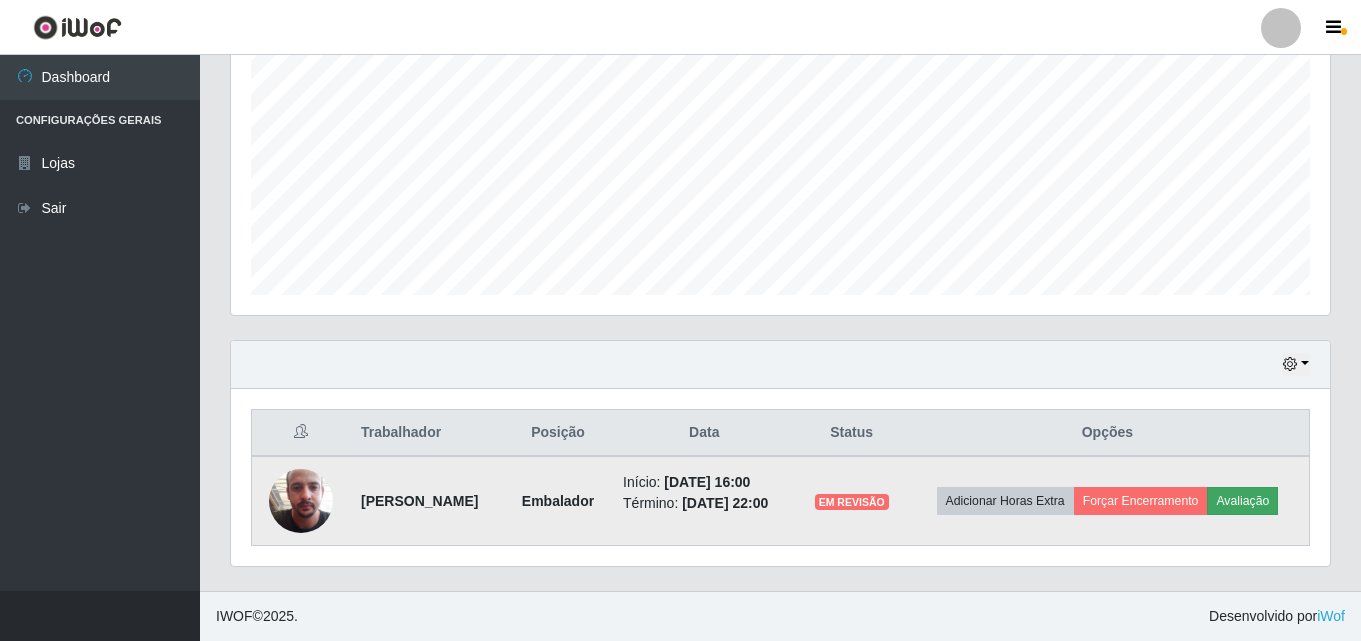 scroll, scrollTop: 999585, scrollLeft: 998911, axis: both 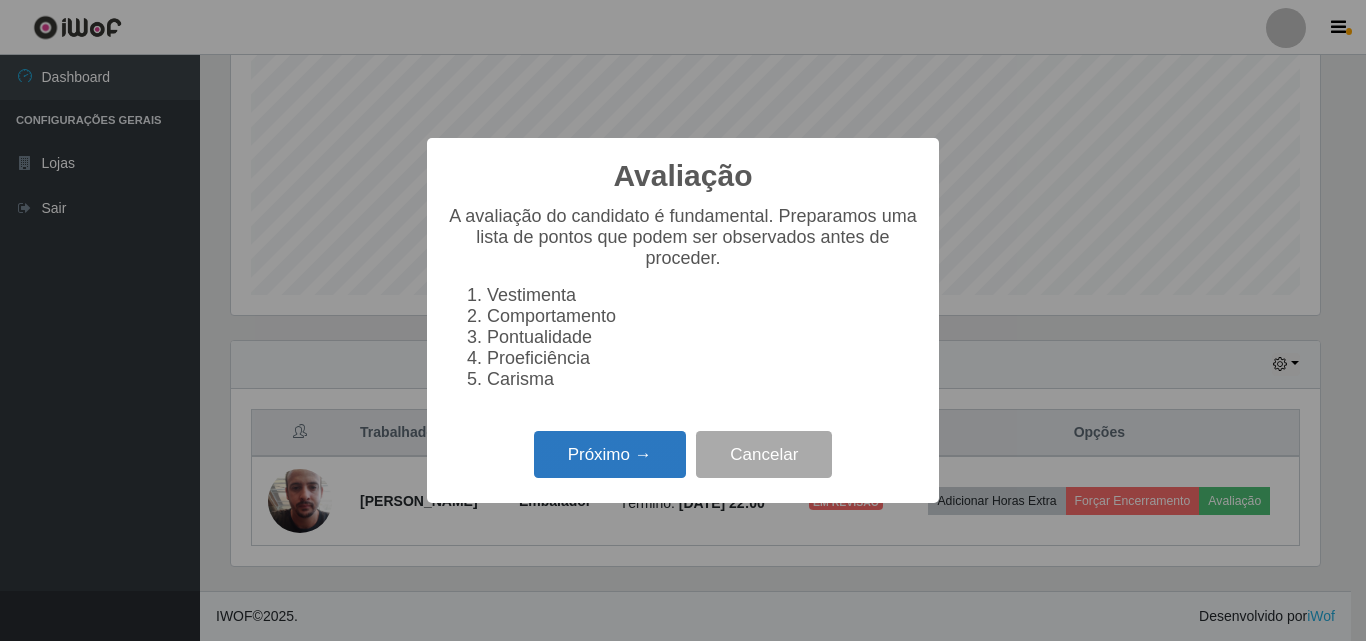 click on "Próximo →" at bounding box center [610, 454] 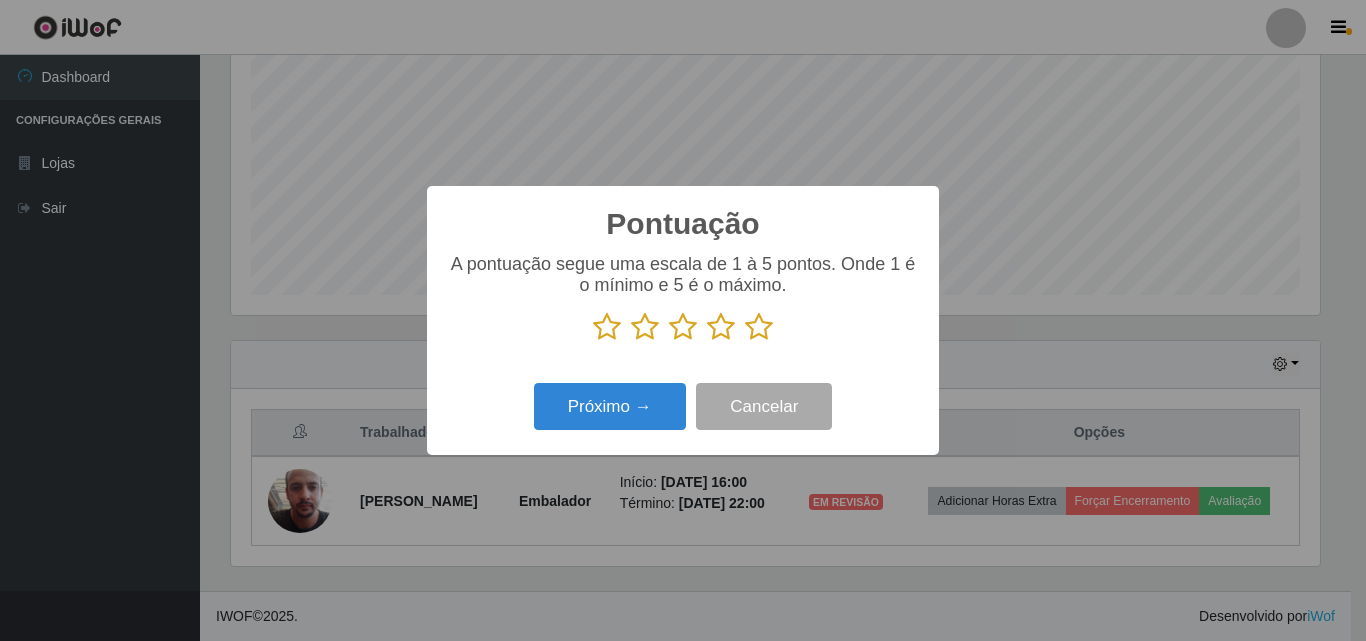 click at bounding box center (759, 327) 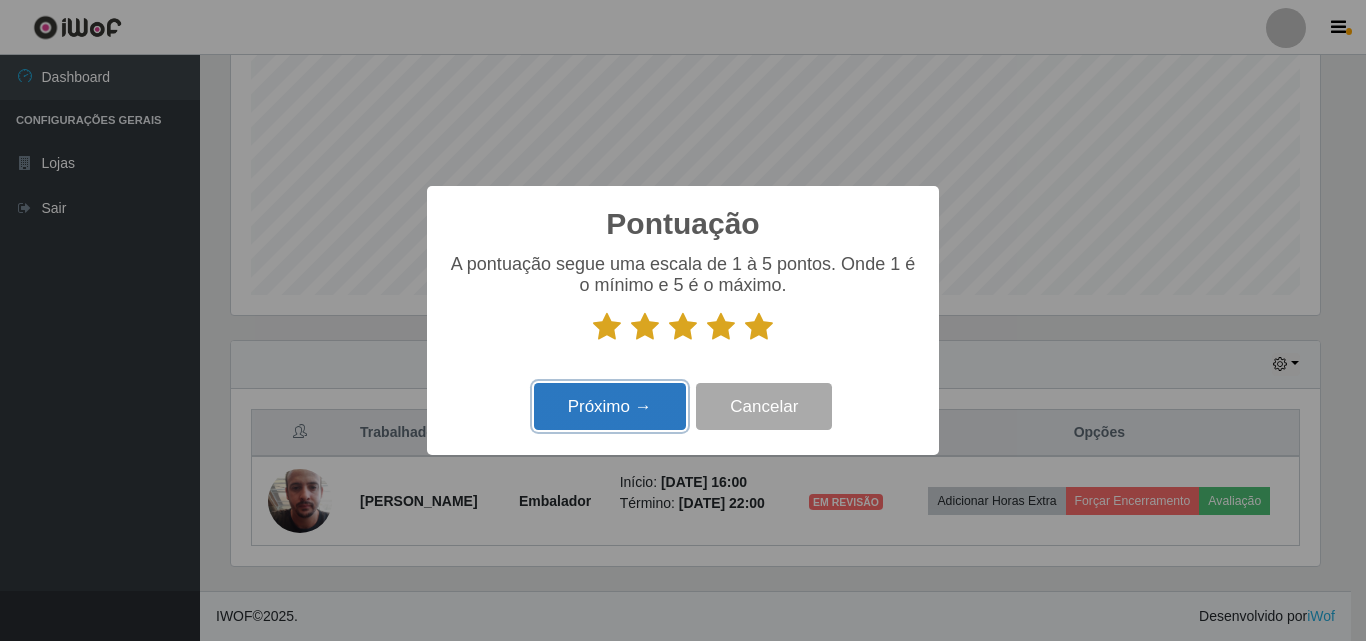 click on "Próximo →" at bounding box center (610, 406) 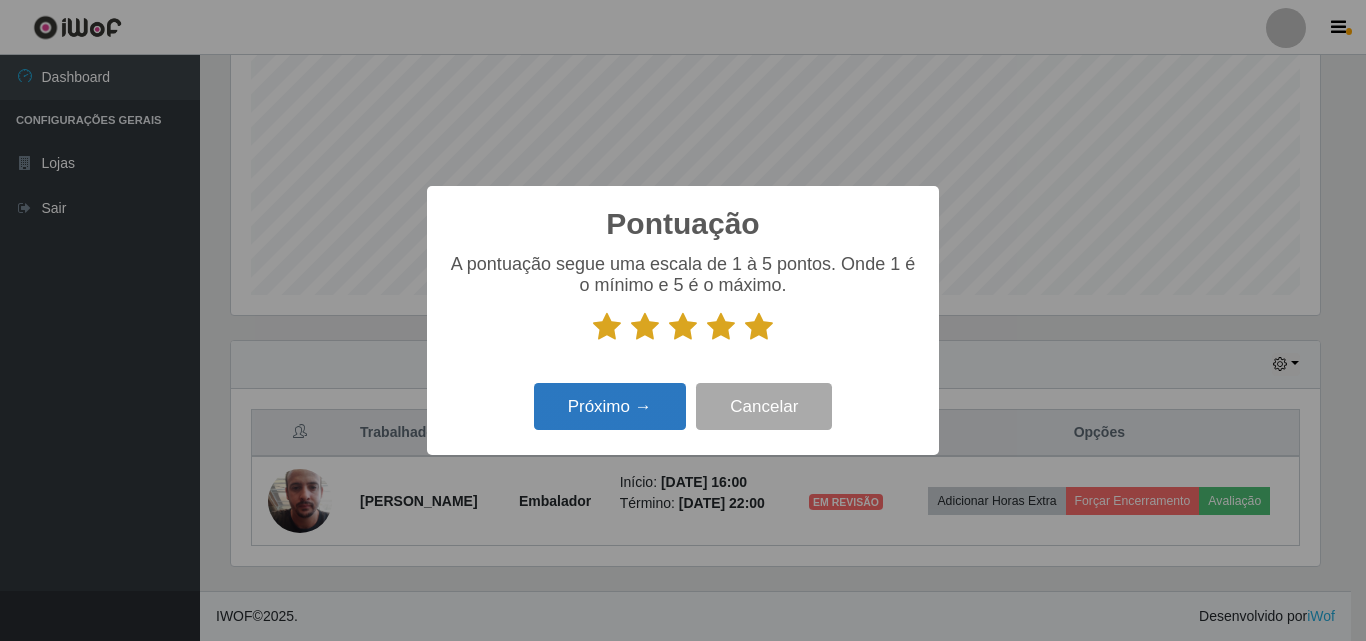 scroll, scrollTop: 999585, scrollLeft: 998911, axis: both 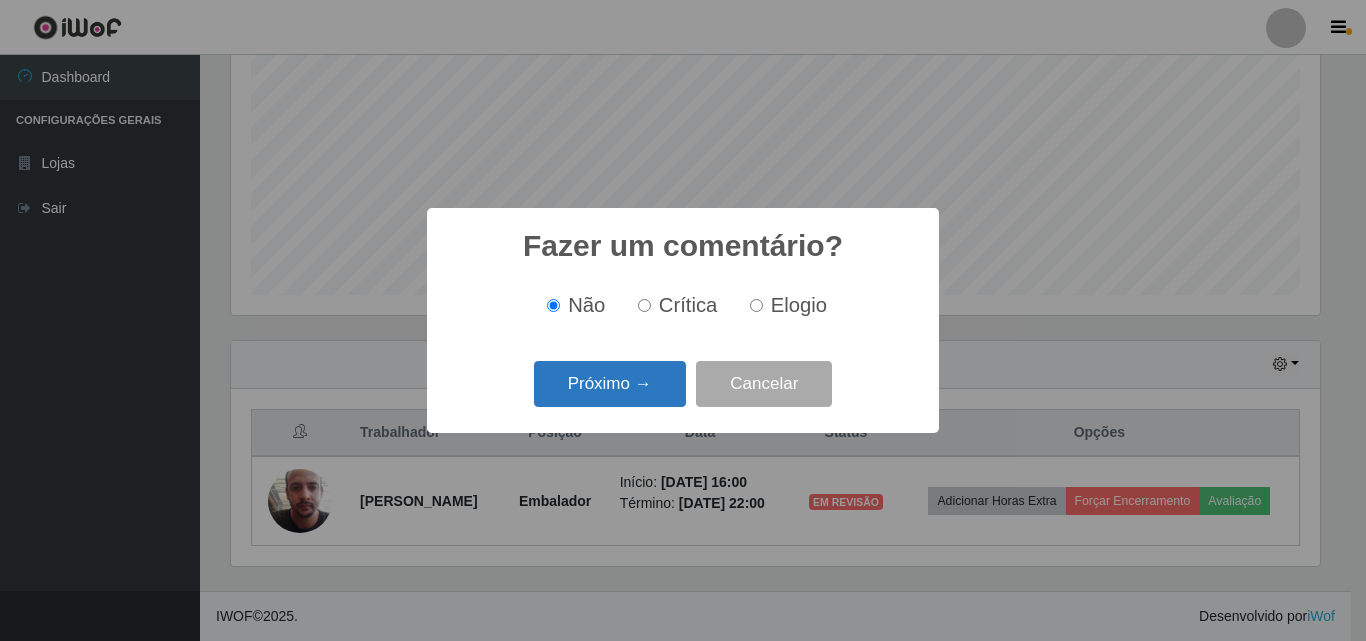 click on "Próximo →" at bounding box center [610, 384] 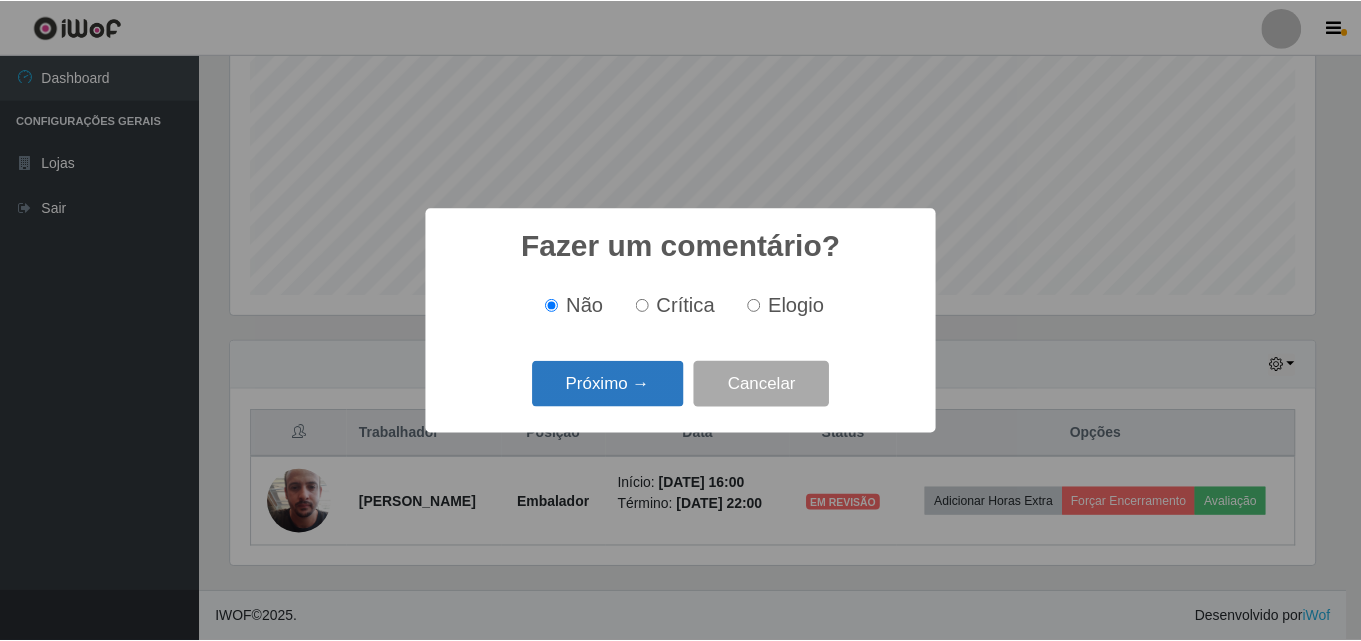scroll, scrollTop: 999585, scrollLeft: 998911, axis: both 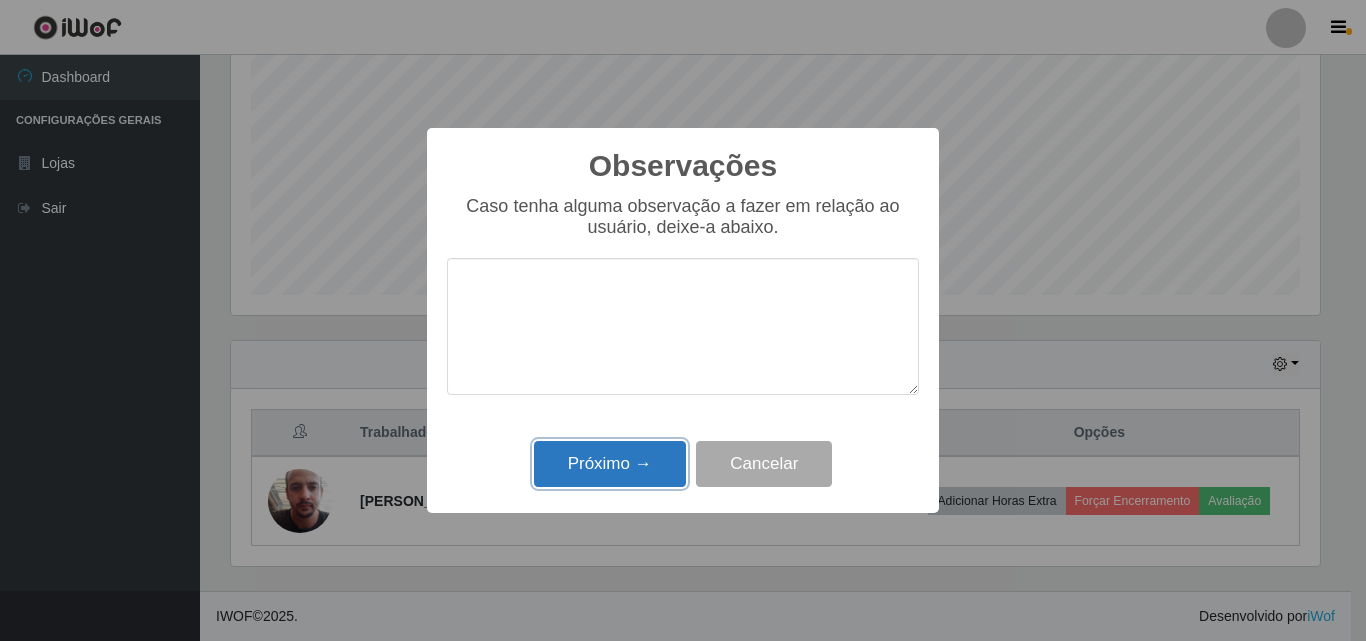 click on "Próximo →" at bounding box center [610, 464] 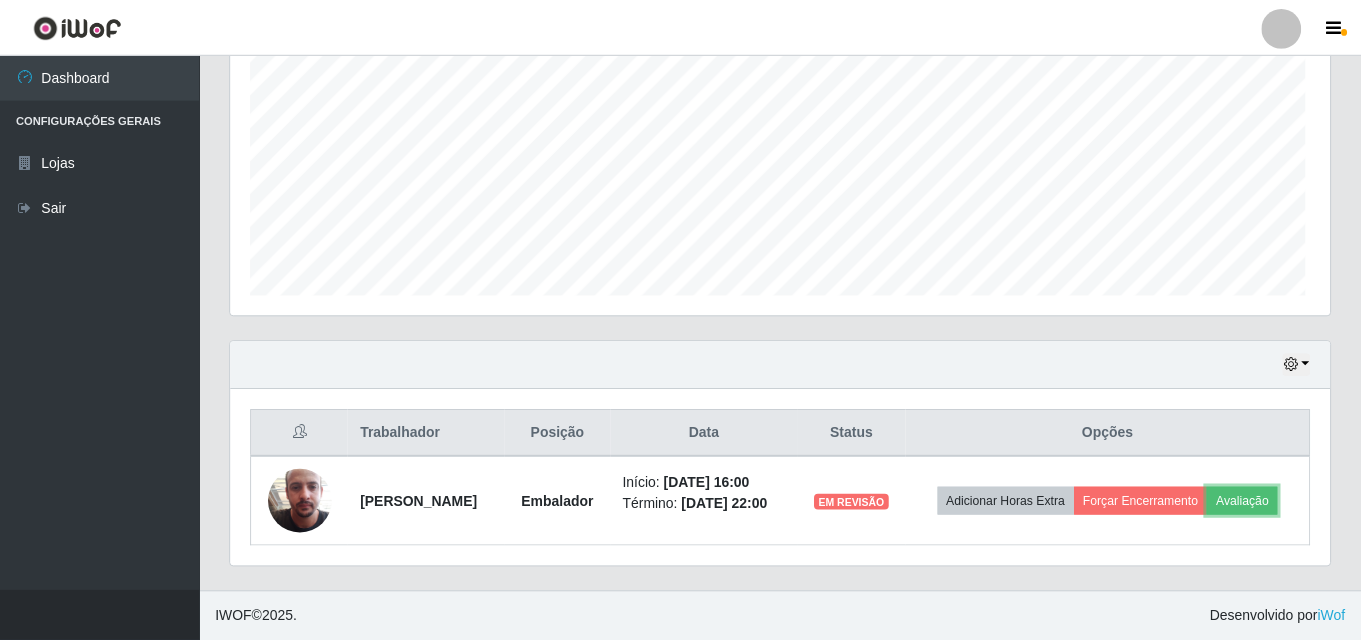 scroll, scrollTop: 999585, scrollLeft: 998901, axis: both 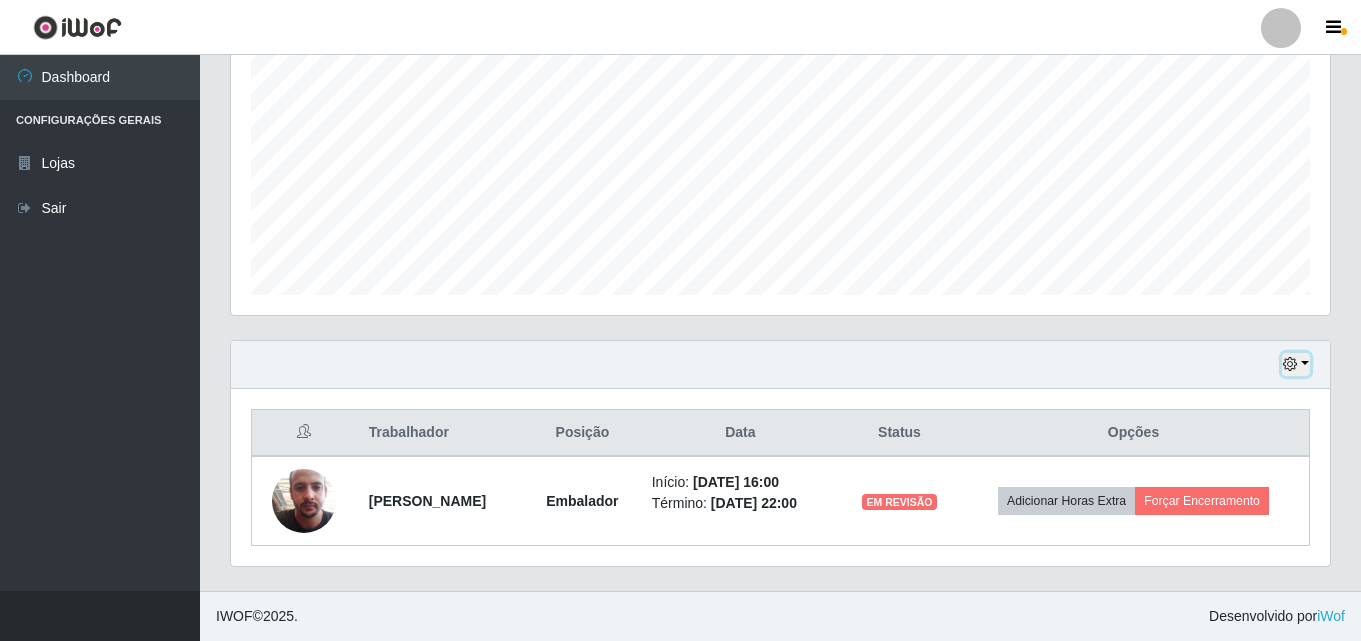 click at bounding box center [1296, 364] 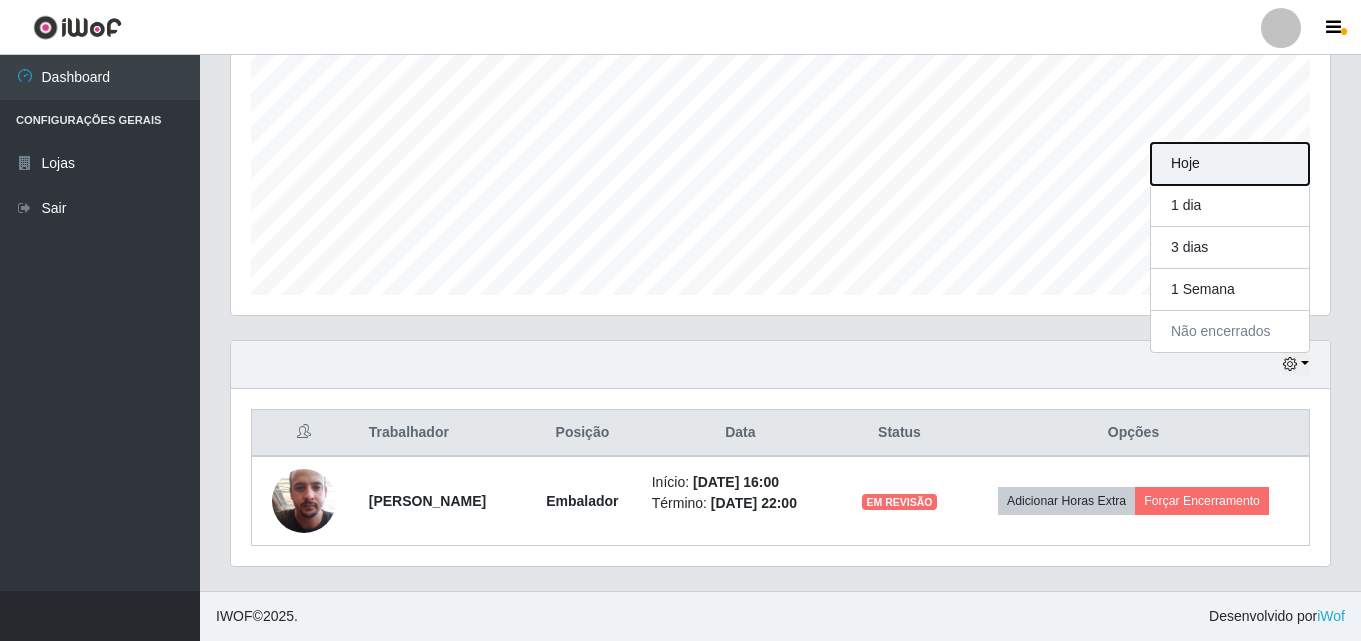 click on "Hoje" at bounding box center [1230, 164] 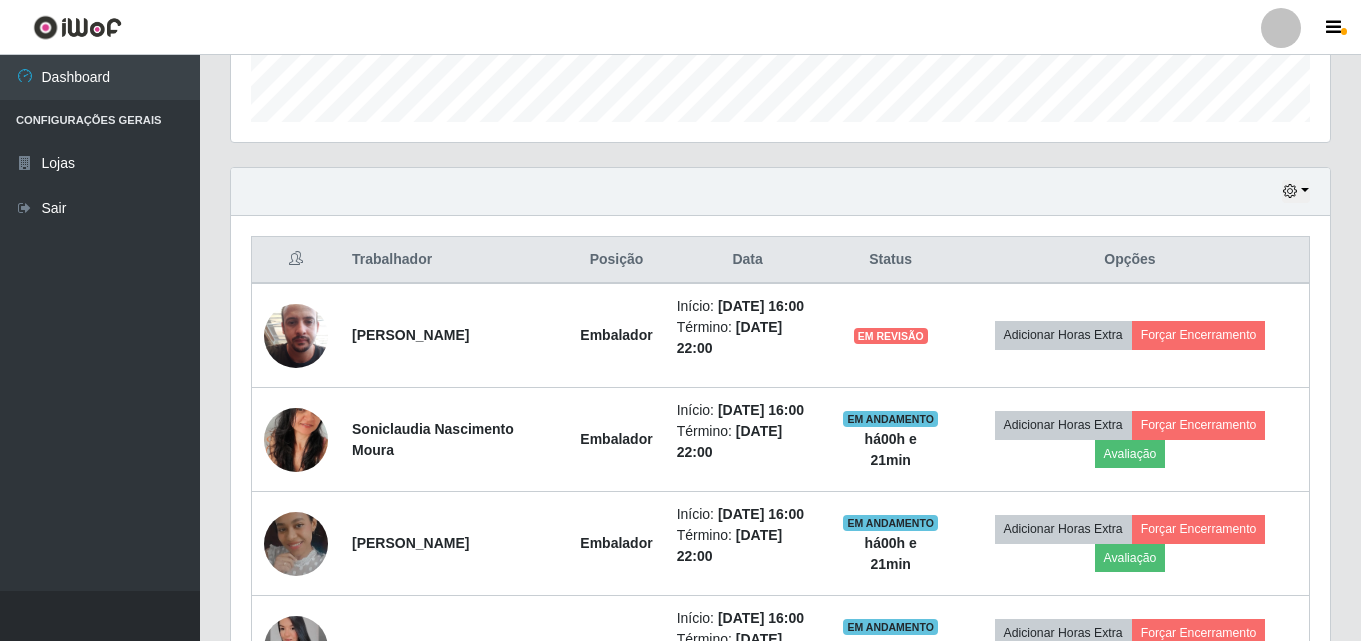 scroll, scrollTop: 620, scrollLeft: 0, axis: vertical 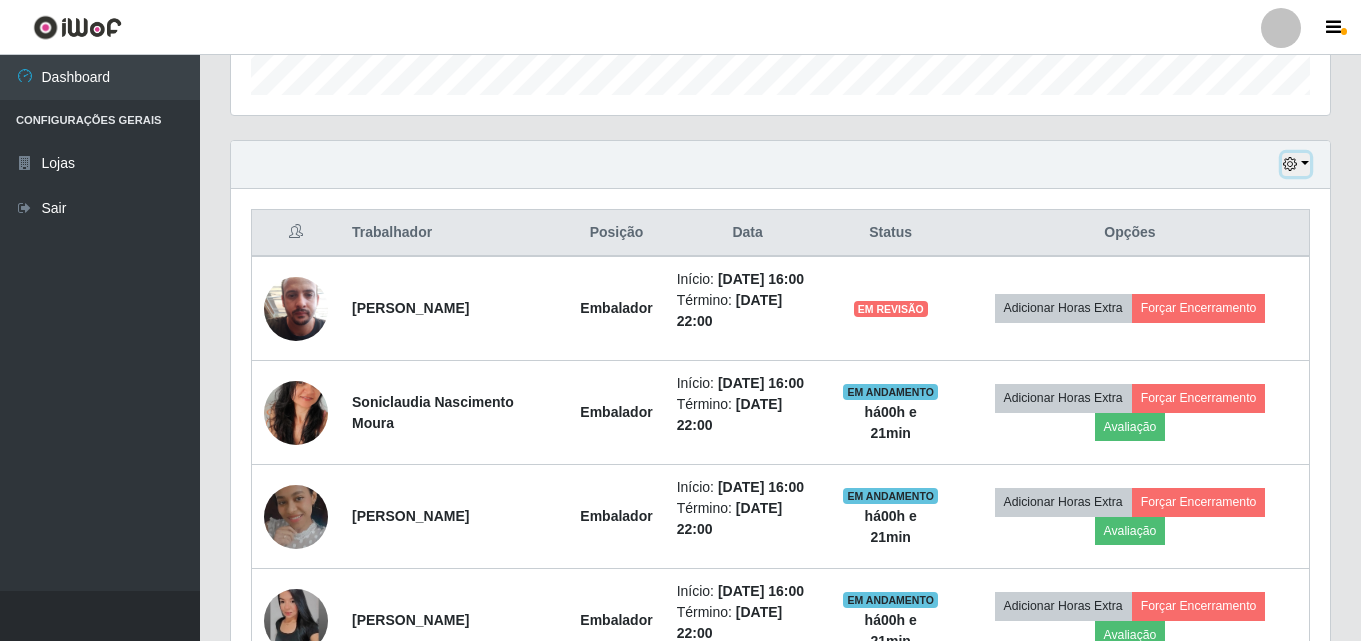 click at bounding box center (1296, 164) 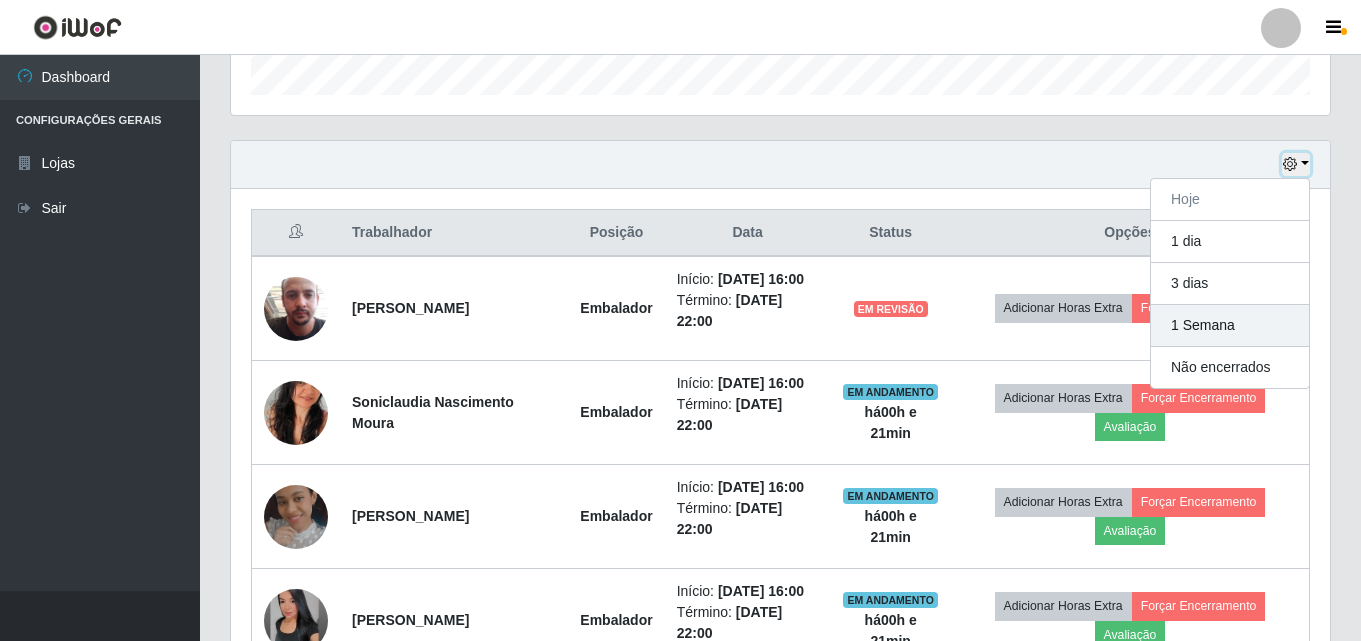 scroll, scrollTop: 720, scrollLeft: 0, axis: vertical 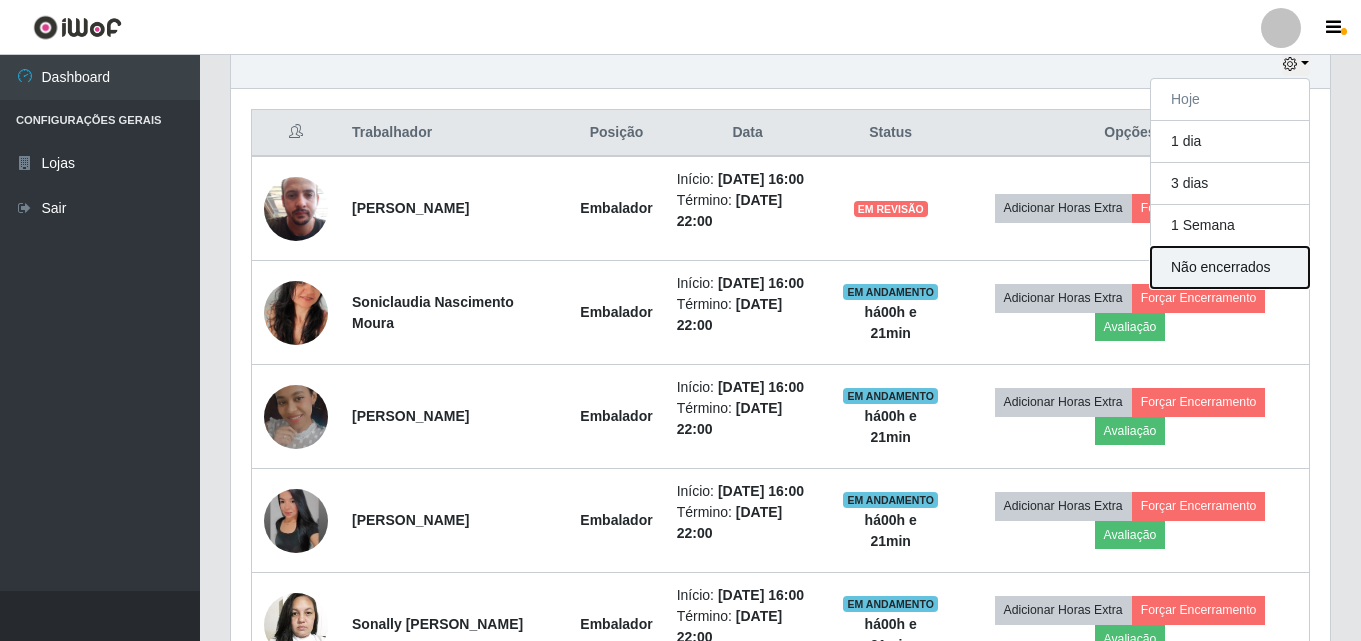 click on "Não encerrados" at bounding box center [1230, 267] 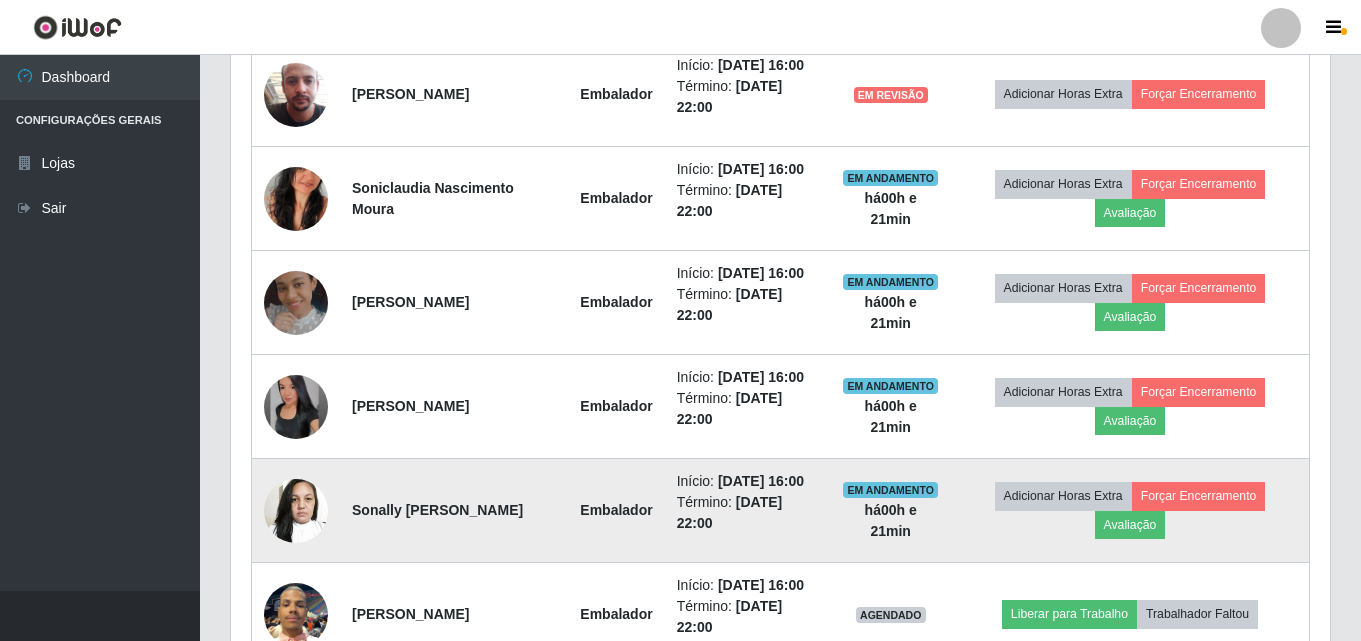 scroll, scrollTop: 620, scrollLeft: 0, axis: vertical 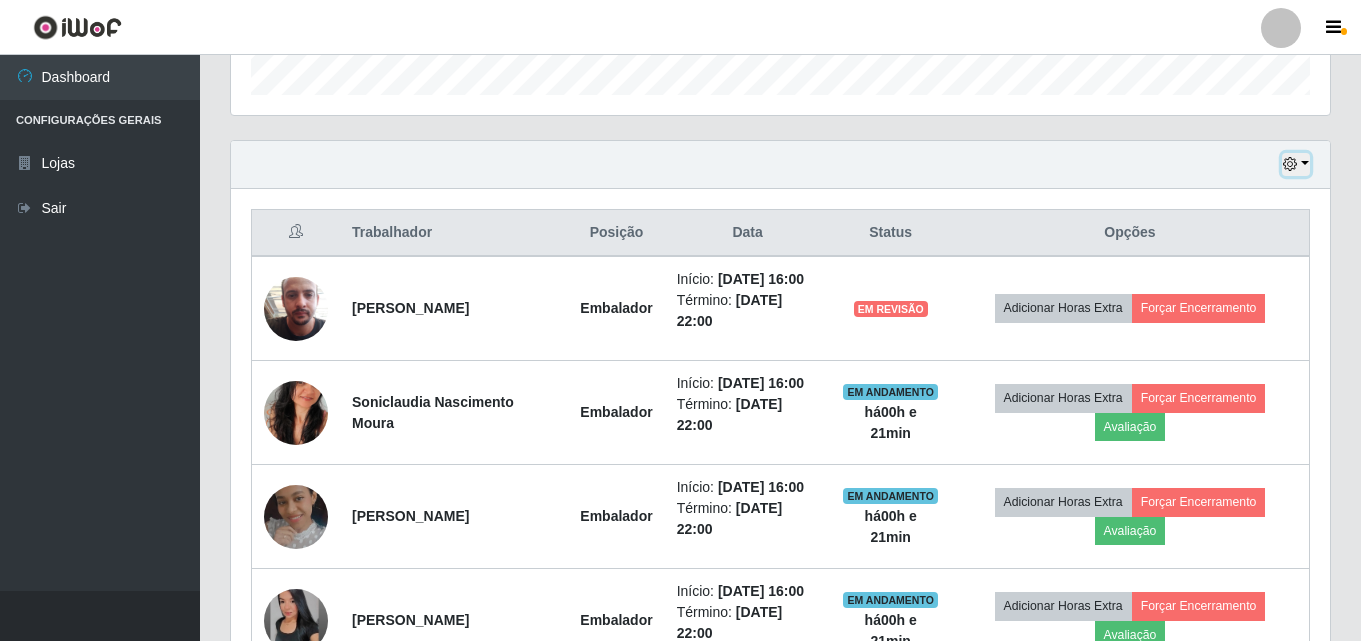 click at bounding box center [1296, 164] 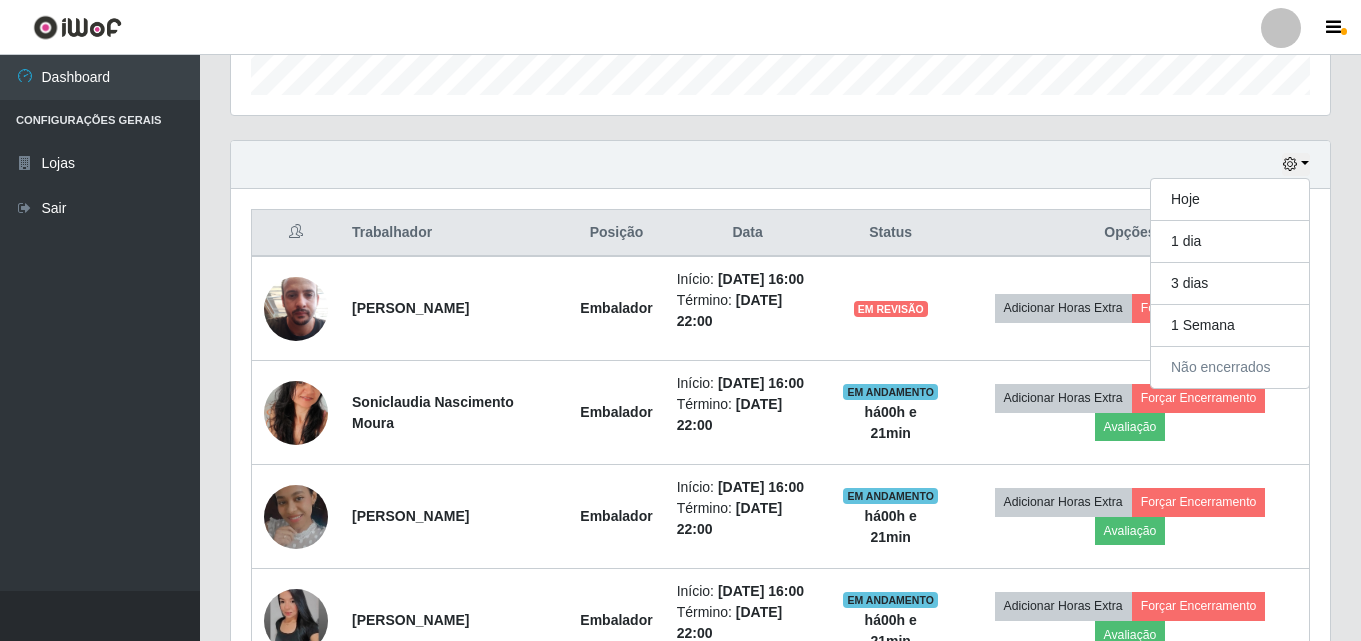 click on "Trabalhador Posição Data Status Opções [PERSON_NAME]   Início:   [DATE] 16:00 Término:   [DATE] 22:00 EM REVISÃO Adicionar Horas Extra Forçar Encerramento Soniclaudia  Nascimento Moura  Embalador   Início:   [DATE] 16:00 Término:   [DATE] 22:00 EM ANDAMENTO há  00 h e   21  min   Adicionar Horas Extra Forçar Encerramento Avaliação Gerlania [PERSON_NAME]  Embalador   Início:   [DATE] 16:00 Término:   [DATE] 22:00 EM ANDAMENTO há  00 h e   21  min   Adicionar Horas Extra Forçar Encerramento Avaliação [PERSON_NAME] Embalador   Início:   [DATE] 16:00 Término:   [DATE] 22:00 EM ANDAMENTO há  00 h e   21  min   Adicionar Horas Extra Forçar Encerramento Avaliação Sonally [PERSON_NAME]  Embalador   Início:   [DATE] 16:00 Término:   [DATE] 22:00 EM ANDAMENTO há  00 h e   21  min   Adicionar Horas Extra Forçar Encerramento Avaliação [PERSON_NAME] Ramos  Embalador   Início:" at bounding box center [780, 545] 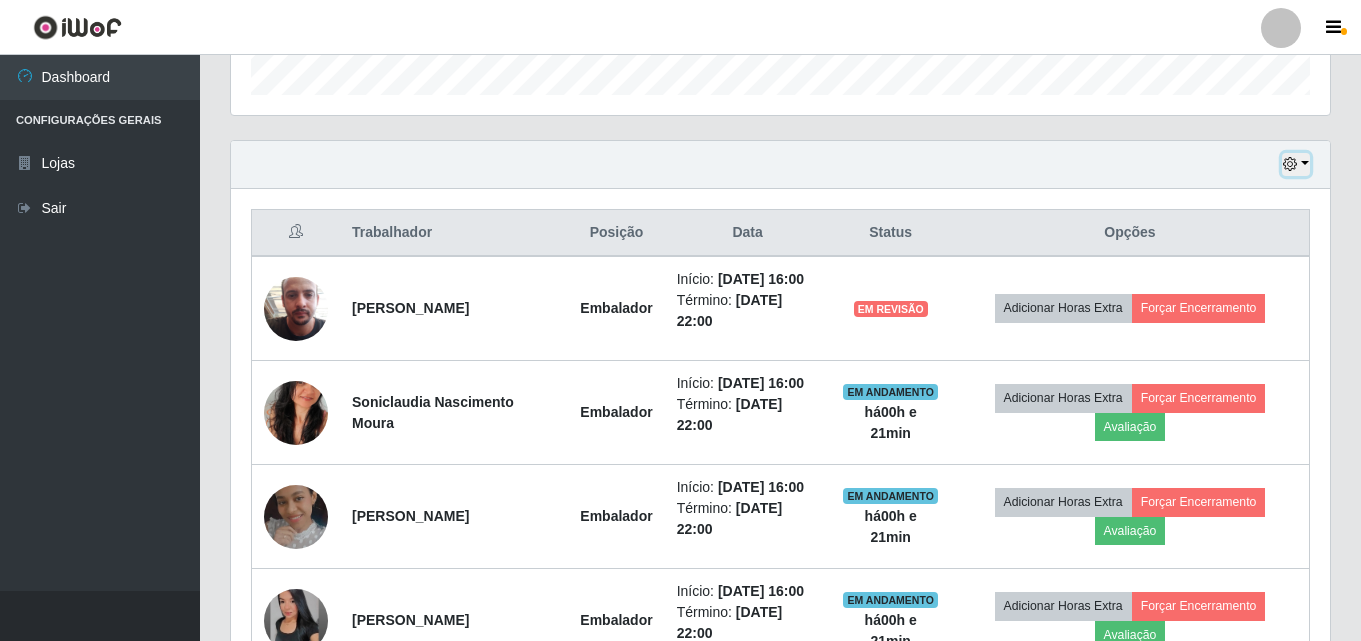 click at bounding box center (1296, 164) 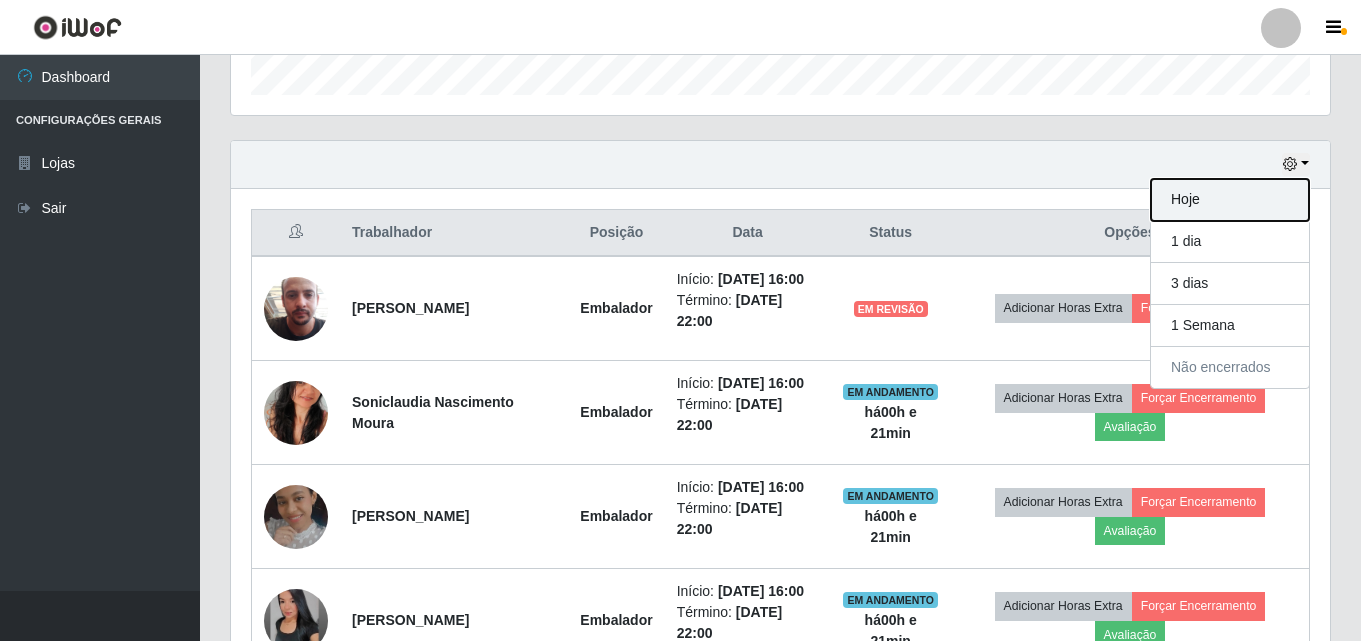 click on "Hoje" at bounding box center [1230, 200] 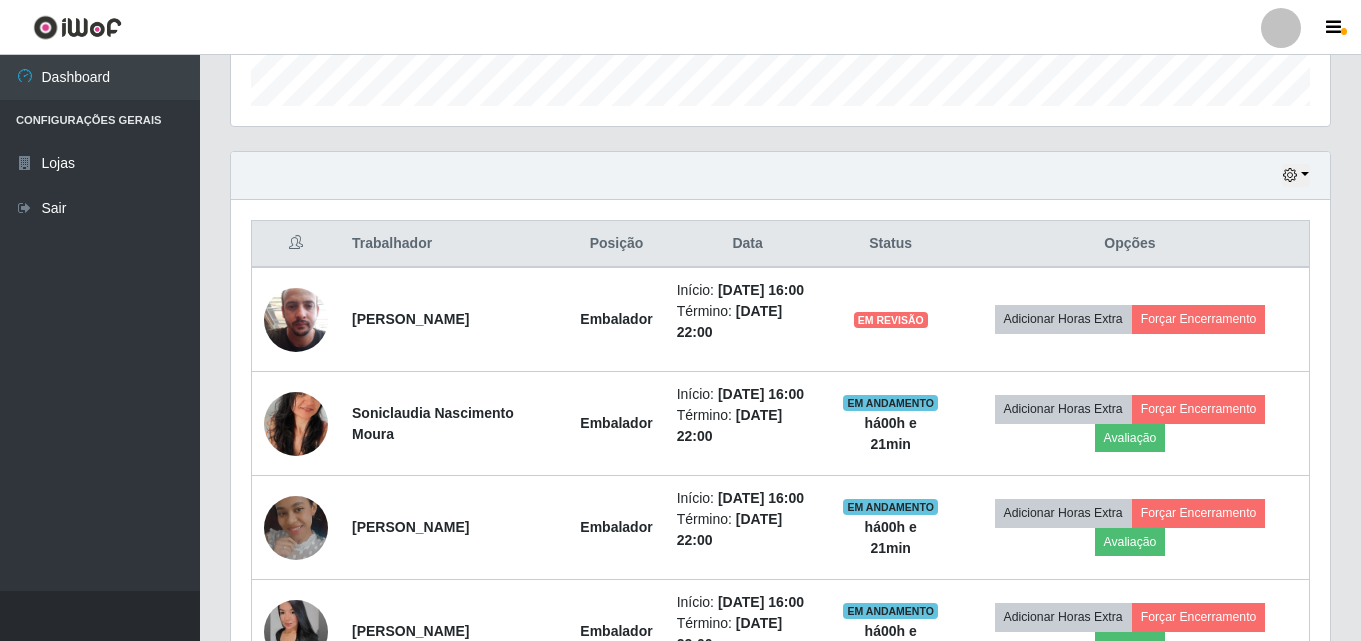 scroll, scrollTop: 555, scrollLeft: 0, axis: vertical 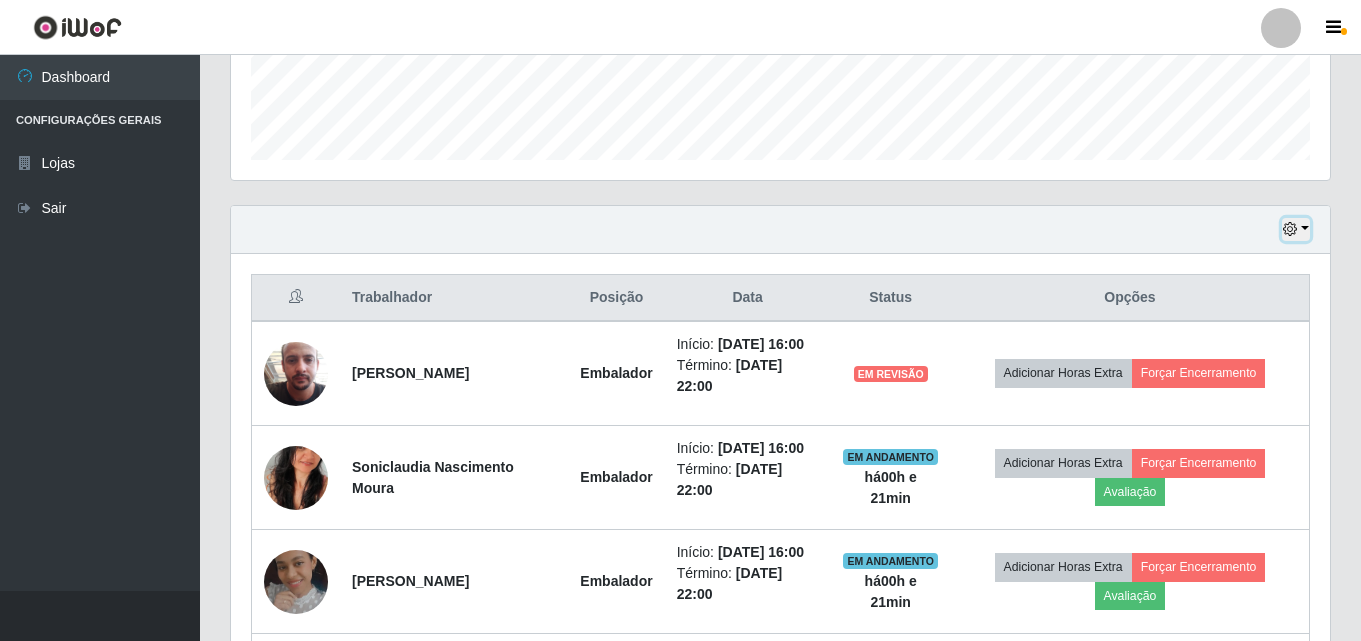 click at bounding box center (1296, 229) 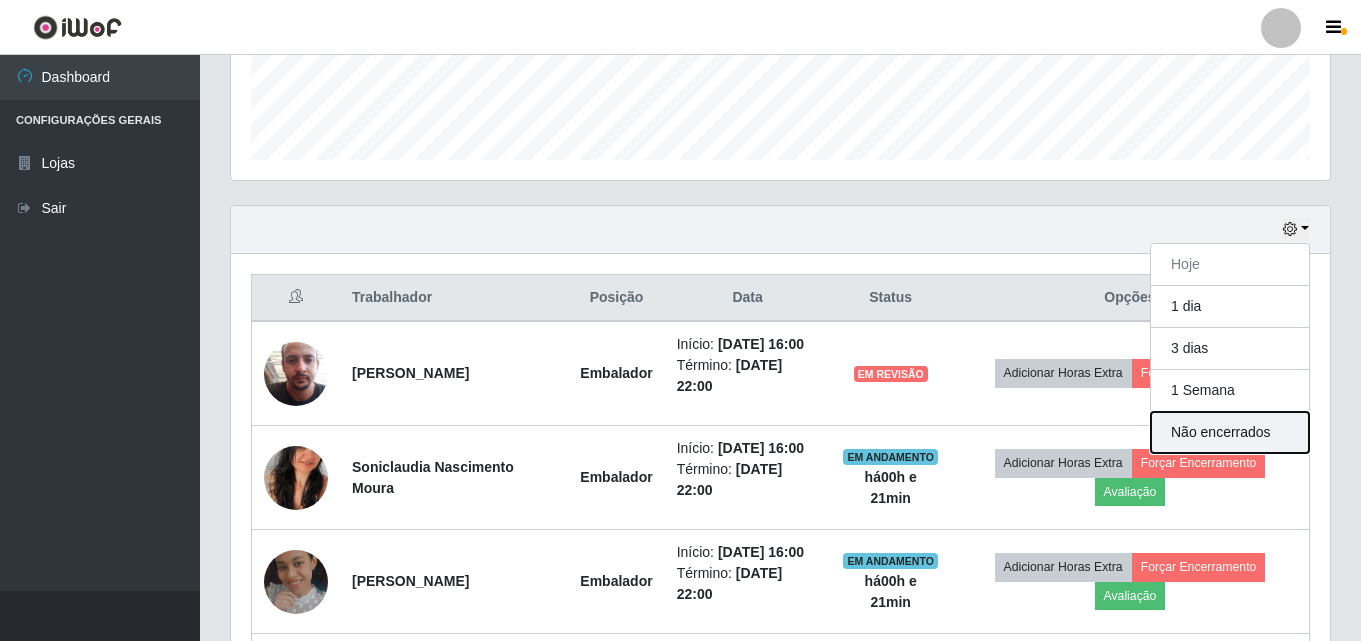 click on "Não encerrados" at bounding box center [1230, 432] 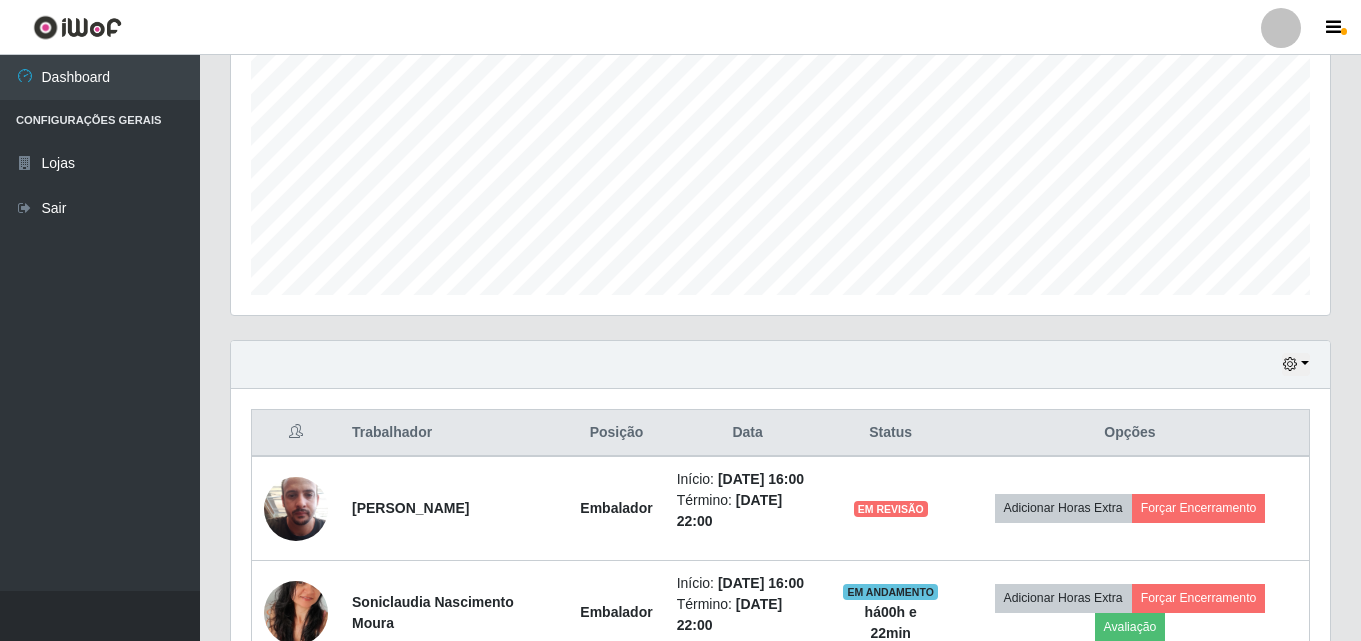 scroll, scrollTop: 555, scrollLeft: 0, axis: vertical 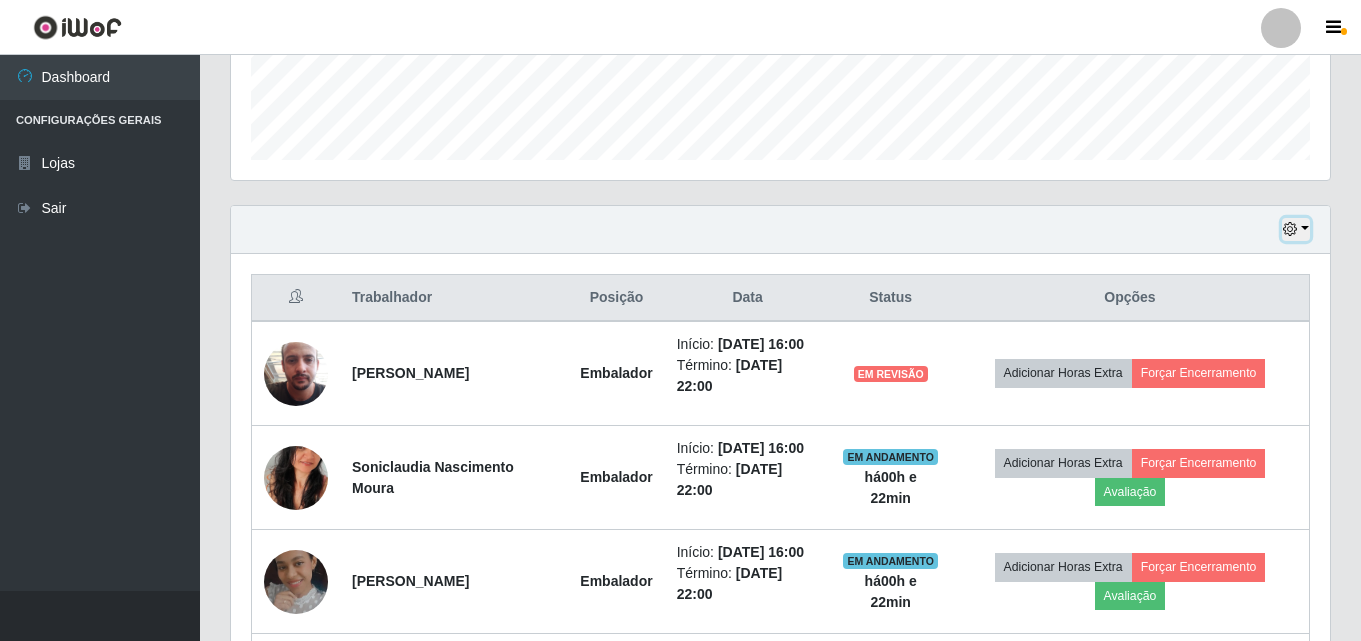 click at bounding box center (1296, 229) 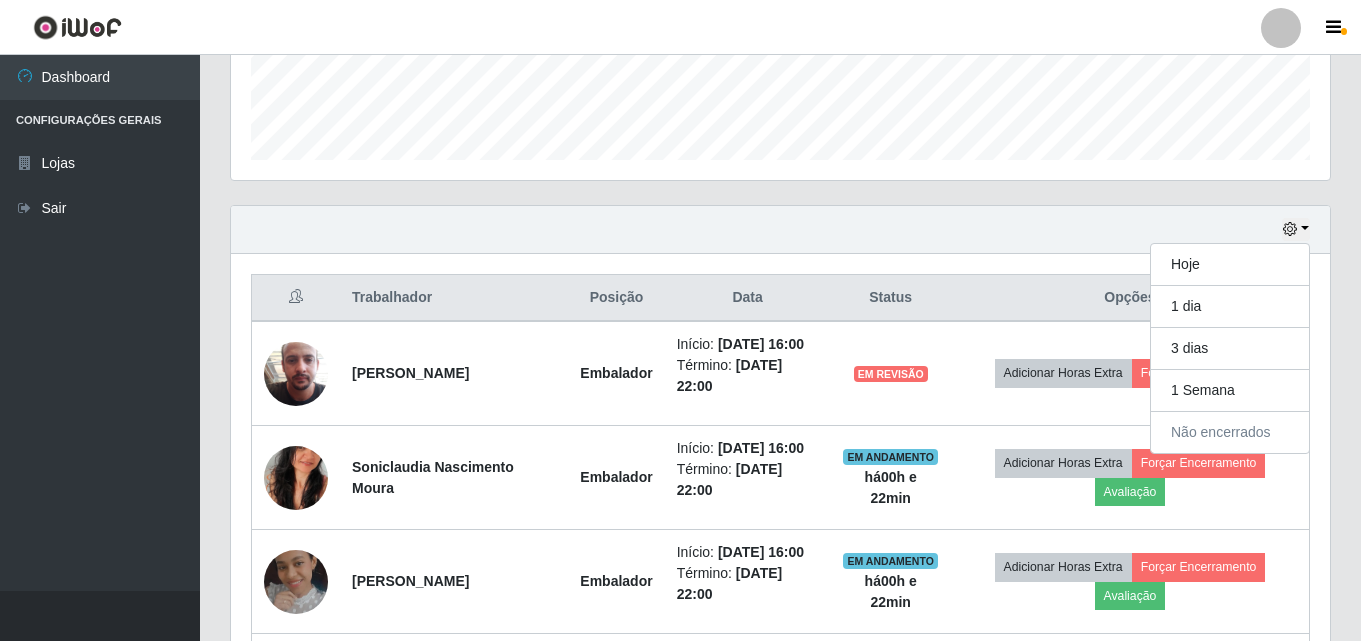 click on "Trabalhador Posição Data Status Opções [PERSON_NAME]   Início:   [DATE] 16:00 Término:   [DATE] 22:00 EM REVISÃO Adicionar Horas Extra Forçar Encerramento Soniclaudia  Nascimento Moura  Embalador   Início:   [DATE] 16:00 Término:   [DATE] 22:00 EM ANDAMENTO há  00 h e   22  min   Adicionar Horas Extra Forçar Encerramento Avaliação Gerlania [PERSON_NAME]  Embalador   Início:   [DATE] 16:00 Término:   [DATE] 22:00 EM ANDAMENTO há  00 h e   22  min   Adicionar Horas Extra Forçar Encerramento Avaliação [PERSON_NAME] Embalador   Início:   [DATE] 16:00 Término:   [DATE] 22:00 EM ANDAMENTO há  00 h e   22  min   Adicionar Horas Extra Forçar Encerramento Avaliação Sonally [PERSON_NAME]  Embalador   Início:   [DATE] 16:00 Término:   [DATE] 22:00 EM ANDAMENTO há  00 h e   22  min   Adicionar Horas Extra Forçar Encerramento Avaliação [PERSON_NAME] Ramos  Embalador   Início:" at bounding box center [780, 610] 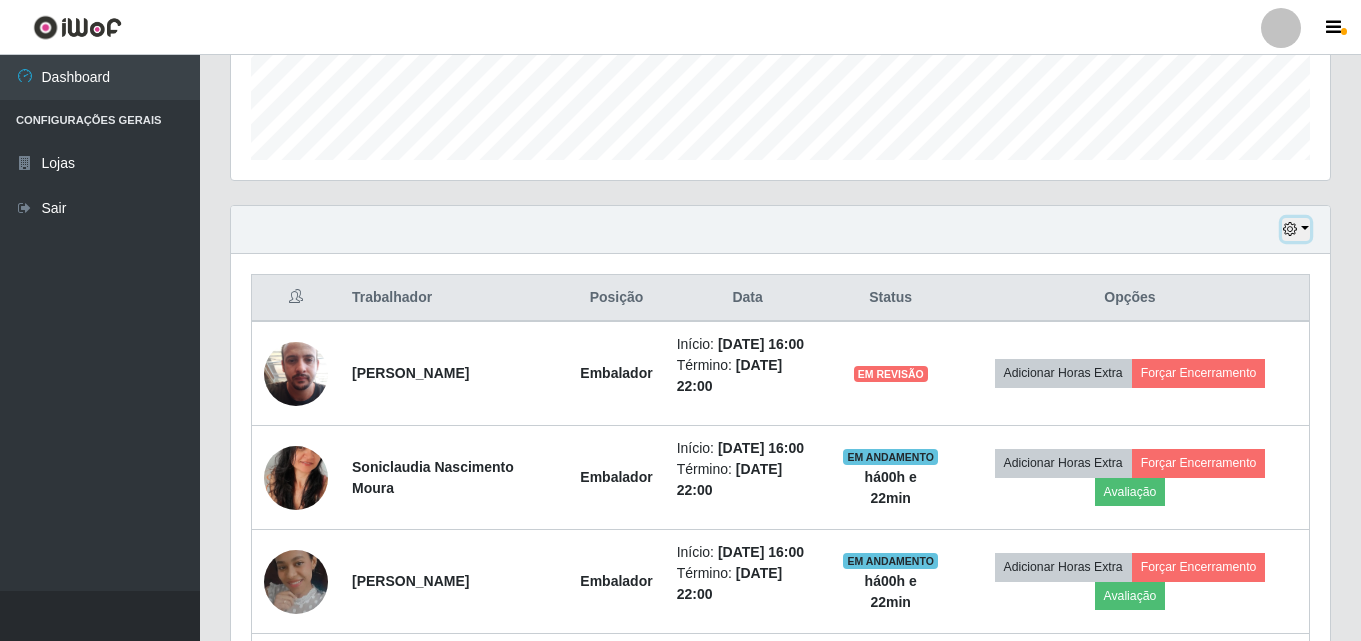 click at bounding box center [1290, 229] 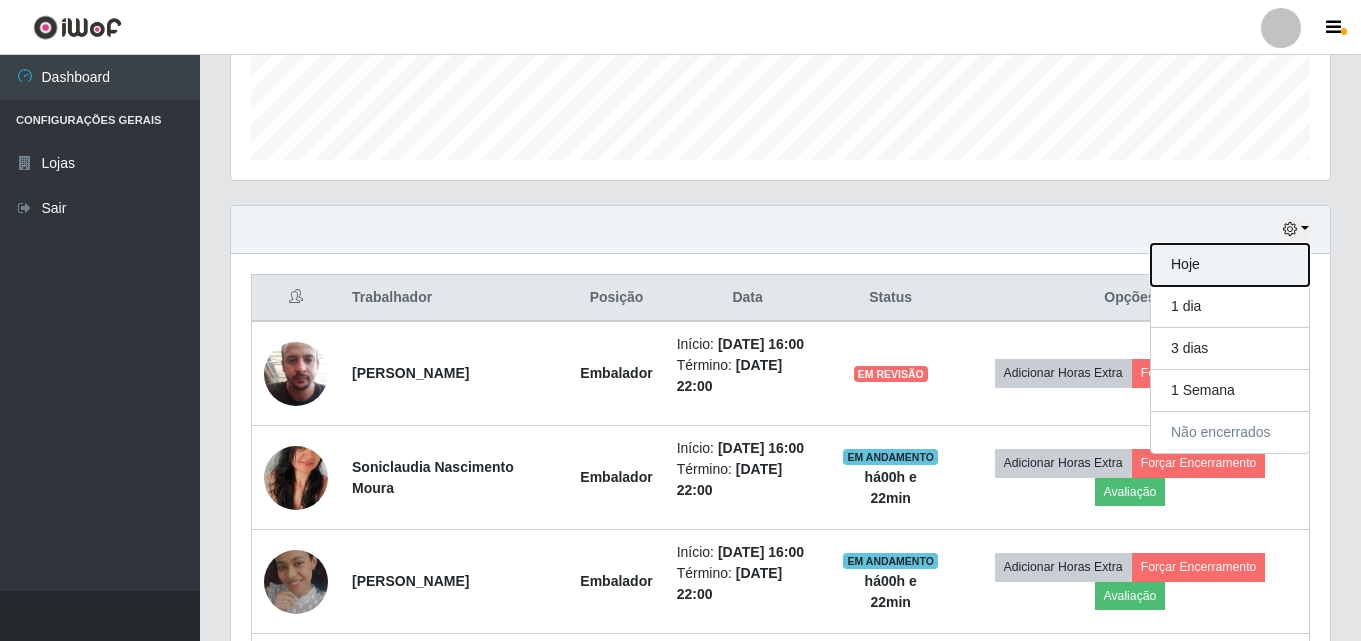click on "Hoje" at bounding box center [1230, 265] 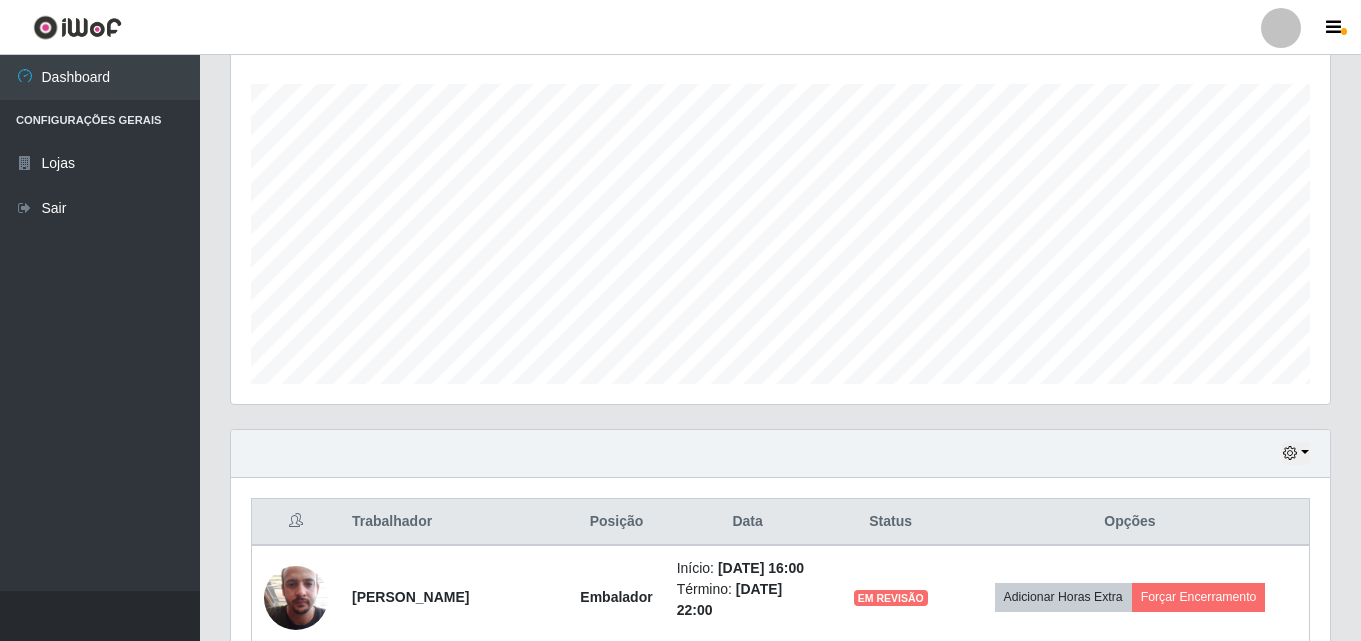 scroll, scrollTop: 555, scrollLeft: 0, axis: vertical 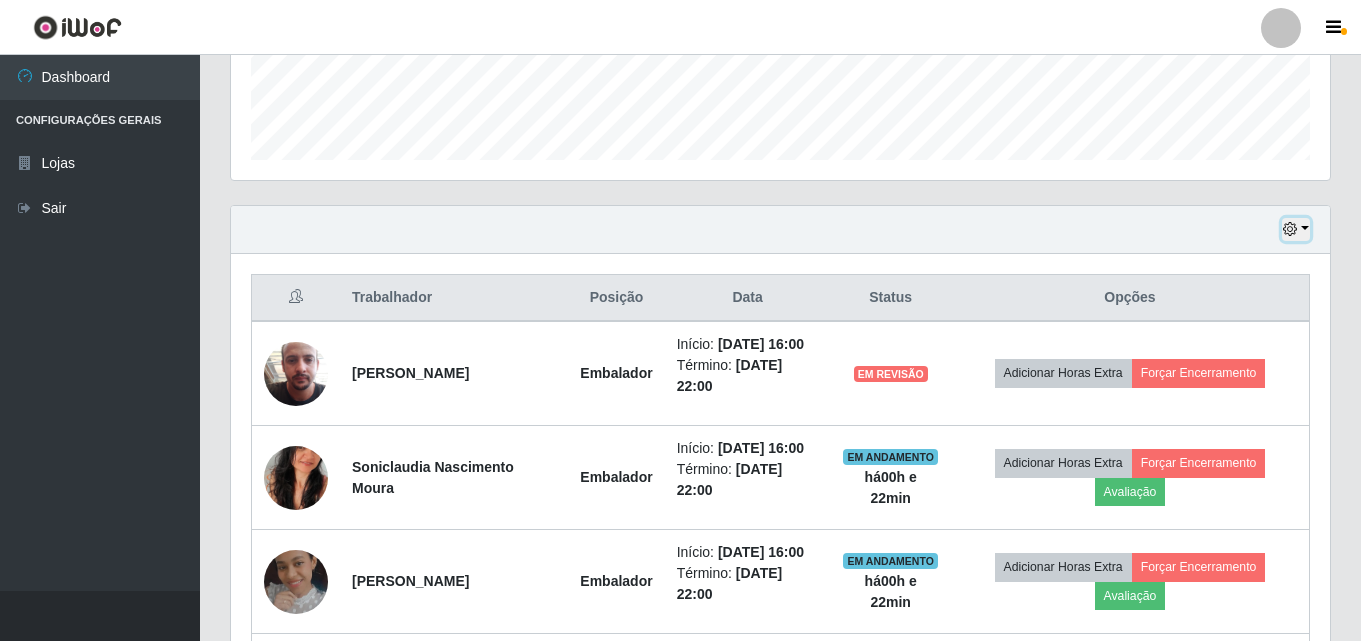 click at bounding box center (1296, 229) 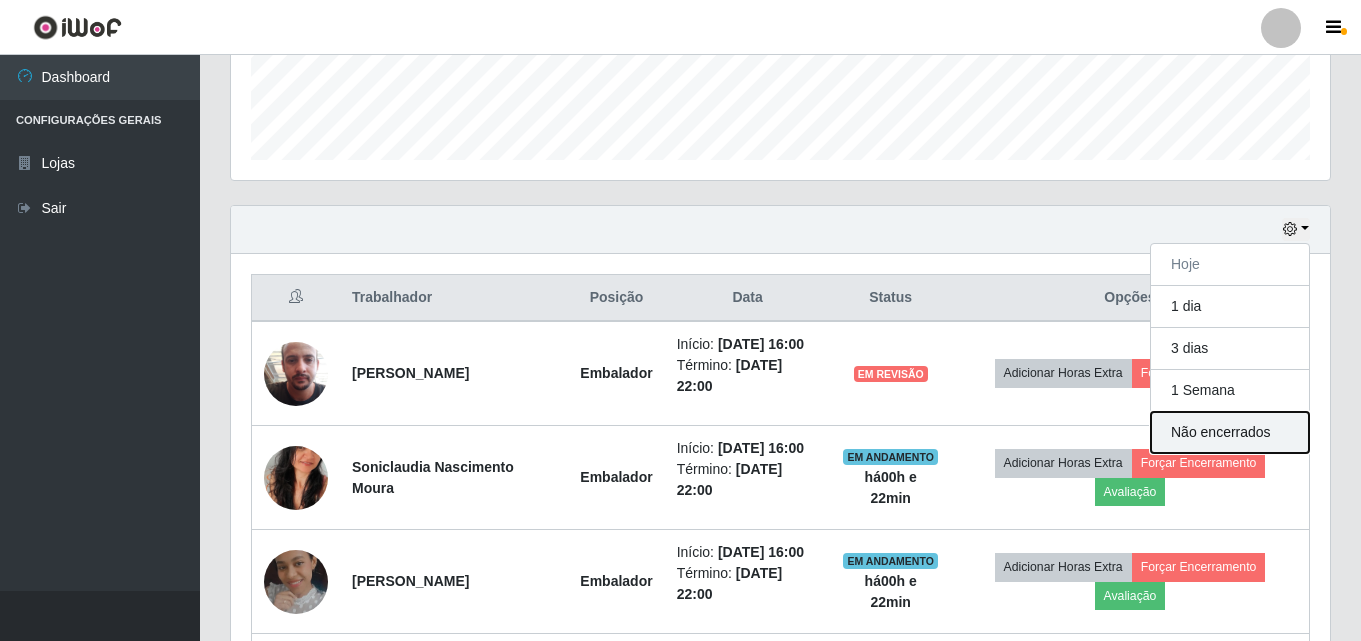 click on "Não encerrados" at bounding box center [1230, 432] 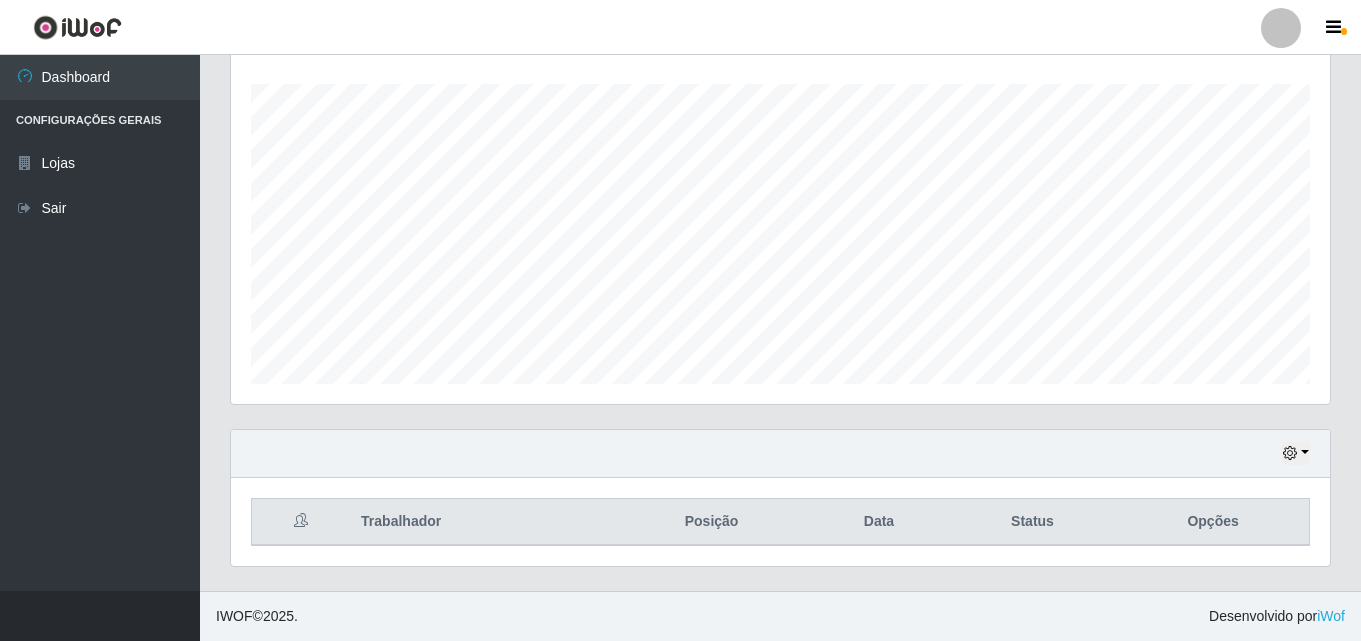 scroll, scrollTop: 420, scrollLeft: 0, axis: vertical 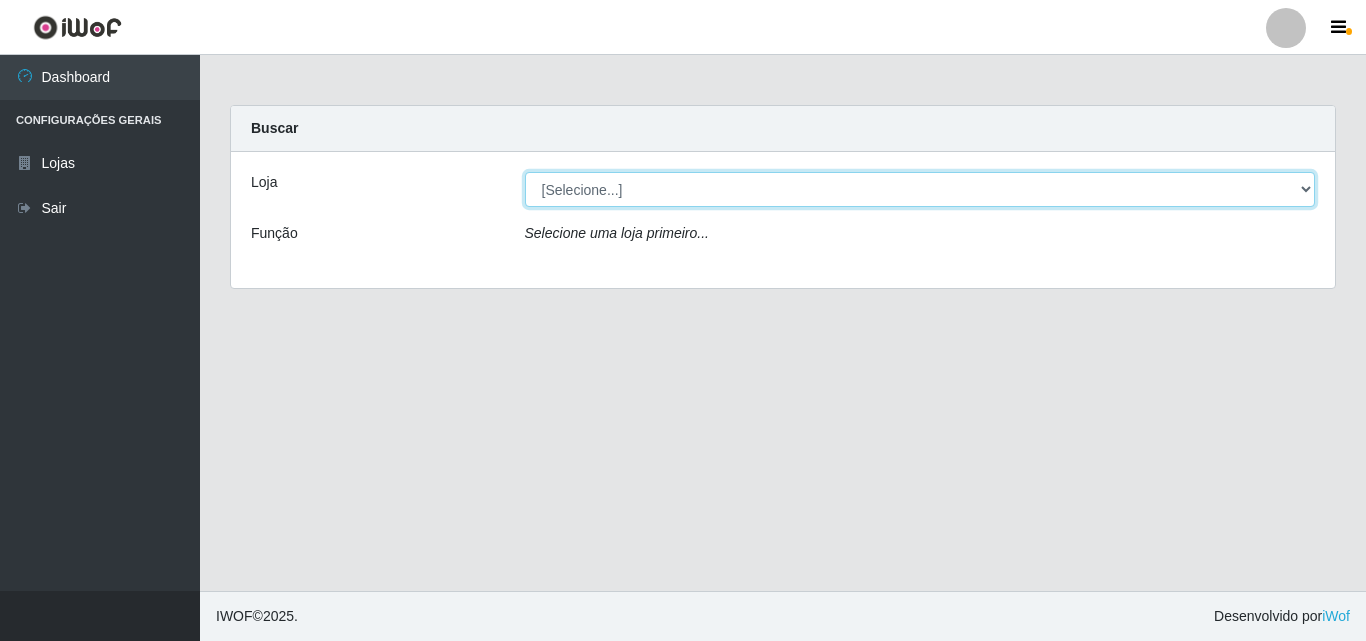 click on "[Selecione...] BomQueSó Agreste - Loja 3" at bounding box center (920, 189) 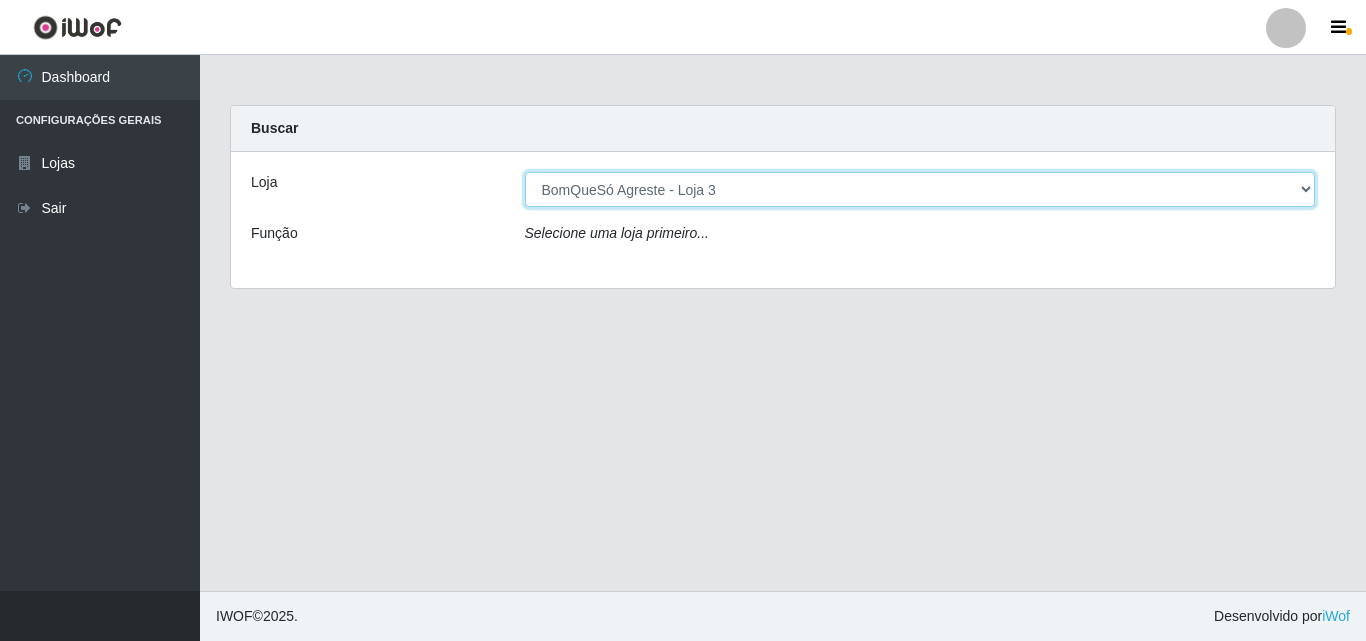 click on "[Selecione...] BomQueSó Agreste - Loja 3" at bounding box center [920, 189] 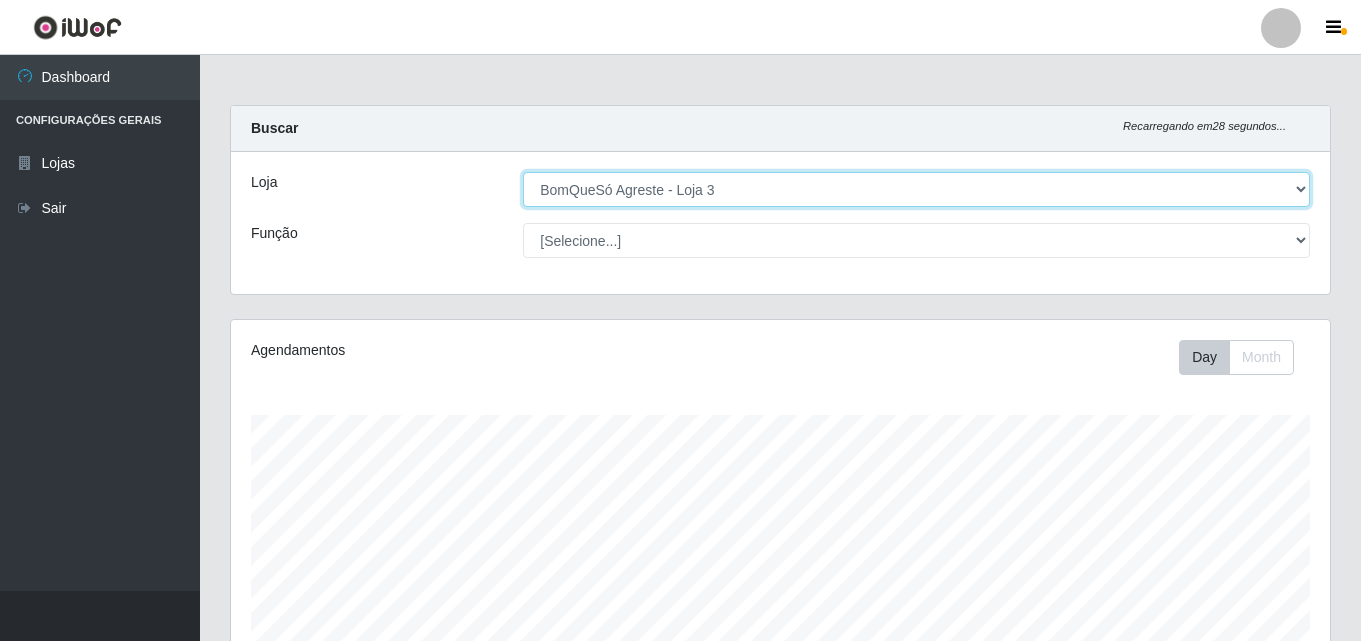 scroll, scrollTop: 999585, scrollLeft: 998901, axis: both 